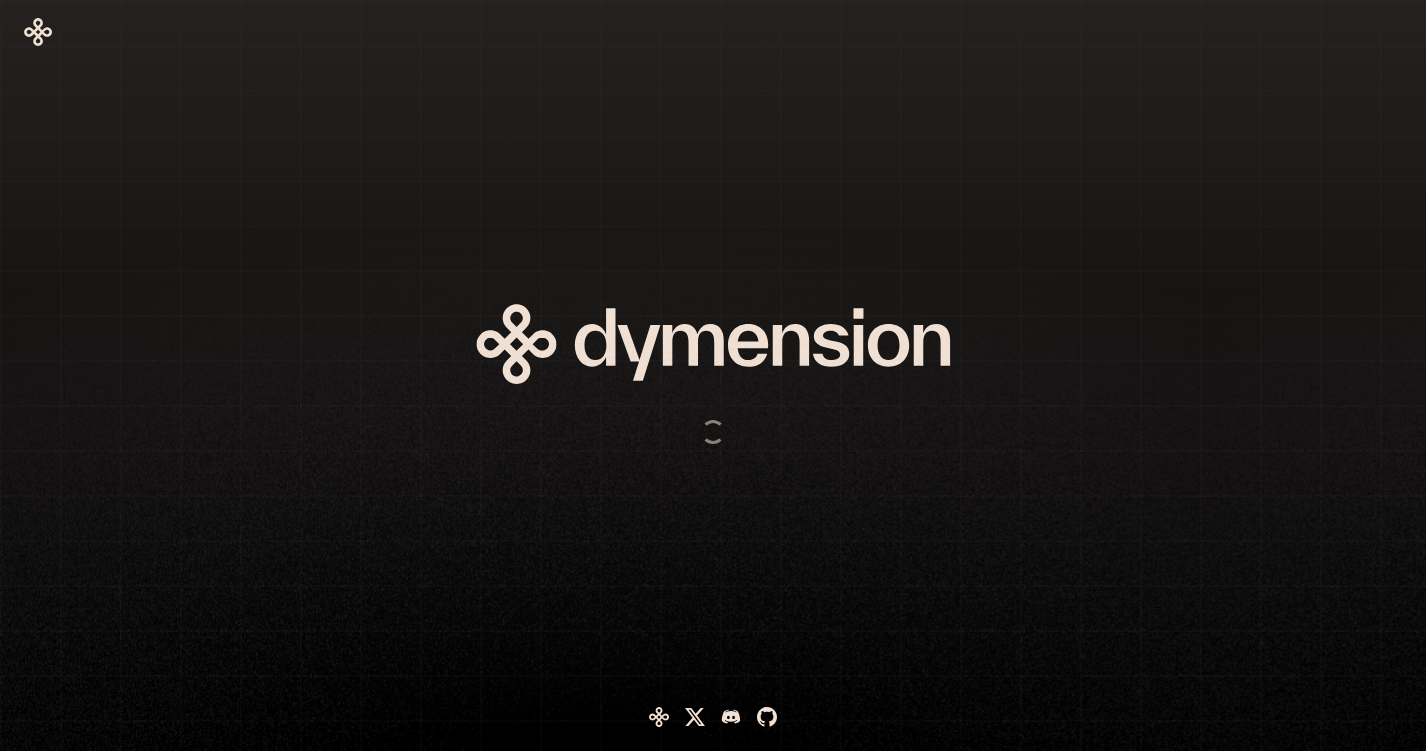 scroll, scrollTop: 0, scrollLeft: 0, axis: both 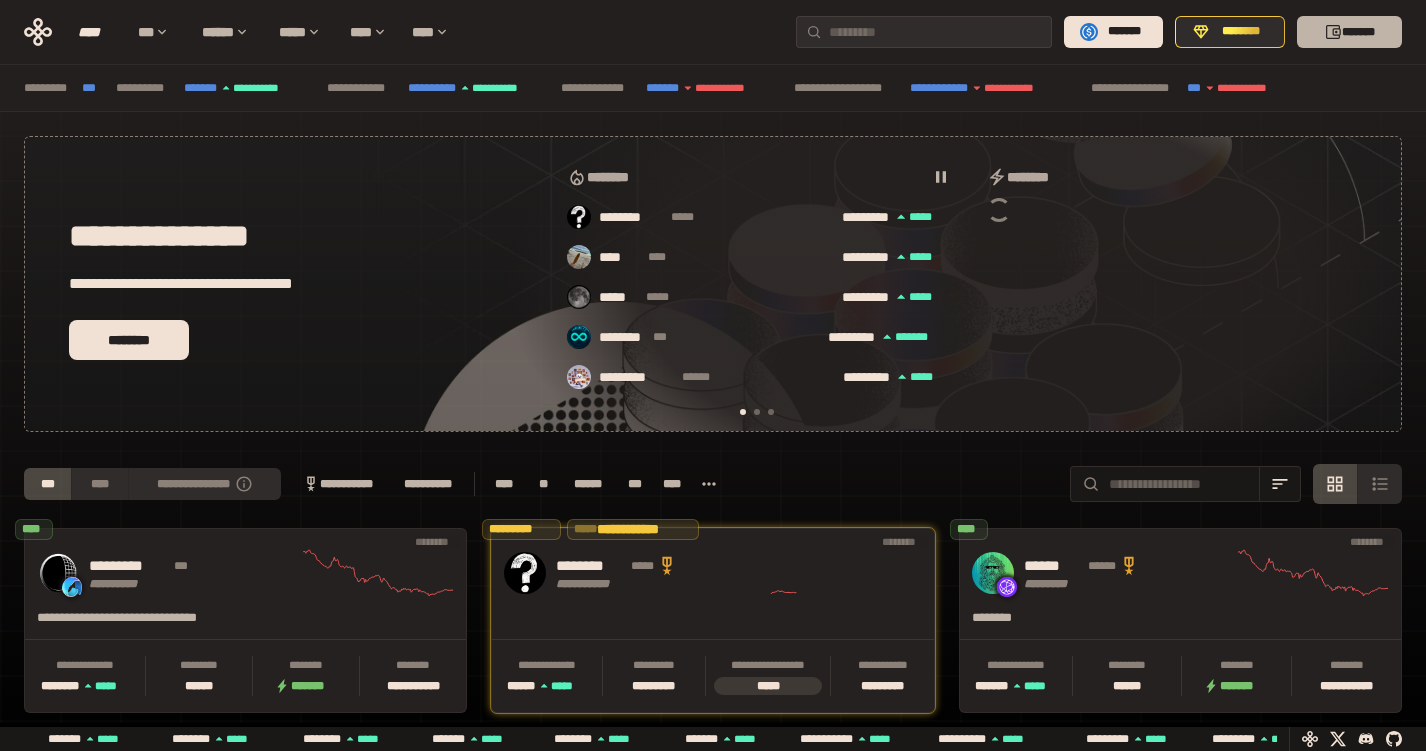 click on "*******" at bounding box center (1349, 32) 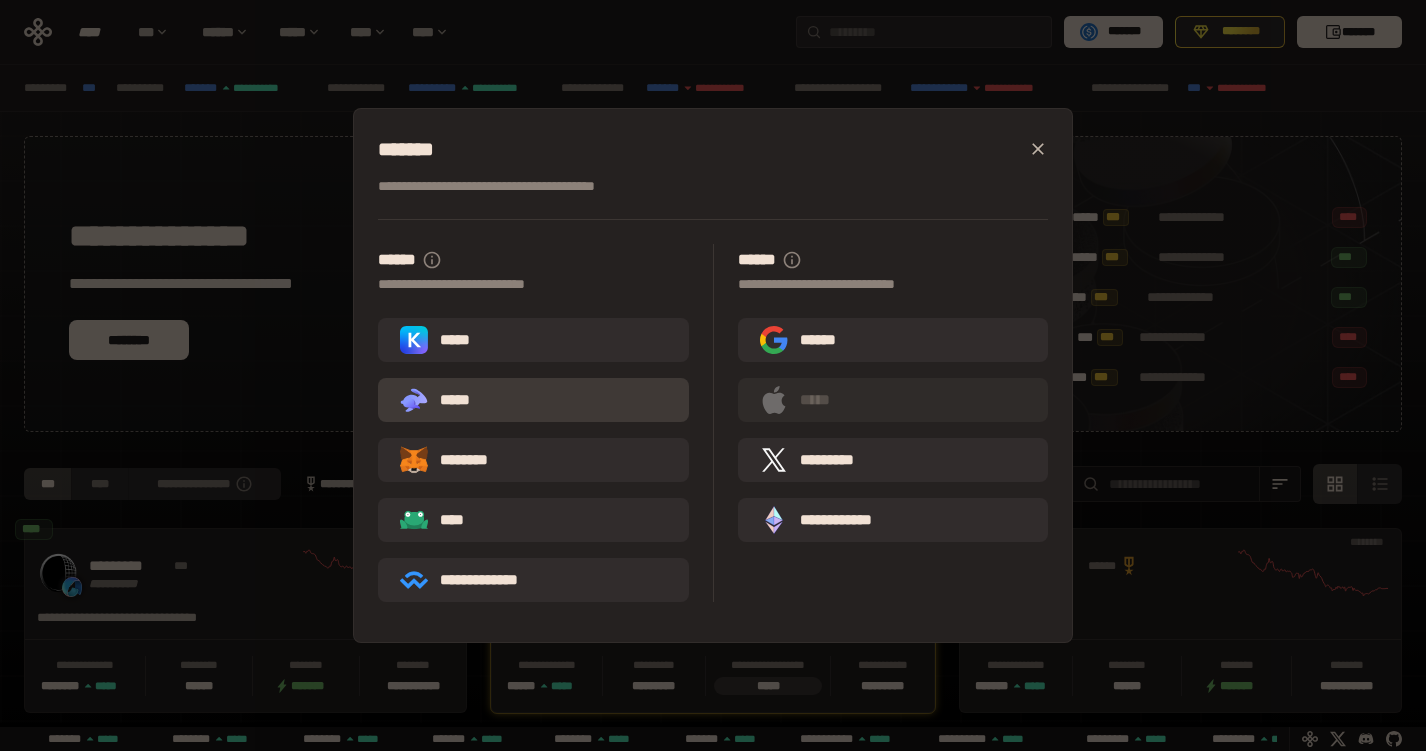 scroll, scrollTop: 0, scrollLeft: 436, axis: horizontal 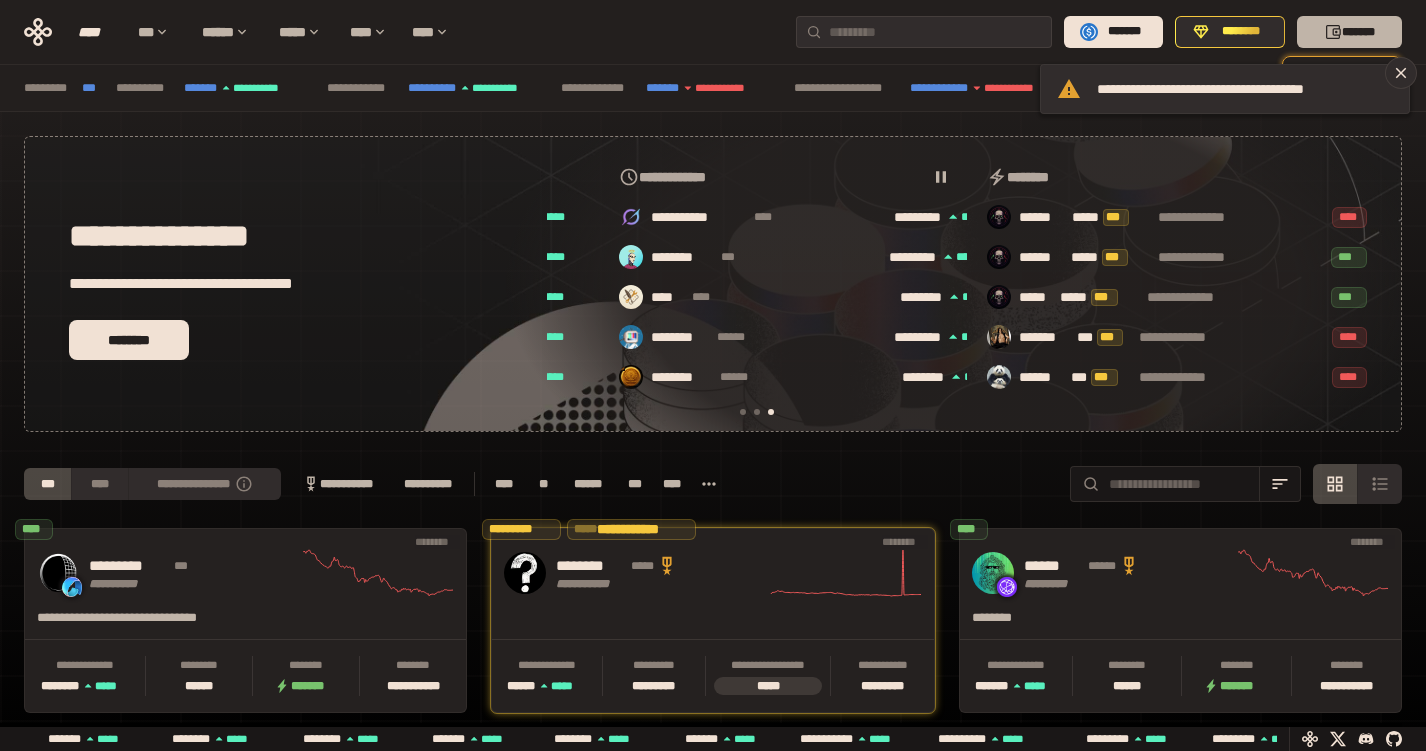 click on "*******" at bounding box center [1349, 32] 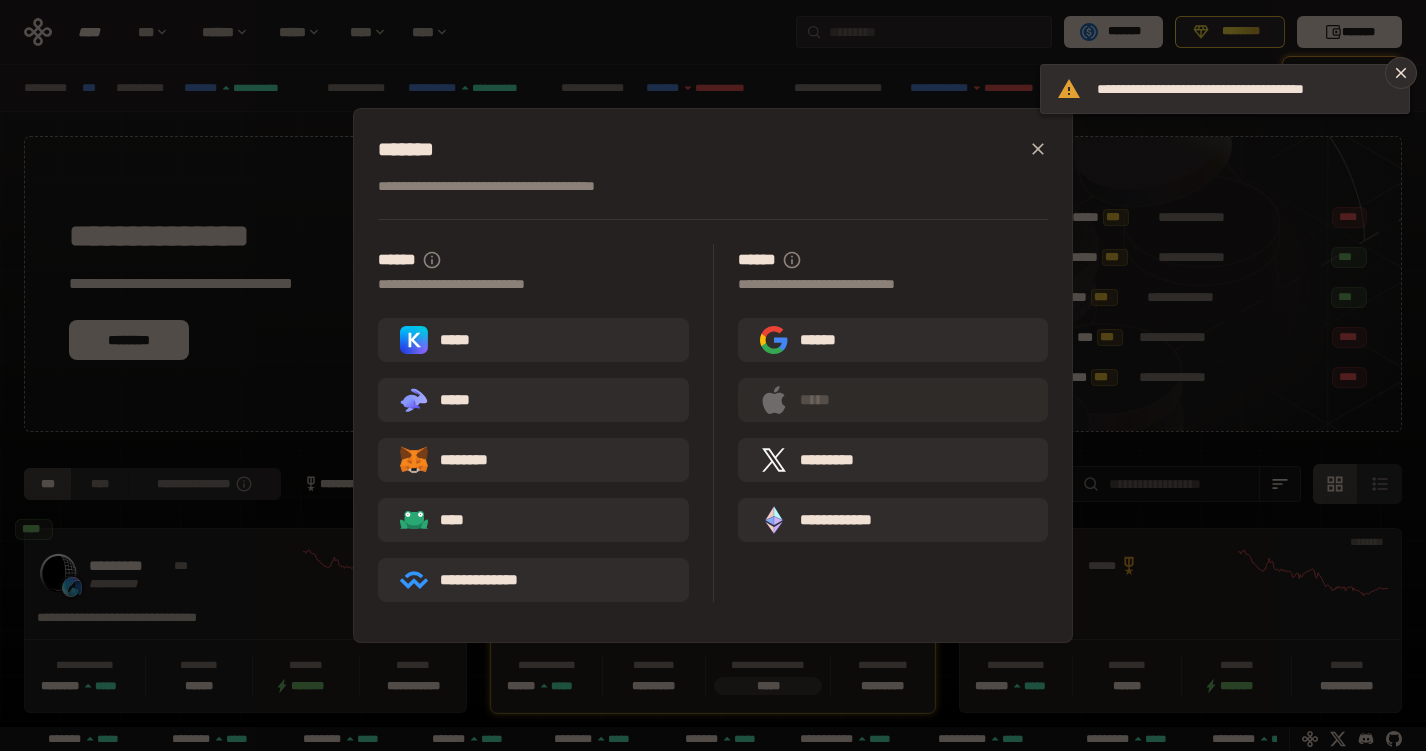 scroll, scrollTop: 0, scrollLeft: 436, axis: horizontal 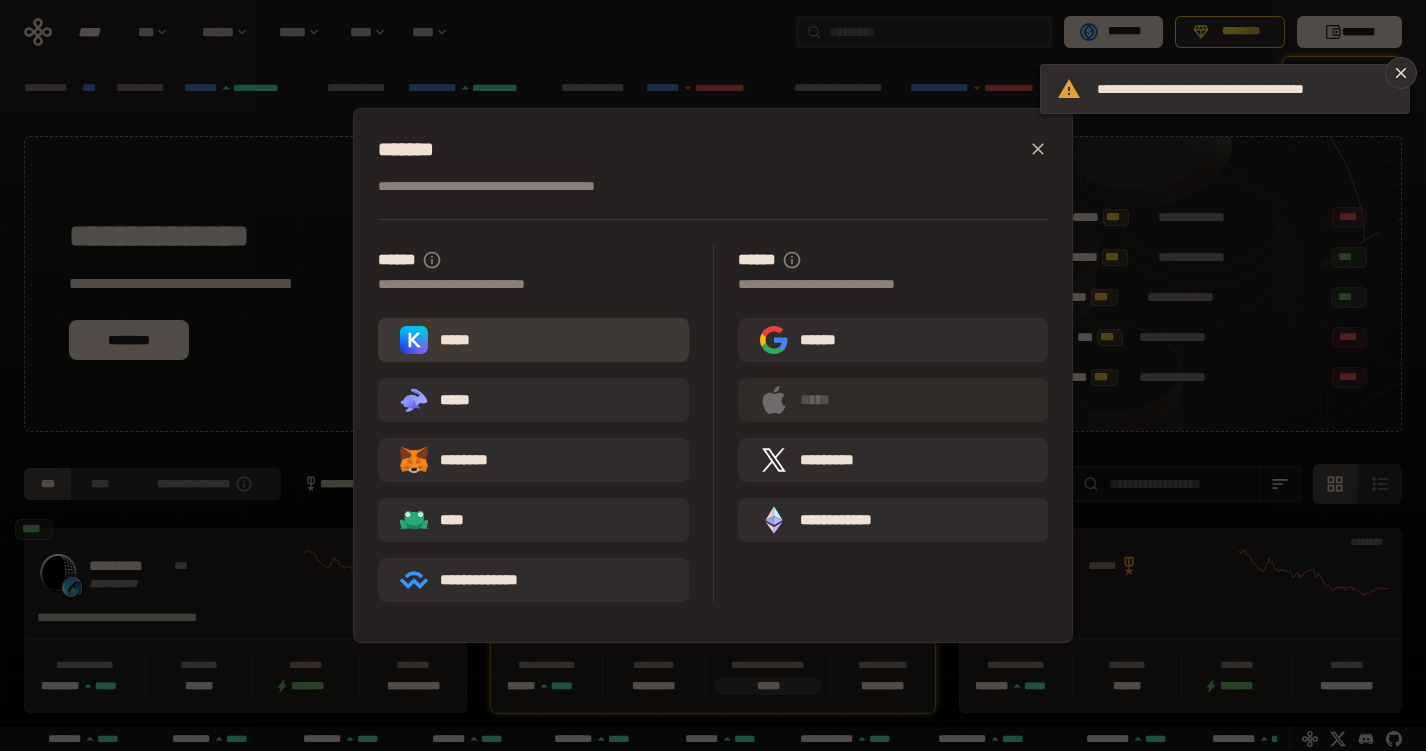 click on "*****" at bounding box center [533, 340] 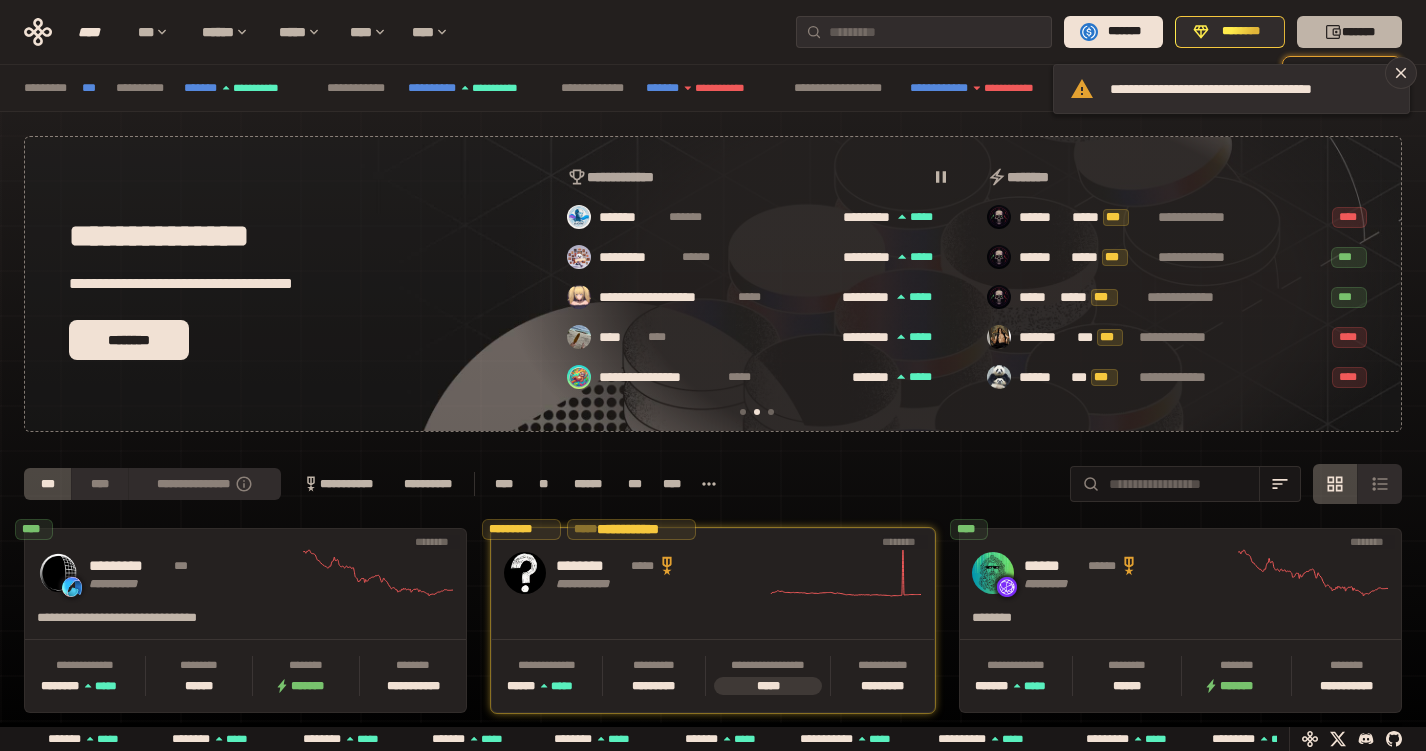 click on "*******" at bounding box center [1349, 32] 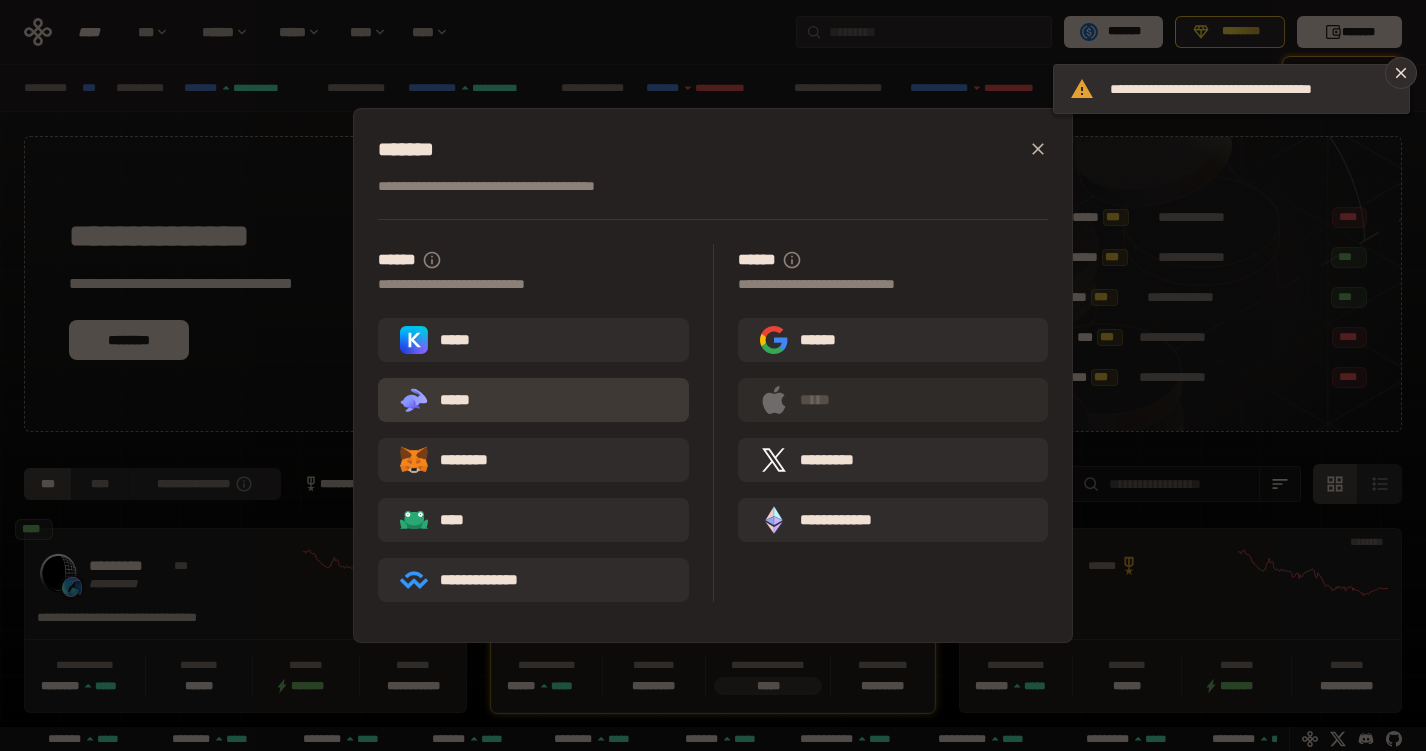 click on ".st0{fill:url(#SVGID_1_);}
.st1{fill-rule:evenodd;clip-rule:evenodd;fill:url(#SVGID_00000161597173617360504640000012432366591255278478_);}
.st2{fill-rule:evenodd;clip-rule:evenodd;fill:url(#SVGID_00000021803777515098205300000017382971856690286485_);}
.st3{fill:url(#SVGID_00000031192219548086493050000012287181694732331425_);}
*****" at bounding box center [443, 400] 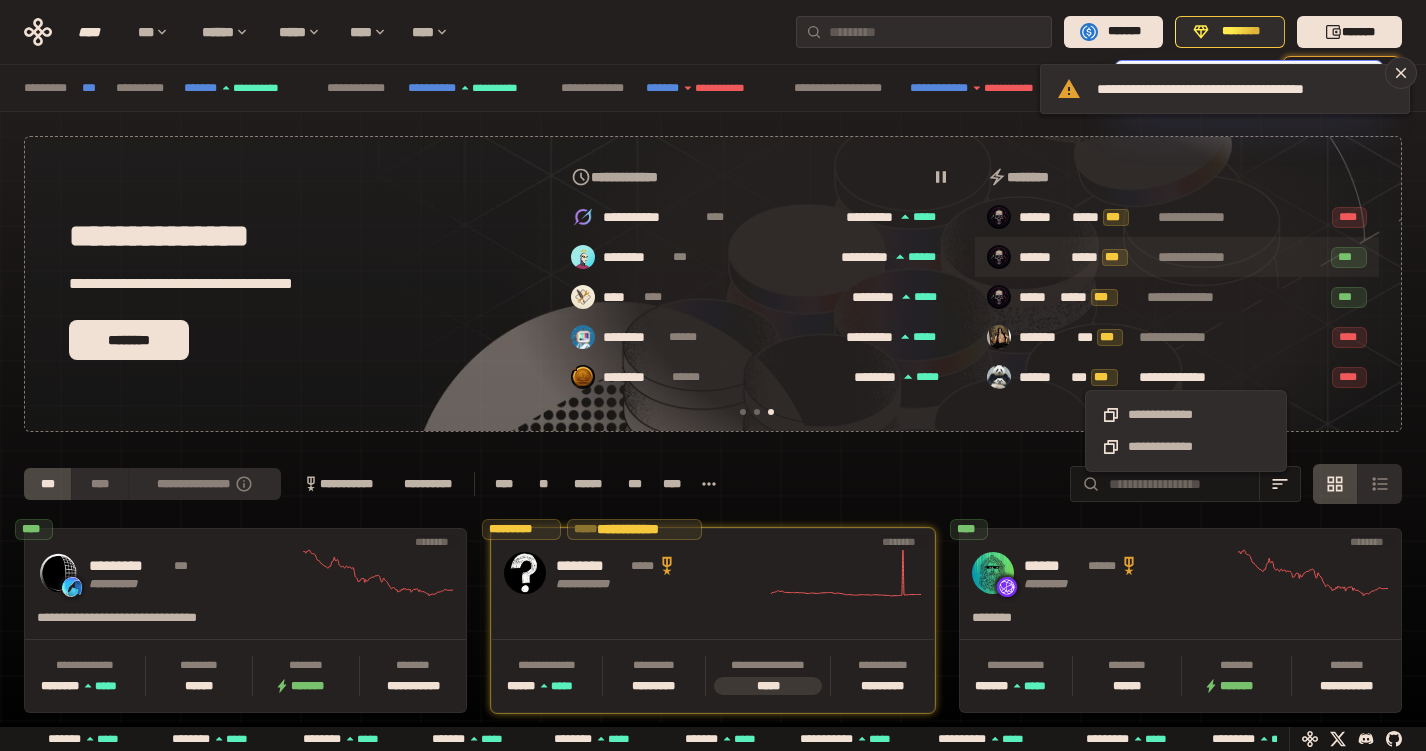 scroll, scrollTop: 0, scrollLeft: 856, axis: horizontal 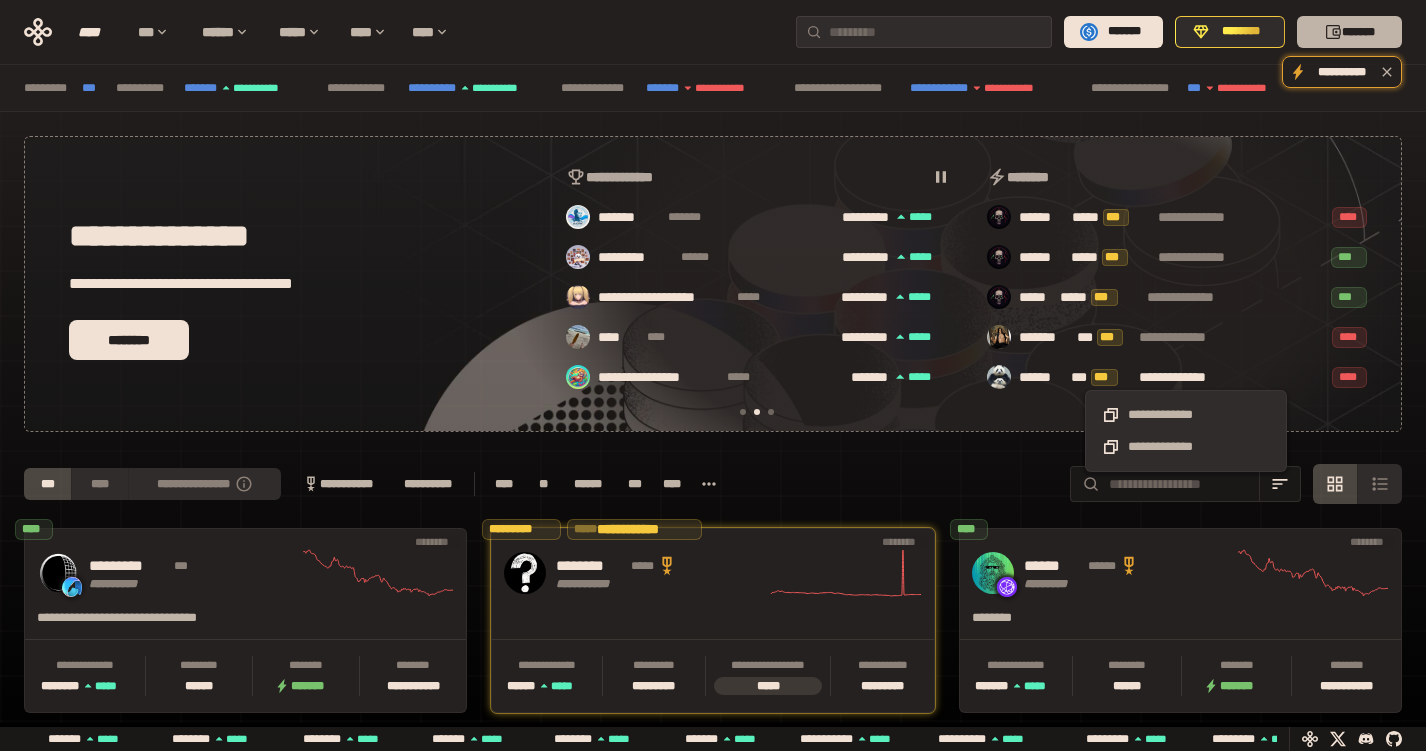 click on "*******" at bounding box center (1349, 32) 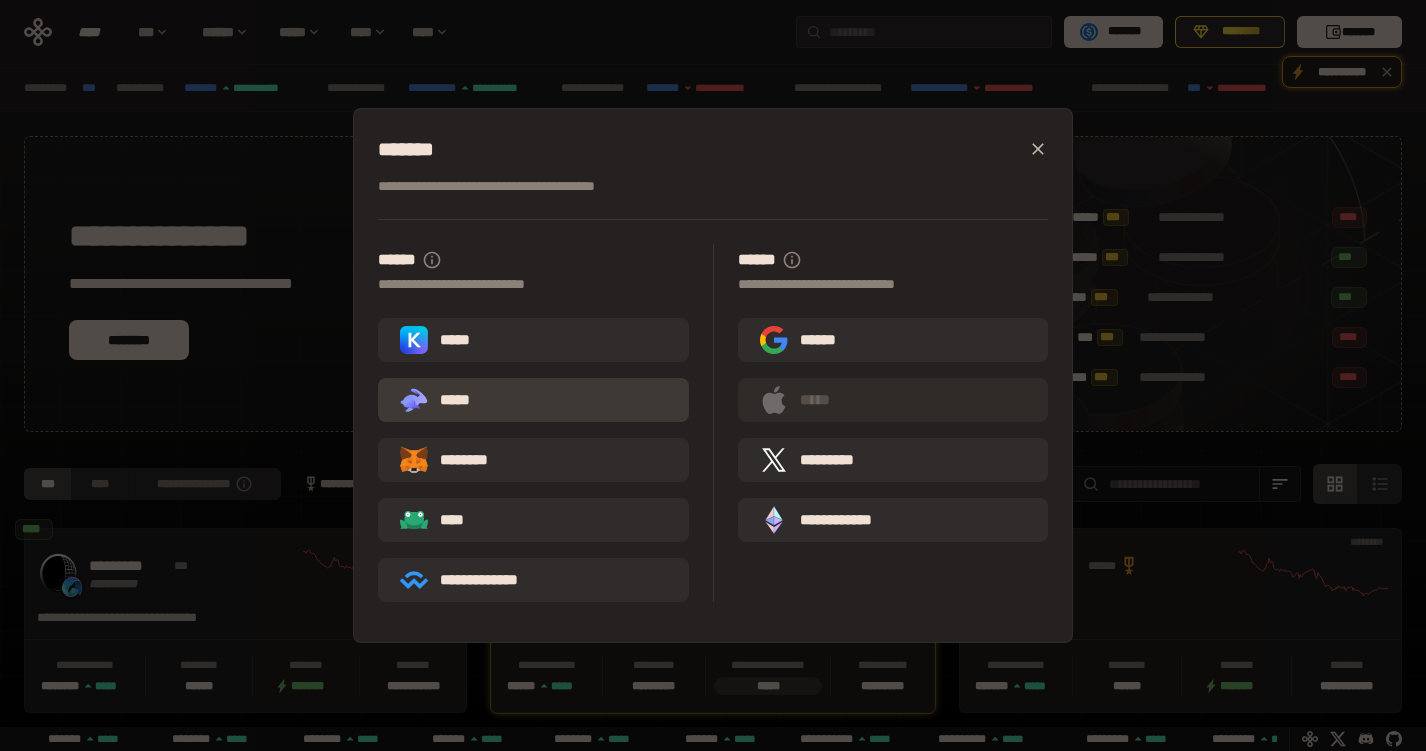 click on ".st0{fill:url(#SVGID_1_);}
.st1{fill-rule:evenodd;clip-rule:evenodd;fill:url(#SVGID_00000161597173617360504640000012432366591255278478_);}
.st2{fill-rule:evenodd;clip-rule:evenodd;fill:url(#SVGID_00000021803777515098205300000017382971856690286485_);}
.st3{fill:url(#SVGID_00000031192219548086493050000012287181694732331425_);}
*****" at bounding box center (533, 400) 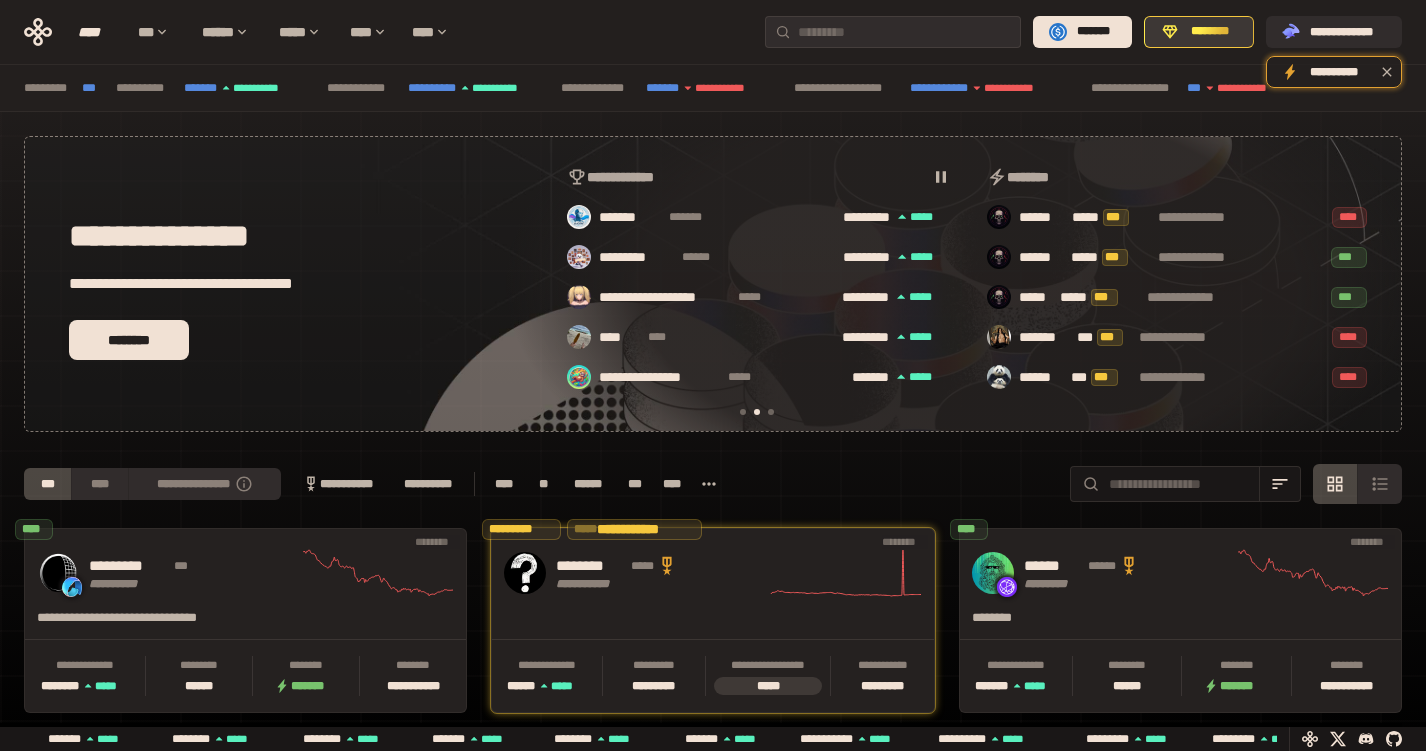 click on "********" at bounding box center [1210, 32] 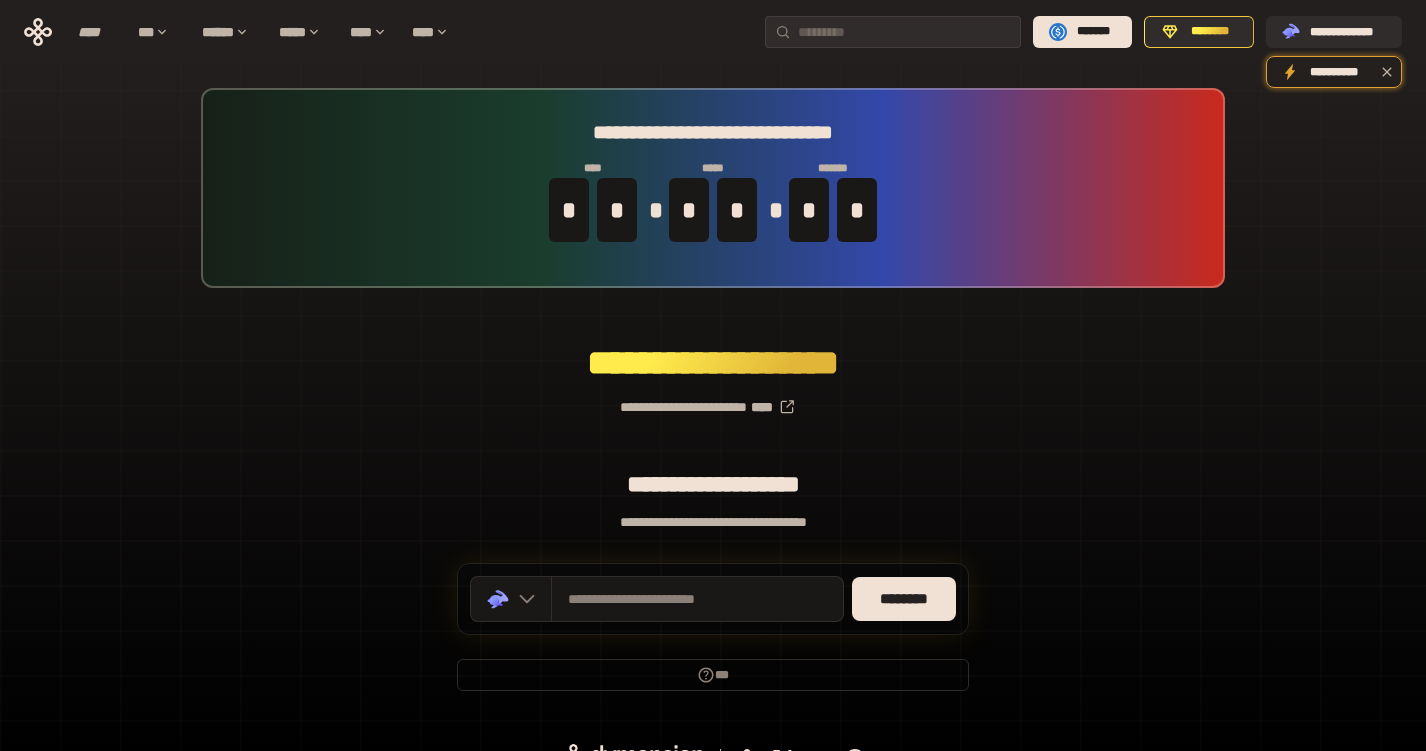 click on "**********" at bounding box center [713, 399] 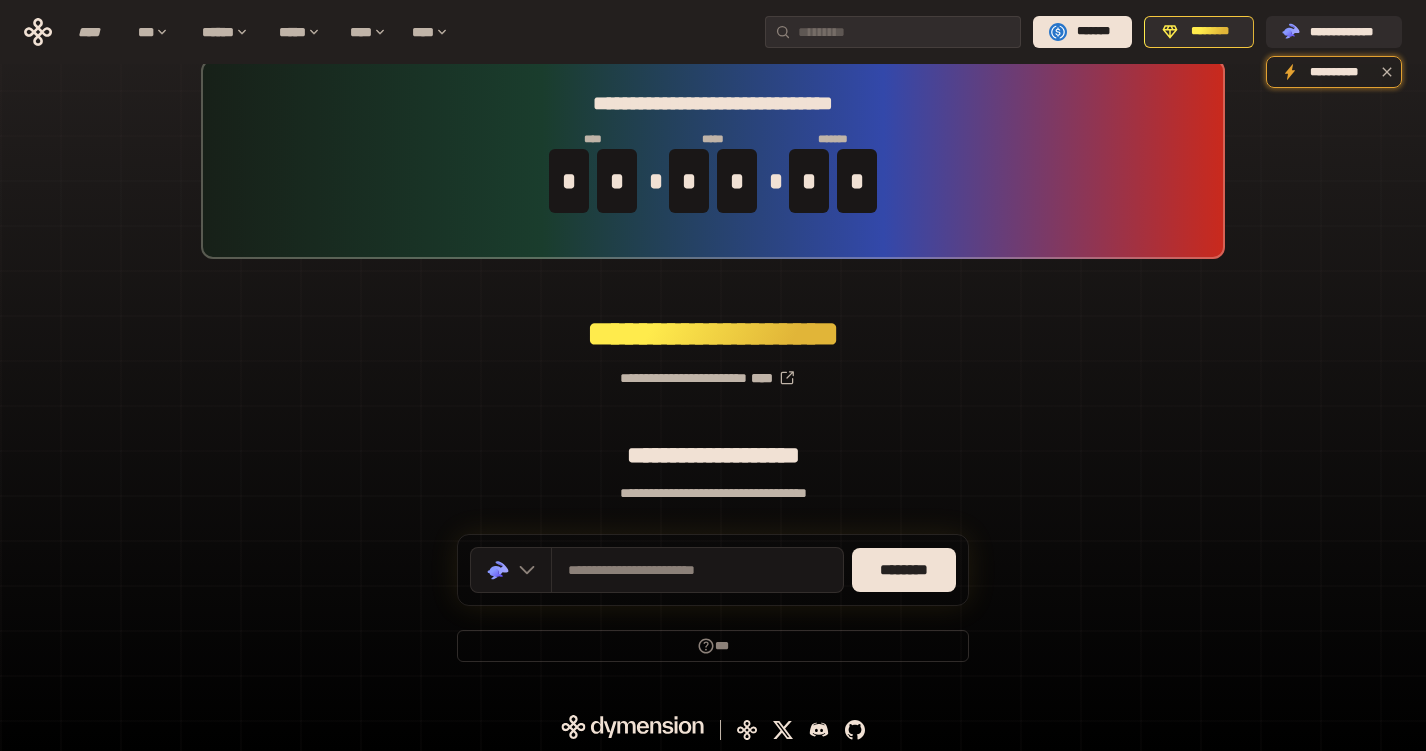 scroll, scrollTop: 32, scrollLeft: 0, axis: vertical 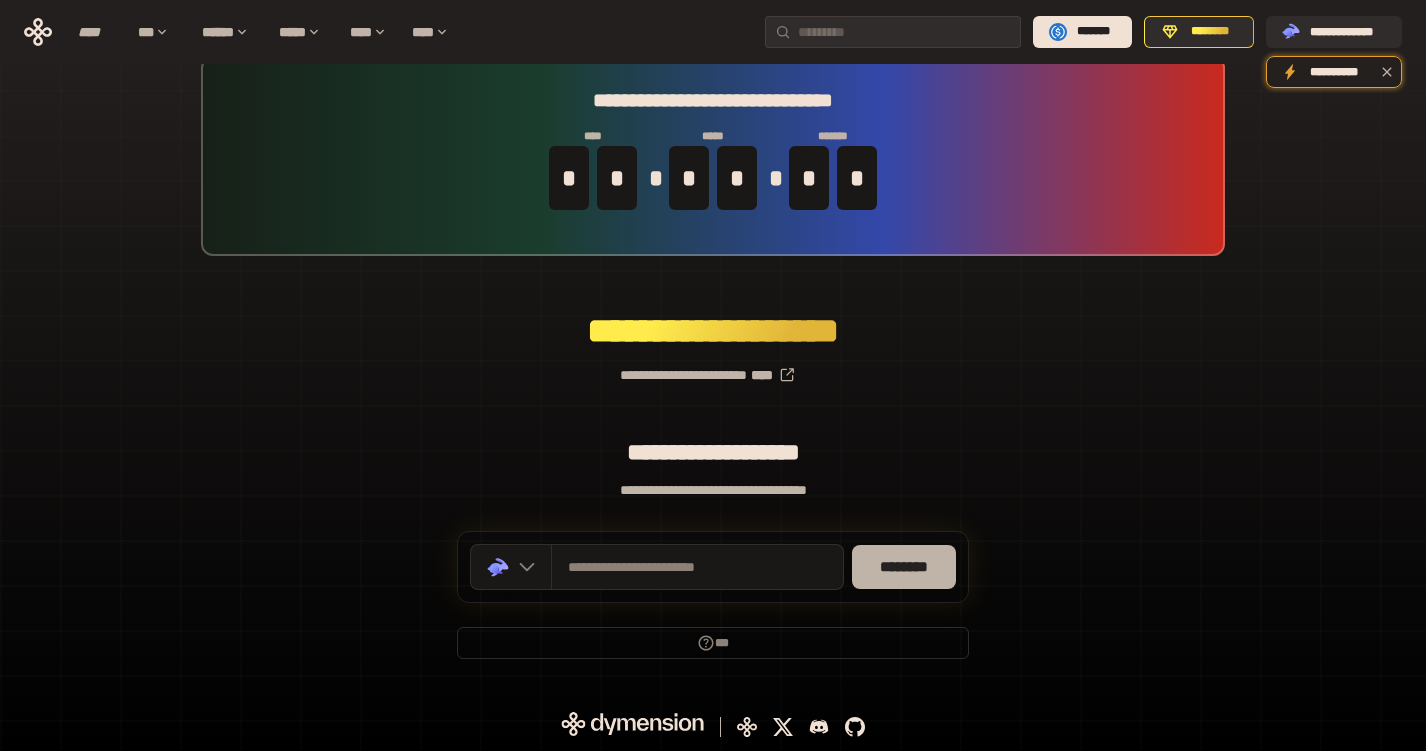 click on "********" at bounding box center (904, 567) 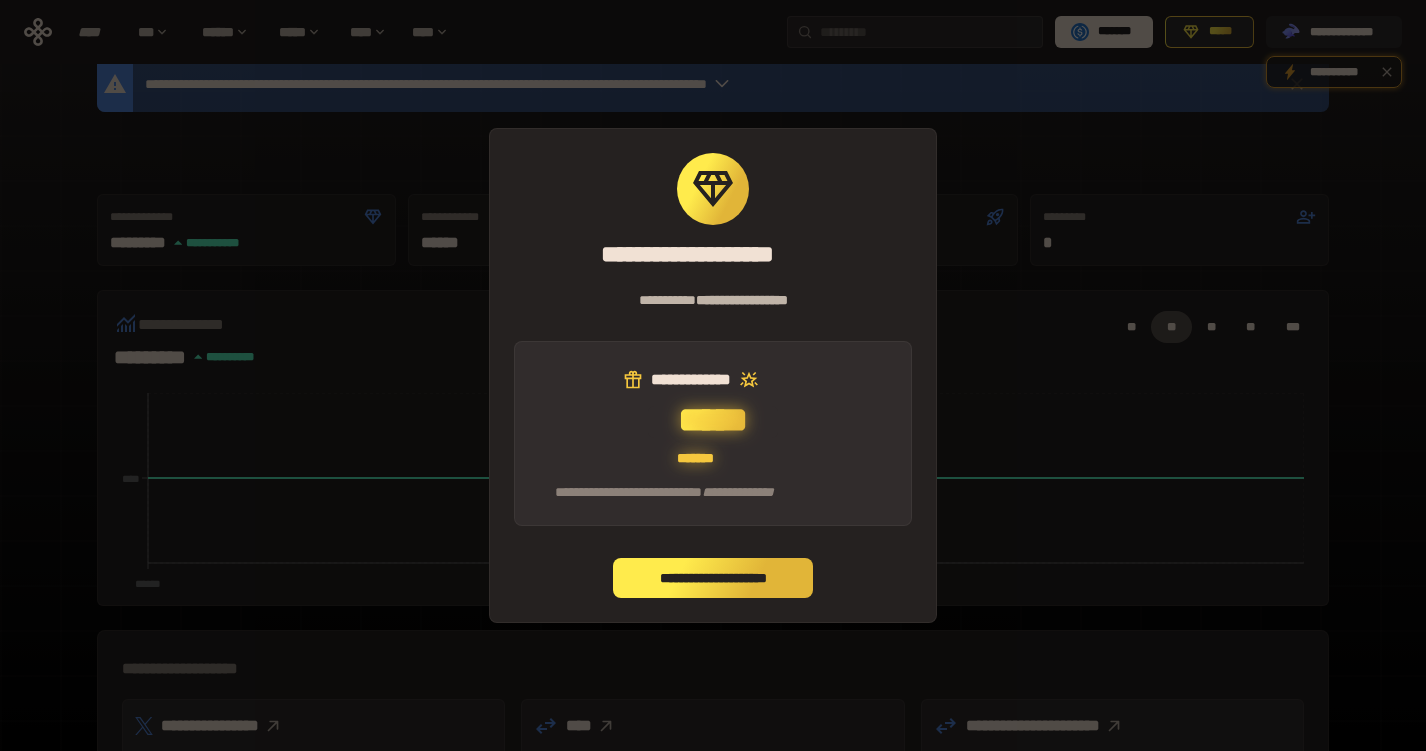 click on "**********" at bounding box center [713, 578] 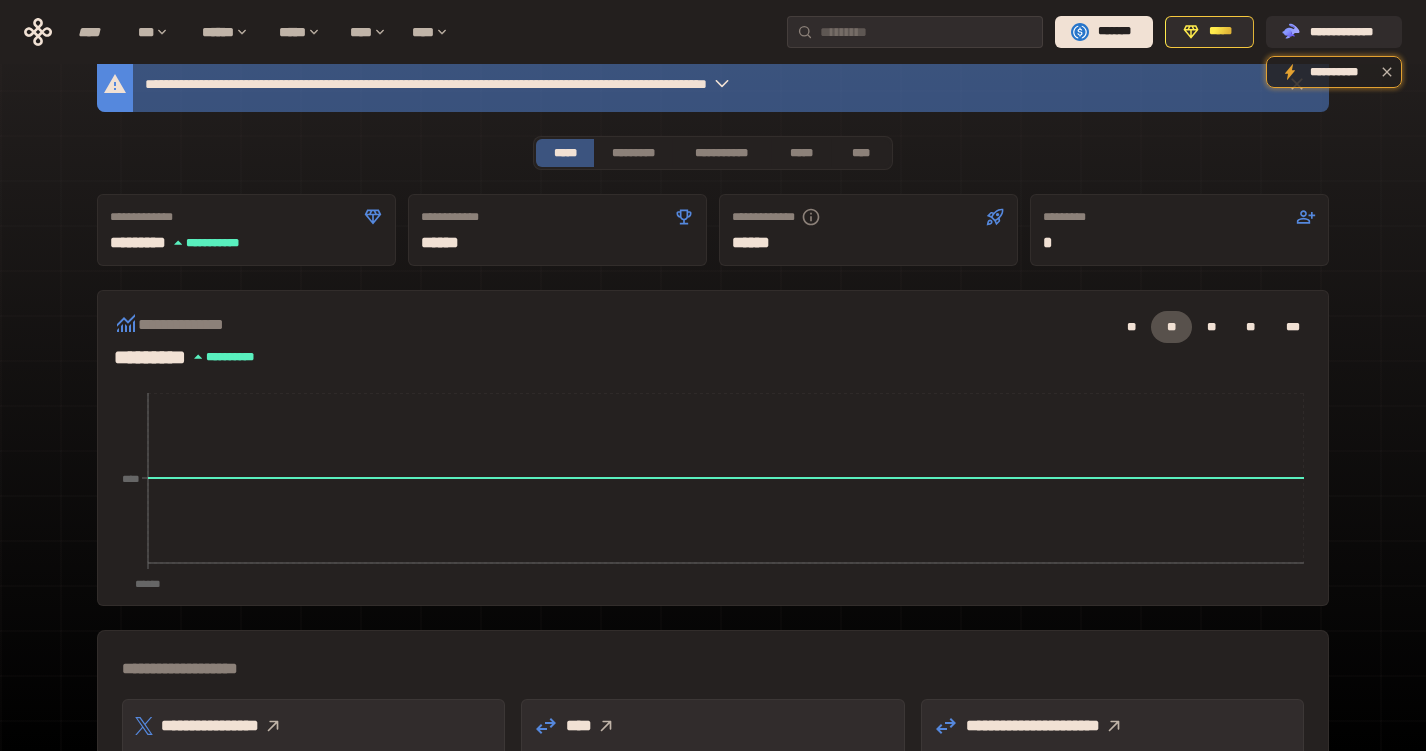 click on "**********" at bounding box center [713, 620] 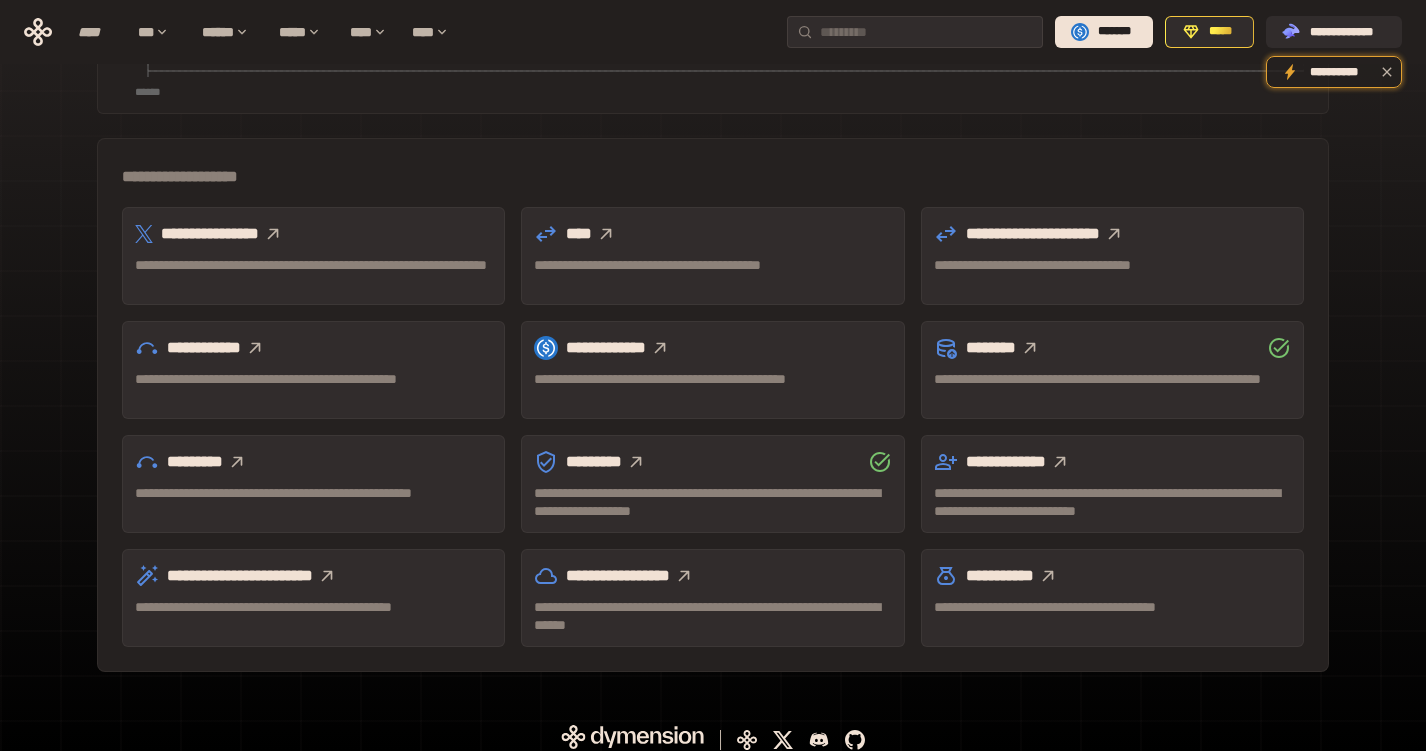 scroll, scrollTop: 537, scrollLeft: 0, axis: vertical 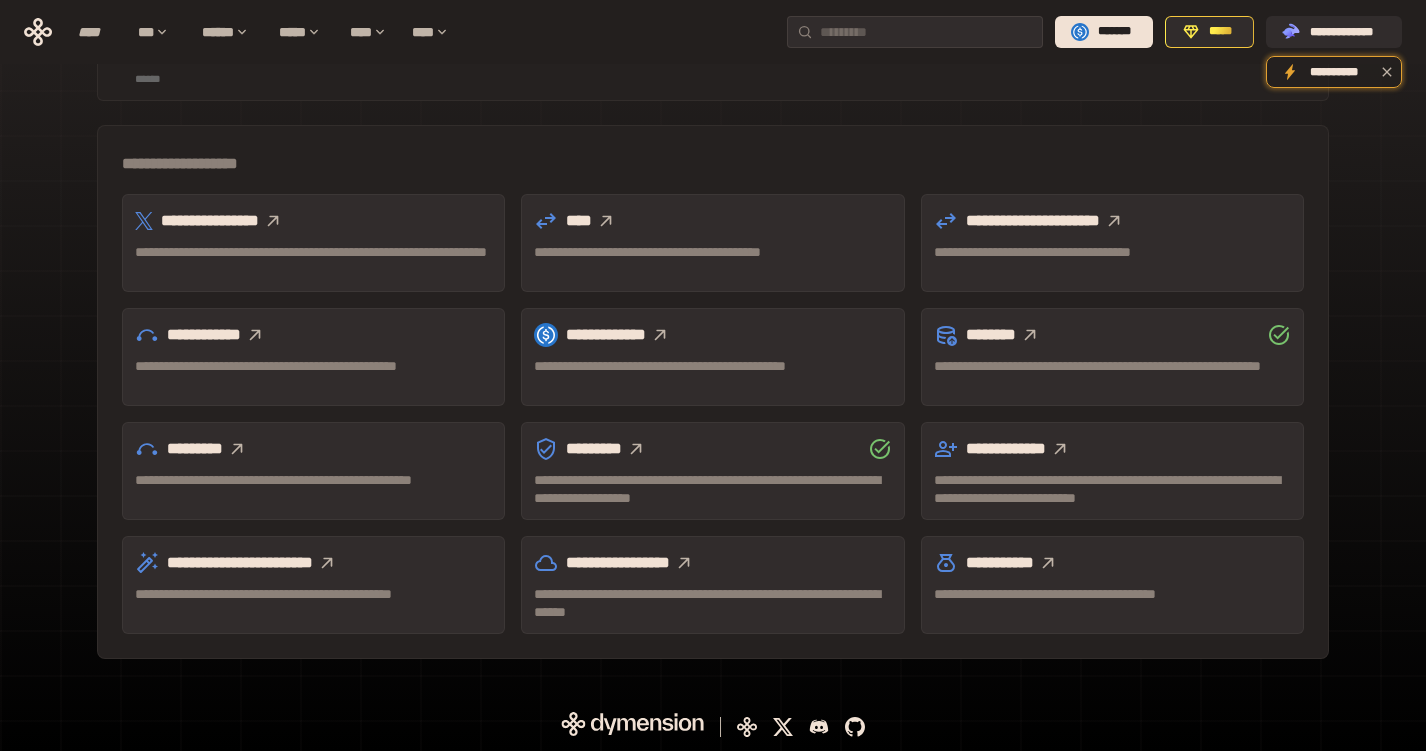 click on "**********" at bounding box center [713, 392] 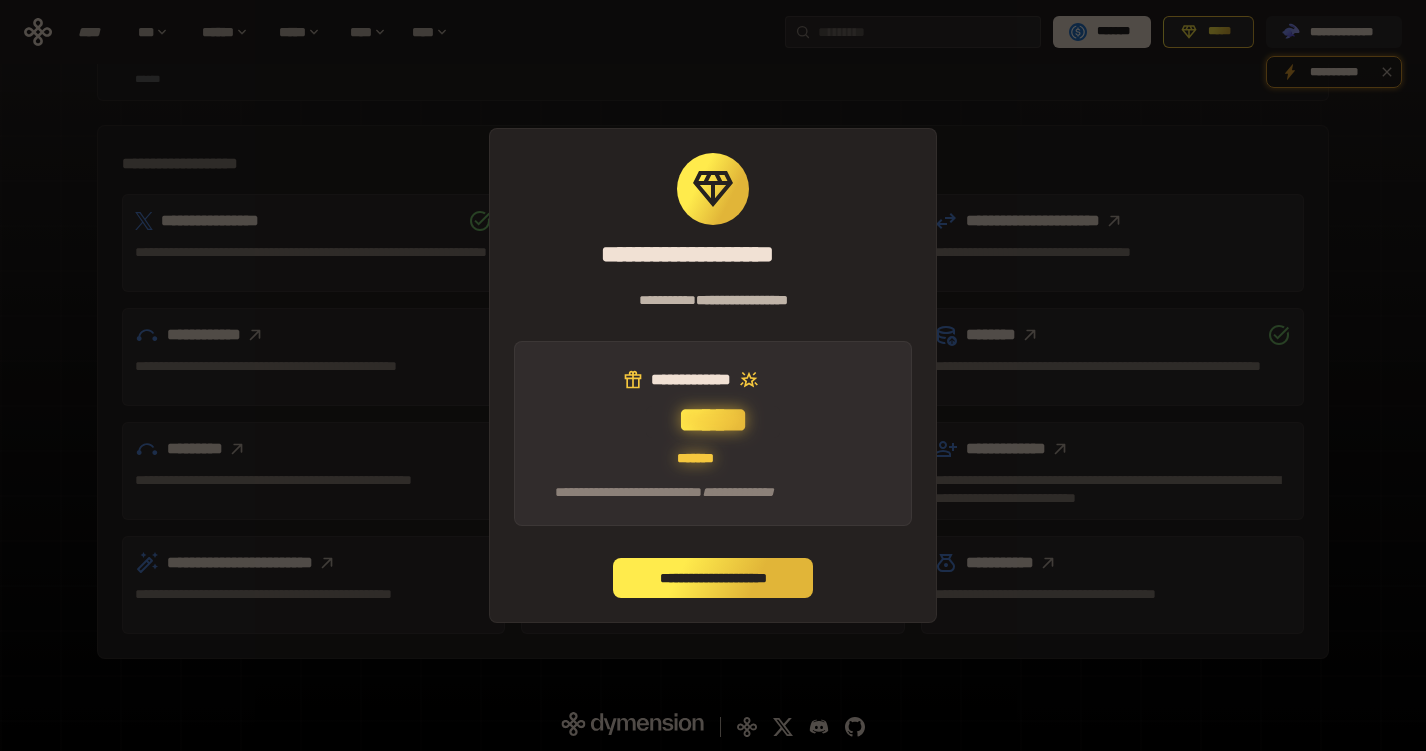 click on "**********" at bounding box center (713, 578) 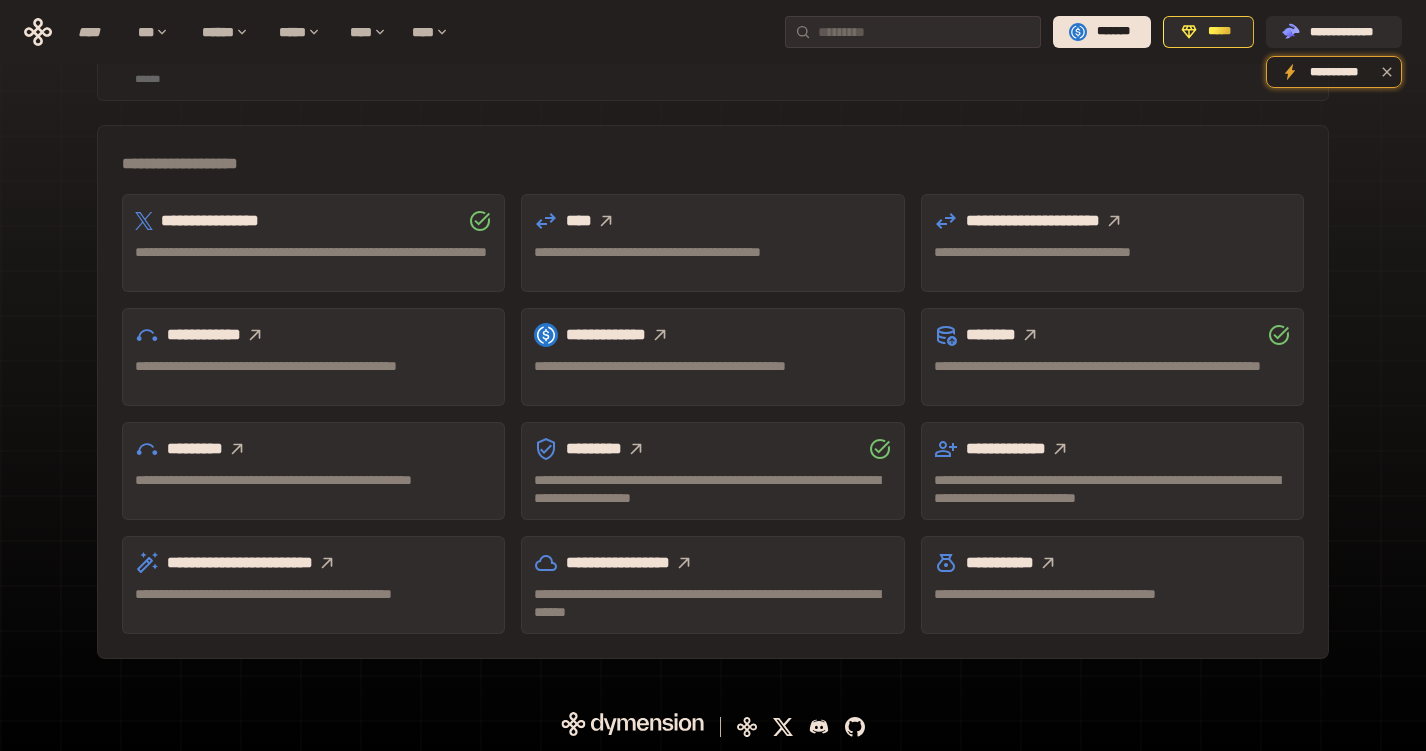 click on "**********" at bounding box center [713, 174] 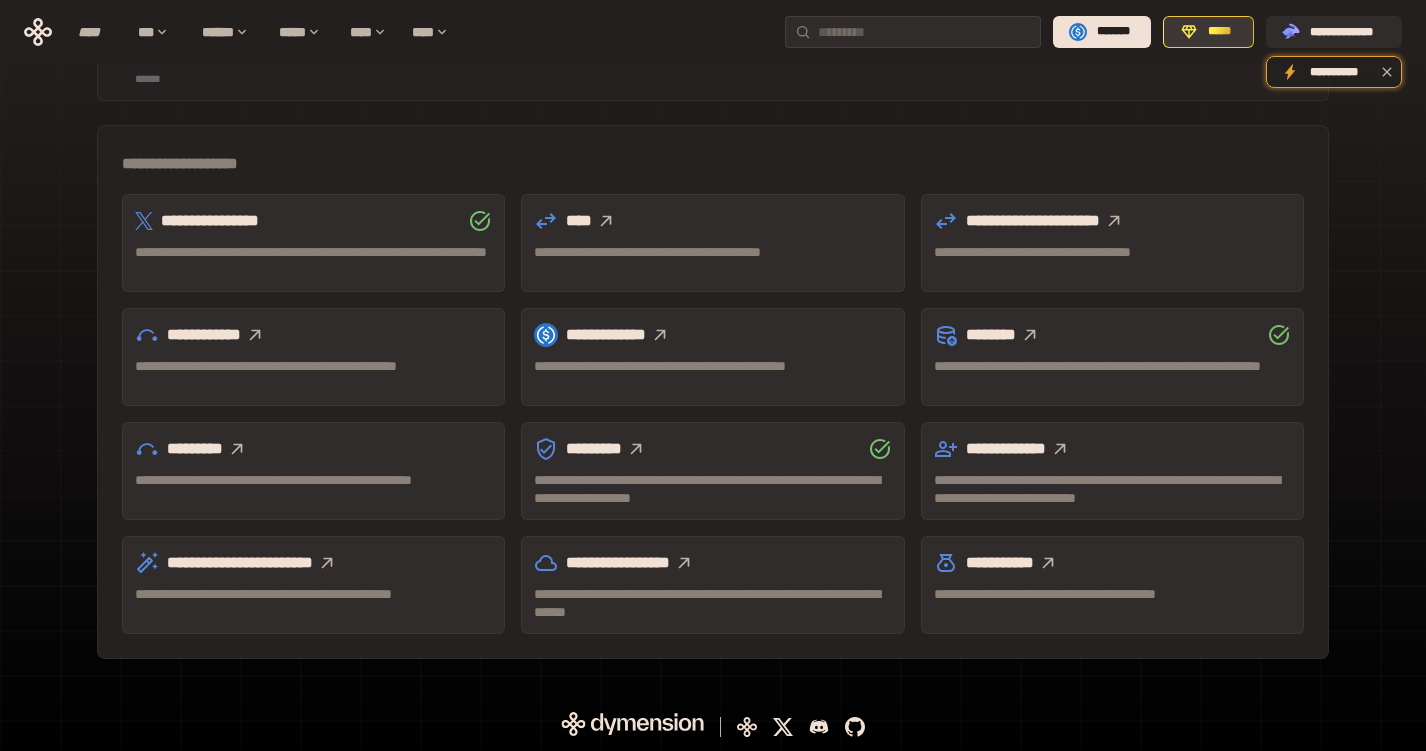 click on "*****" at bounding box center (1208, 32) 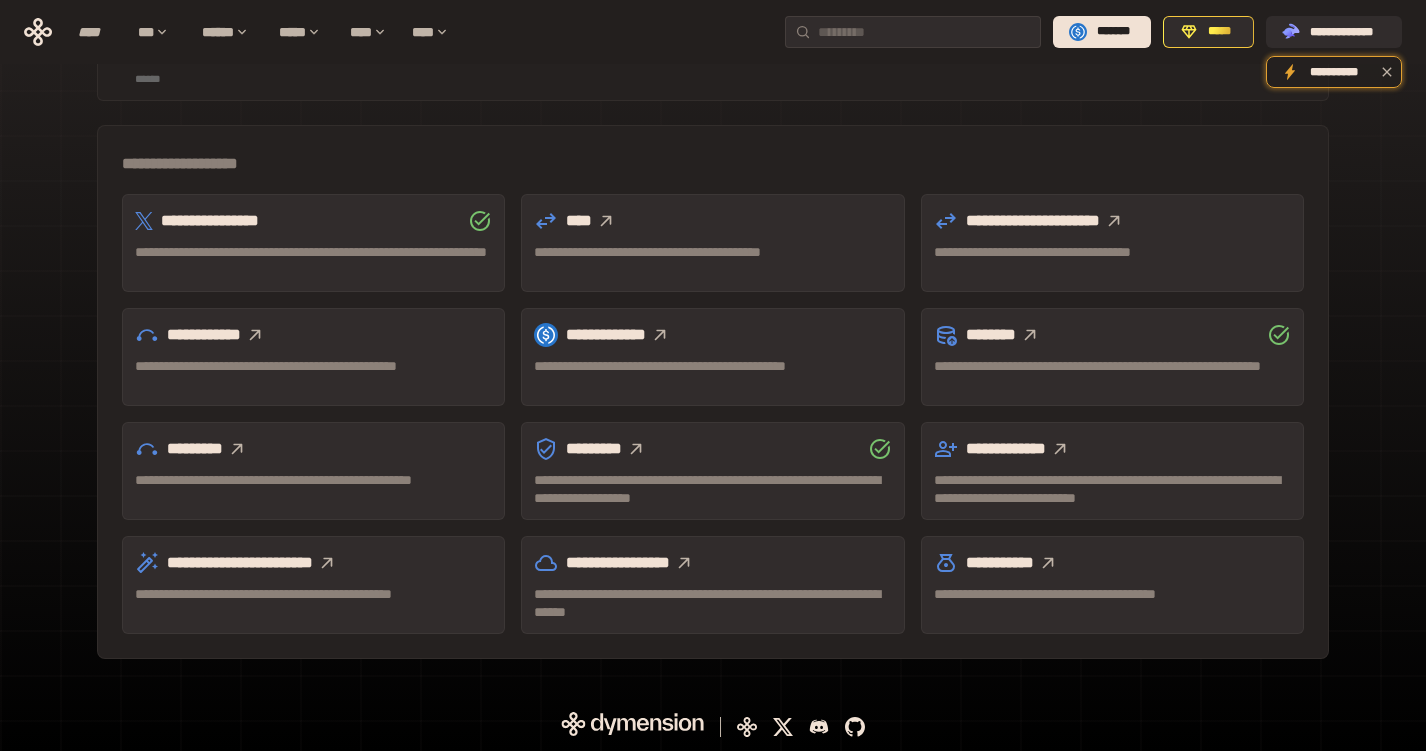 click on "**********" at bounding box center (713, 392) 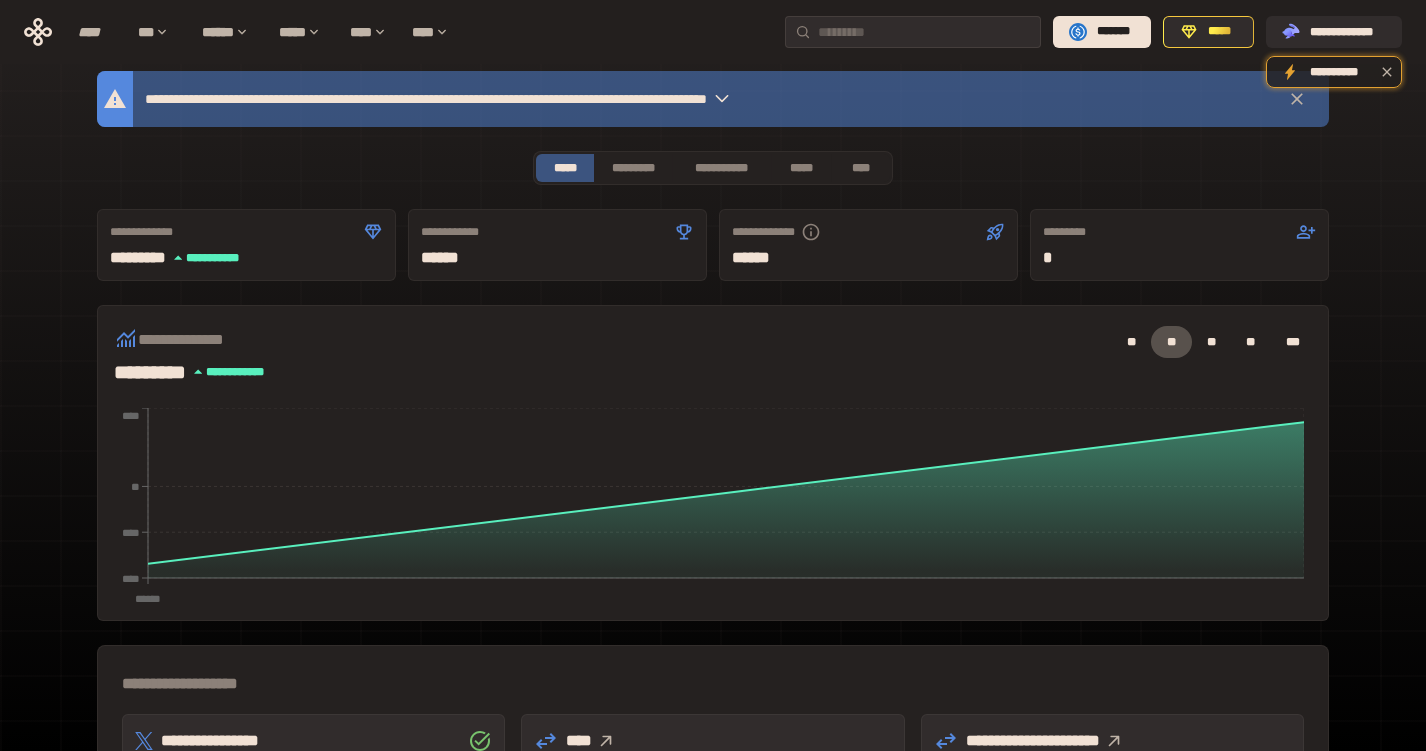 scroll, scrollTop: 0, scrollLeft: 0, axis: both 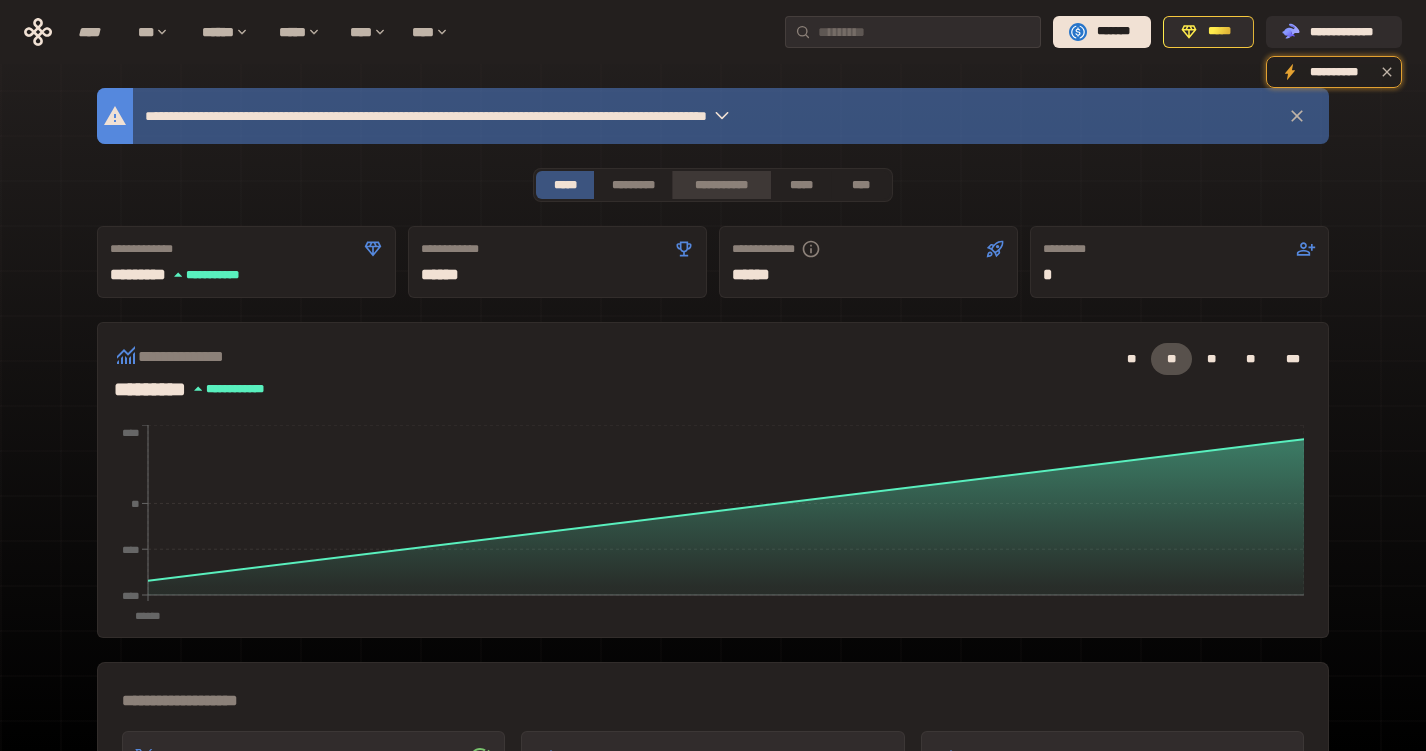 click on "**********" at bounding box center [721, 185] 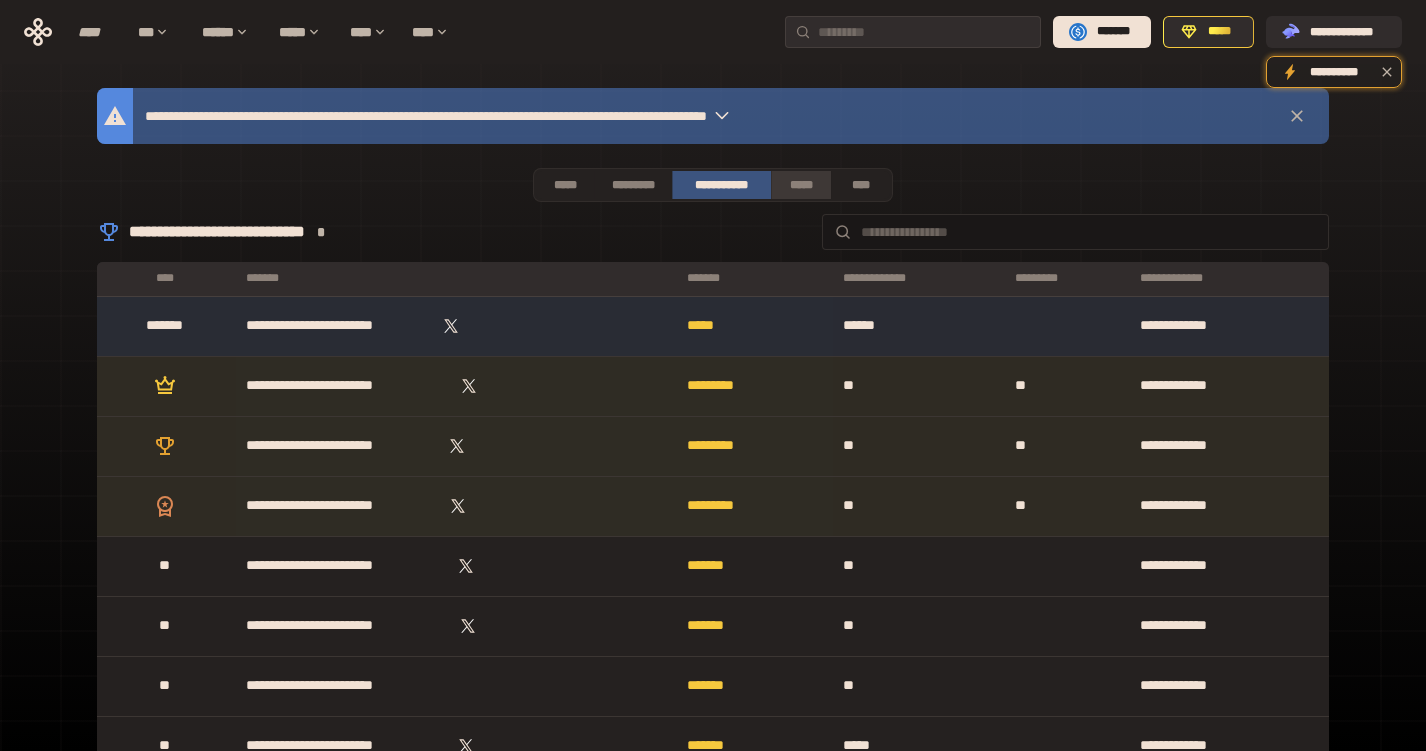 click on "*****" at bounding box center [800, 185] 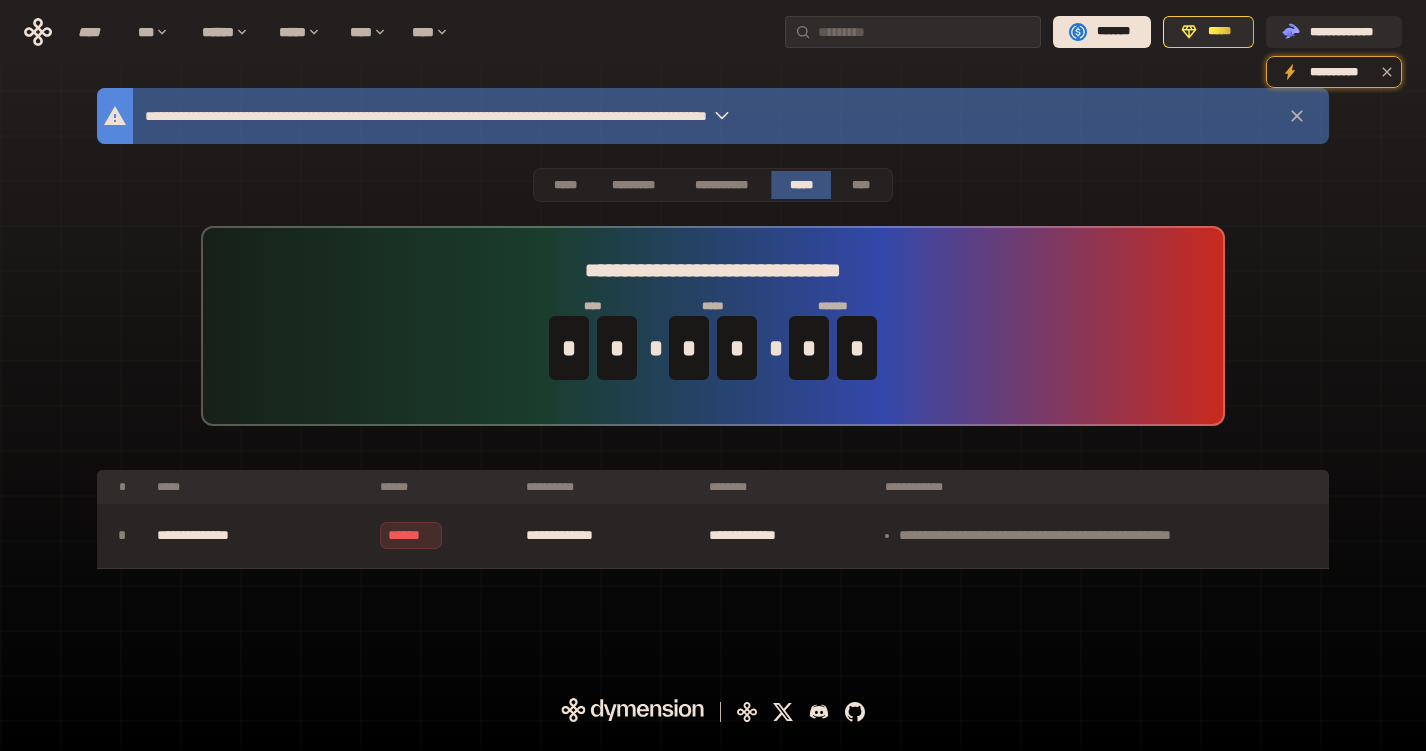click on "**********" at bounding box center (787, 536) 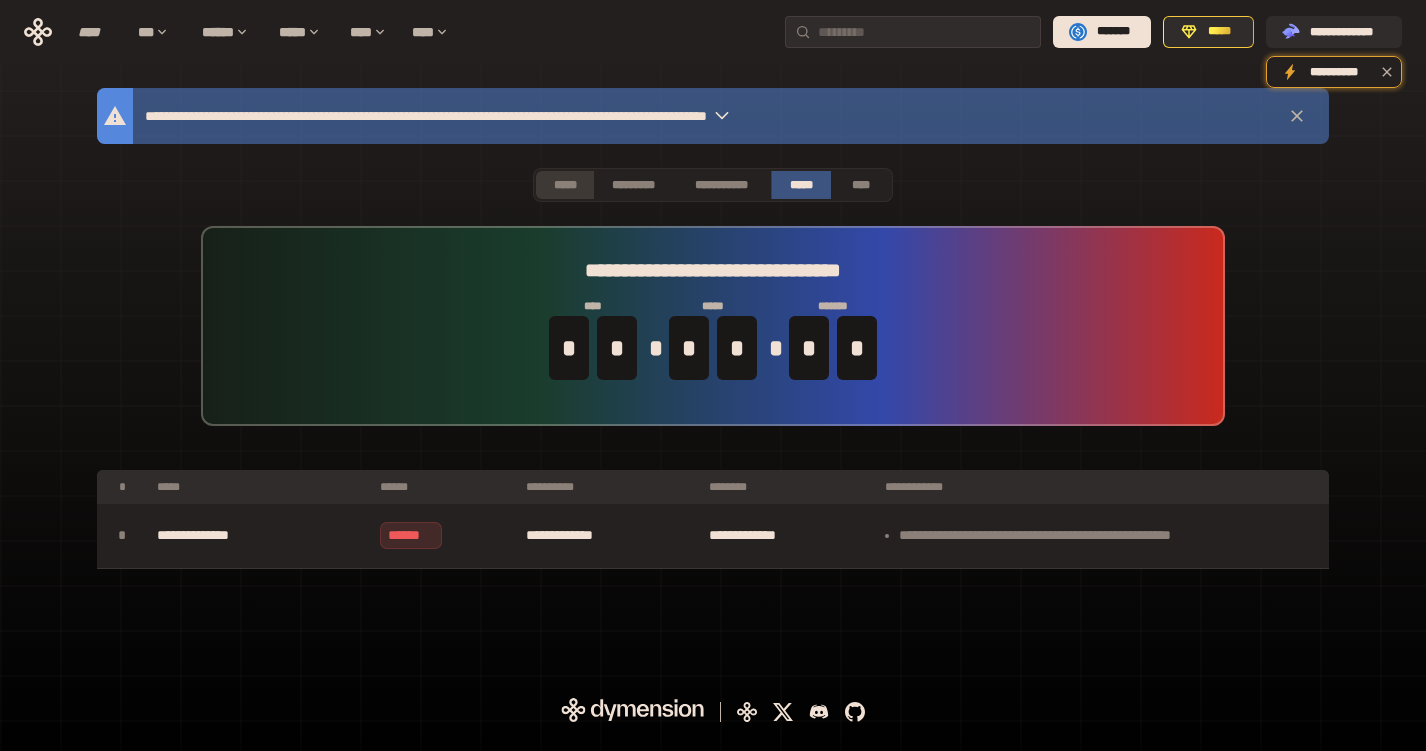 click on "*****" at bounding box center [565, 185] 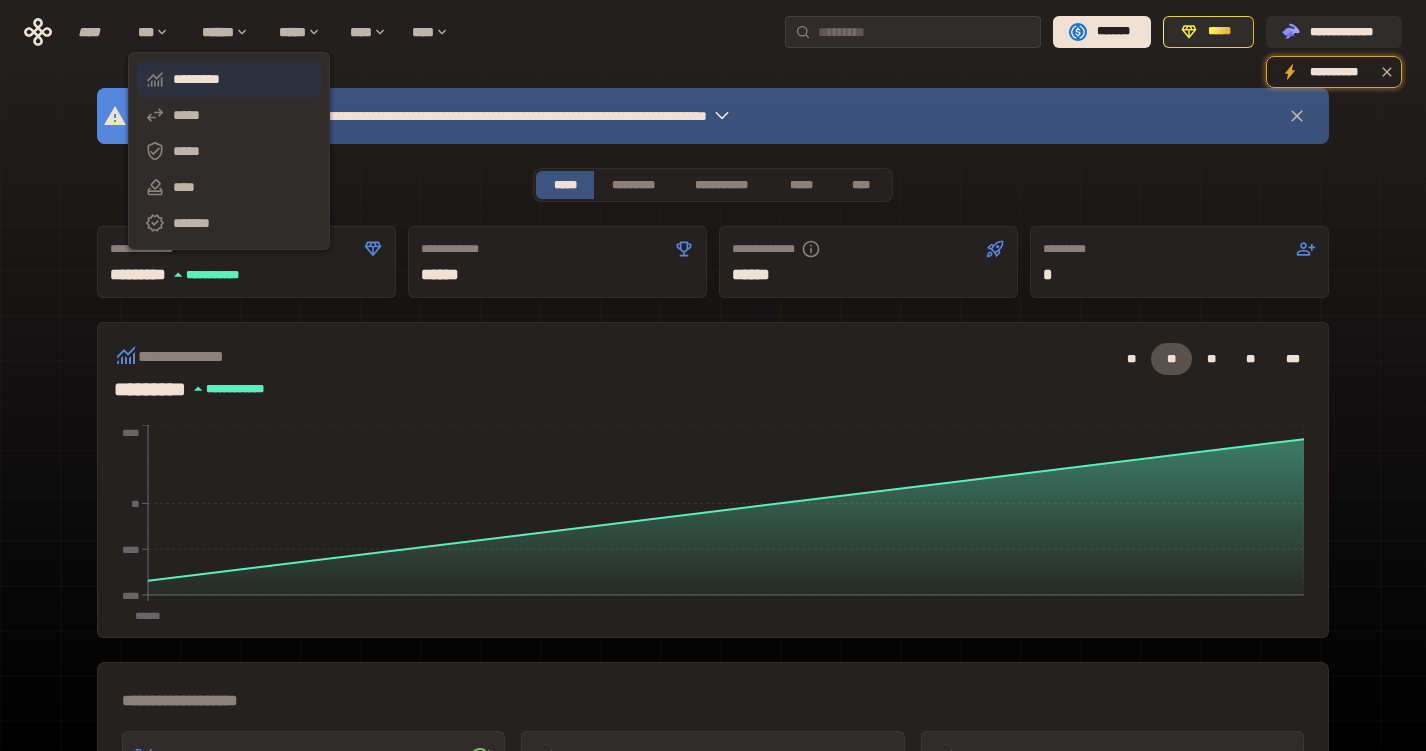 click on "*********" at bounding box center (229, 79) 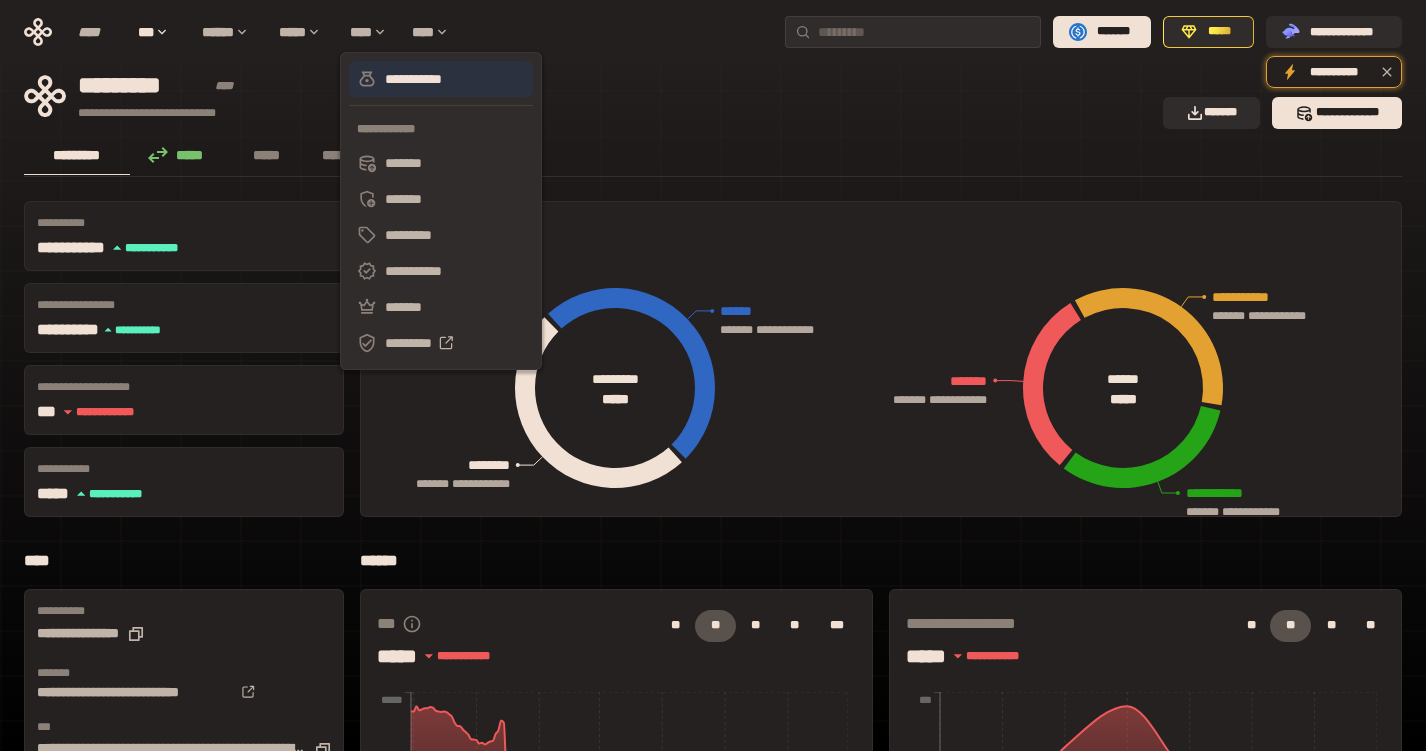click on "**********" at bounding box center [441, 79] 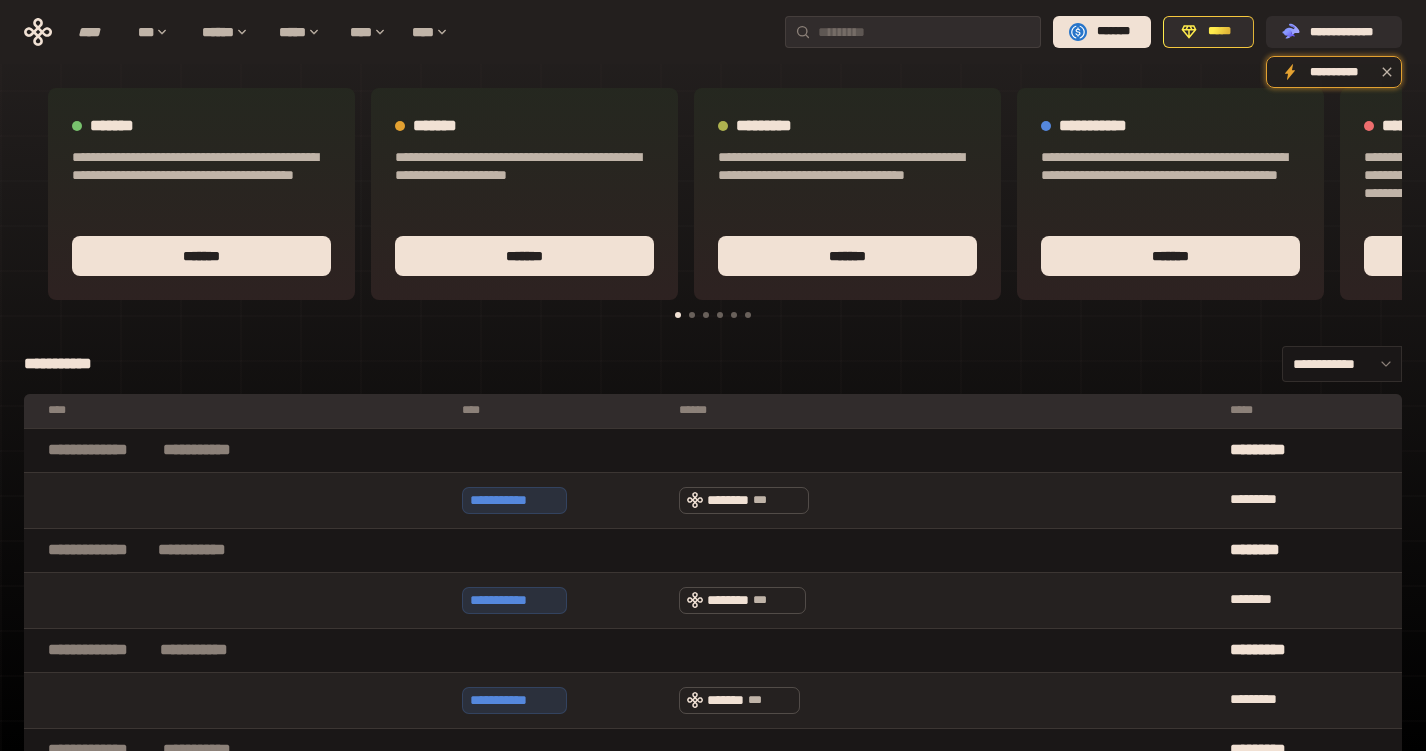 click on "**********" at bounding box center (713, 618) 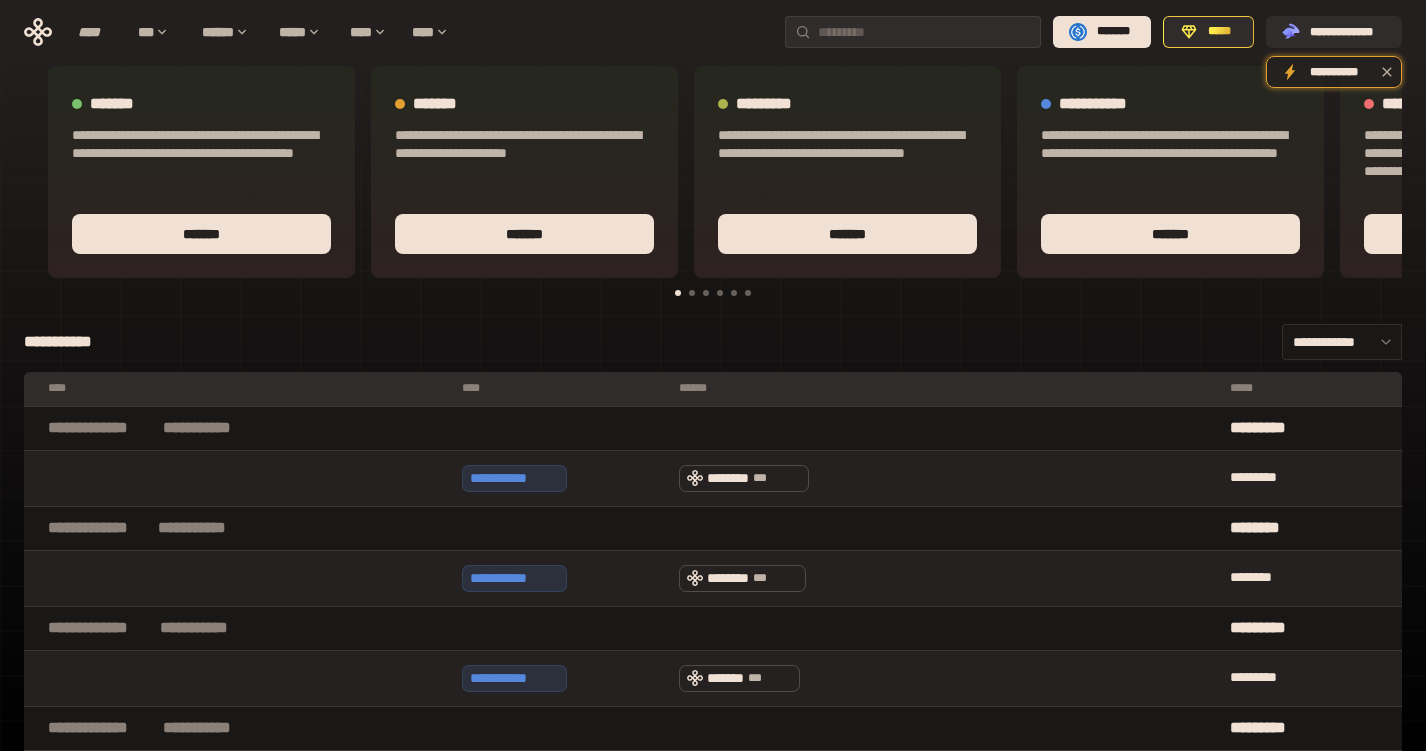 scroll, scrollTop: 0, scrollLeft: 0, axis: both 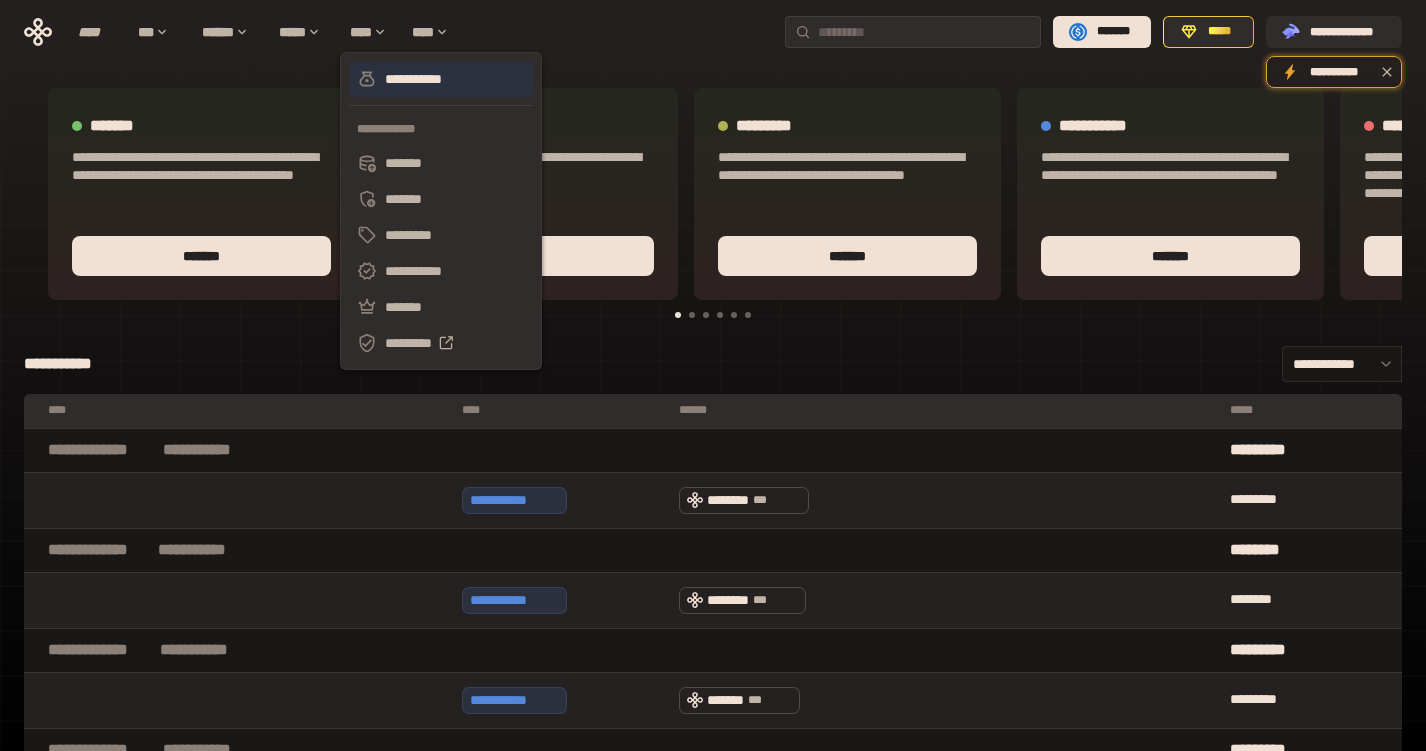 click on "**********" at bounding box center [441, 79] 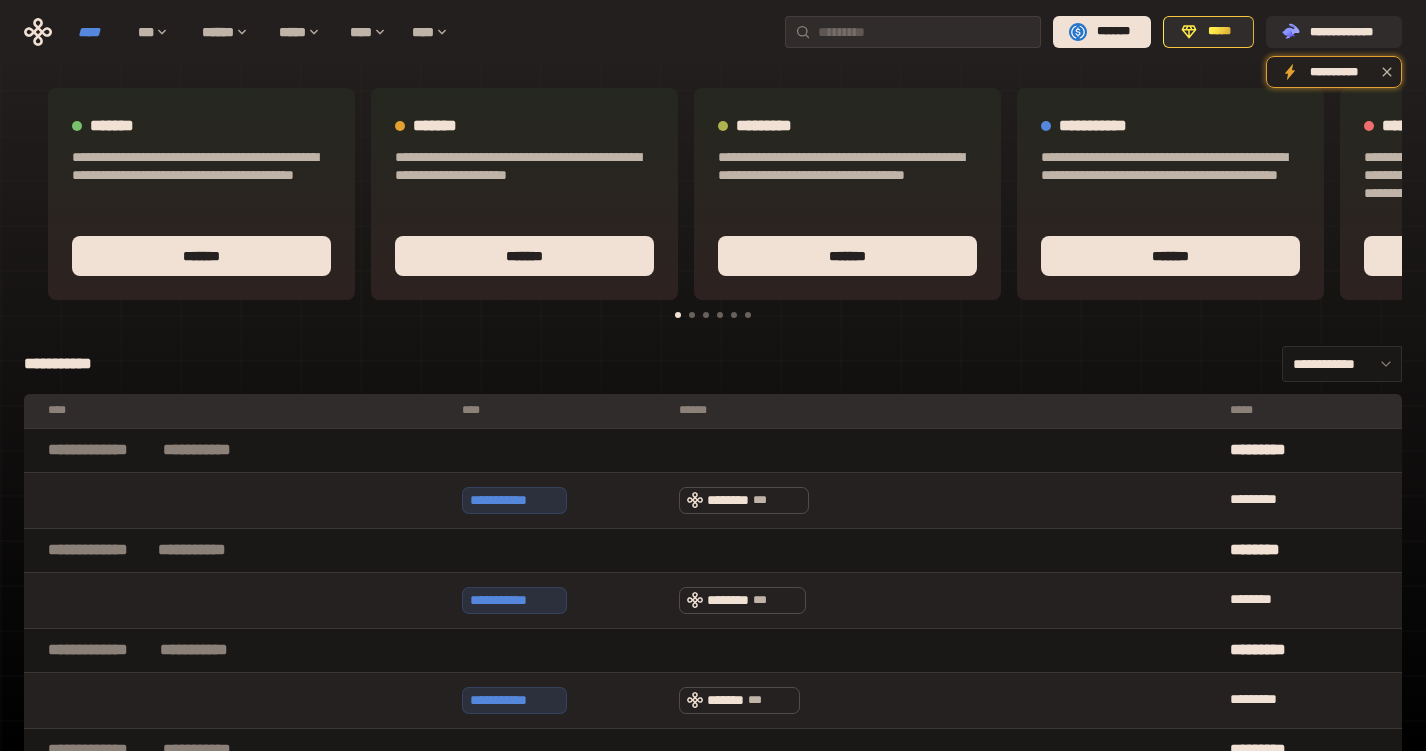 click on "****" at bounding box center [98, 32] 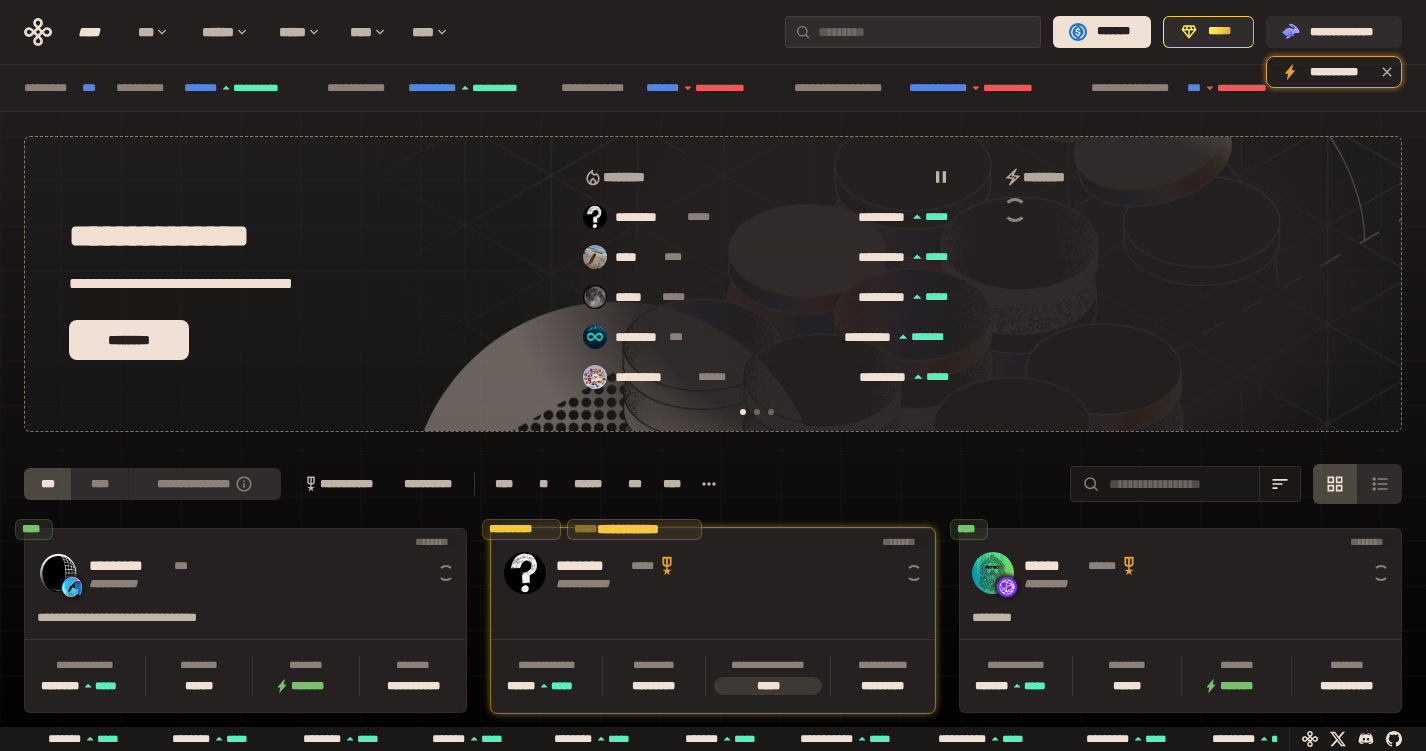 scroll, scrollTop: 0, scrollLeft: 16, axis: horizontal 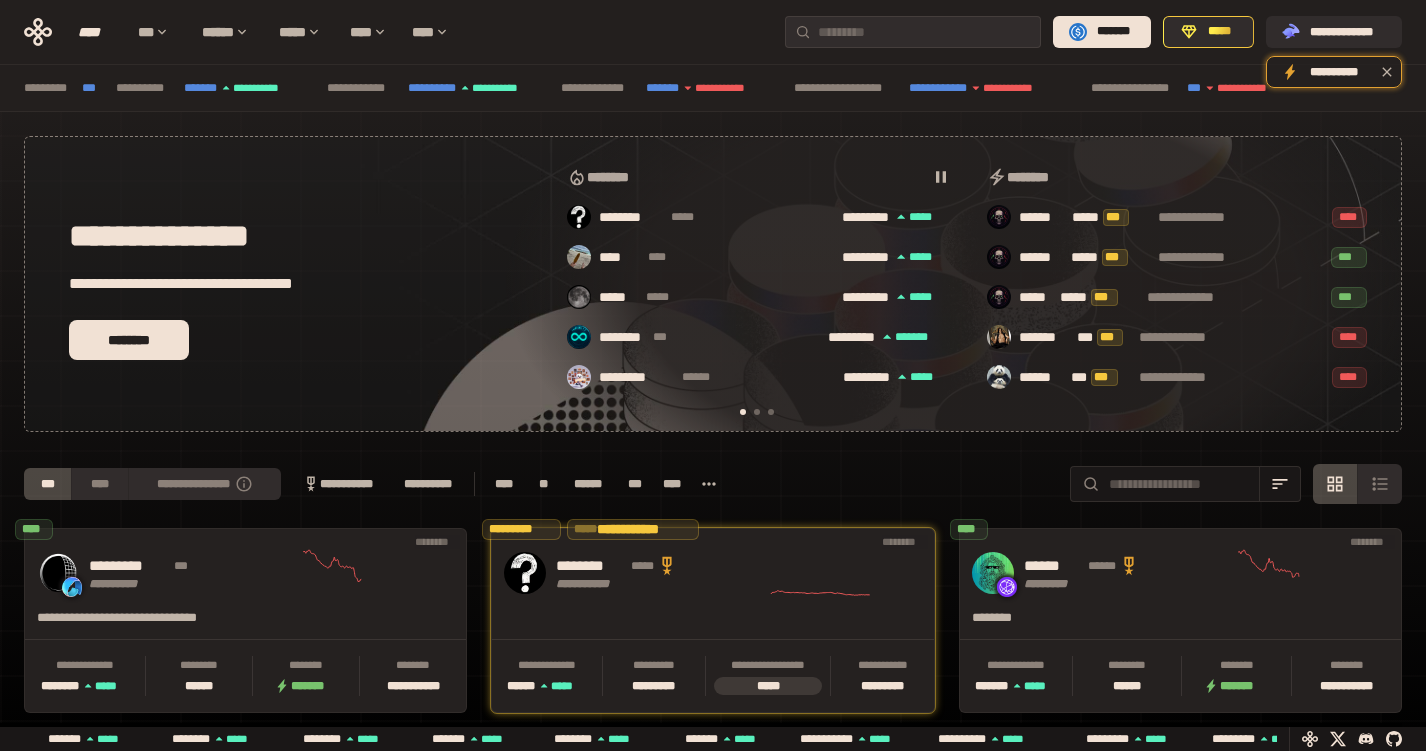 click on "**********" at bounding box center (713, 284) 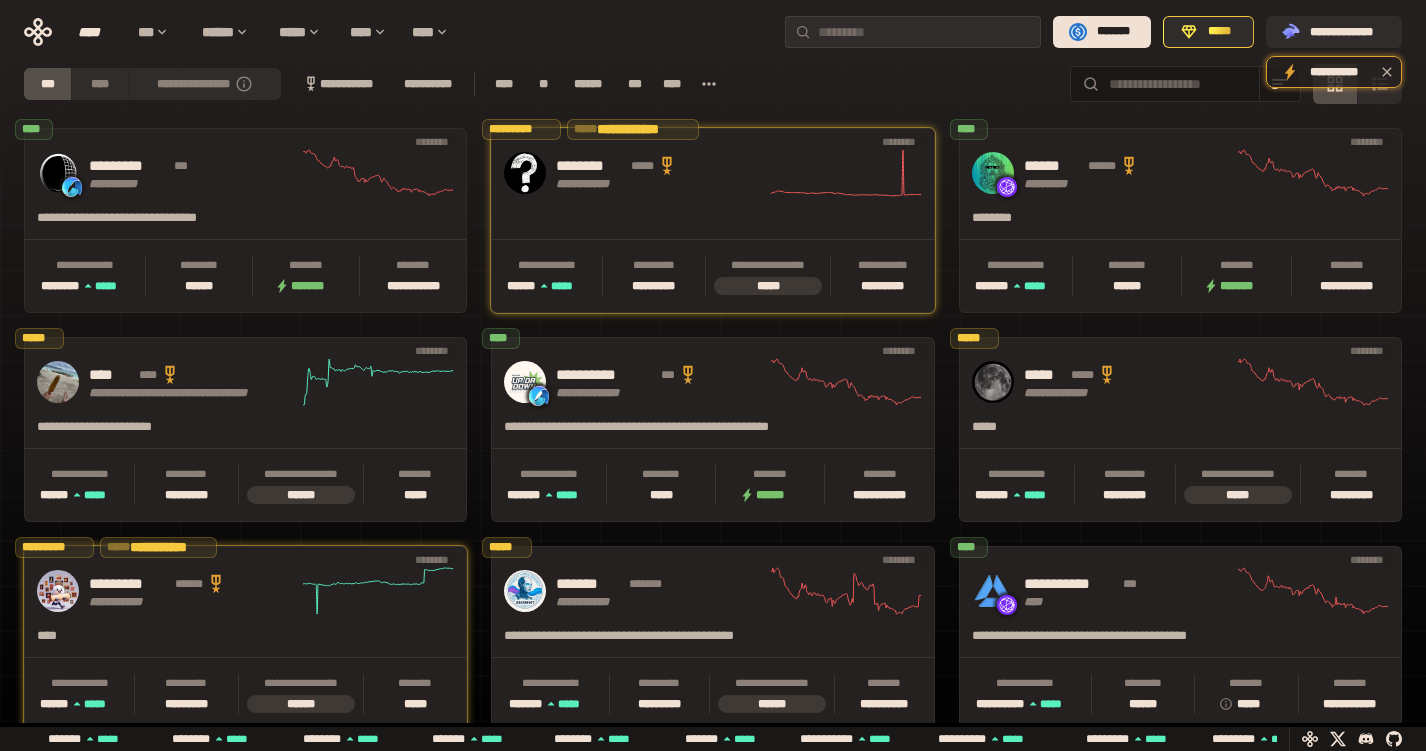 scroll, scrollTop: 440, scrollLeft: 0, axis: vertical 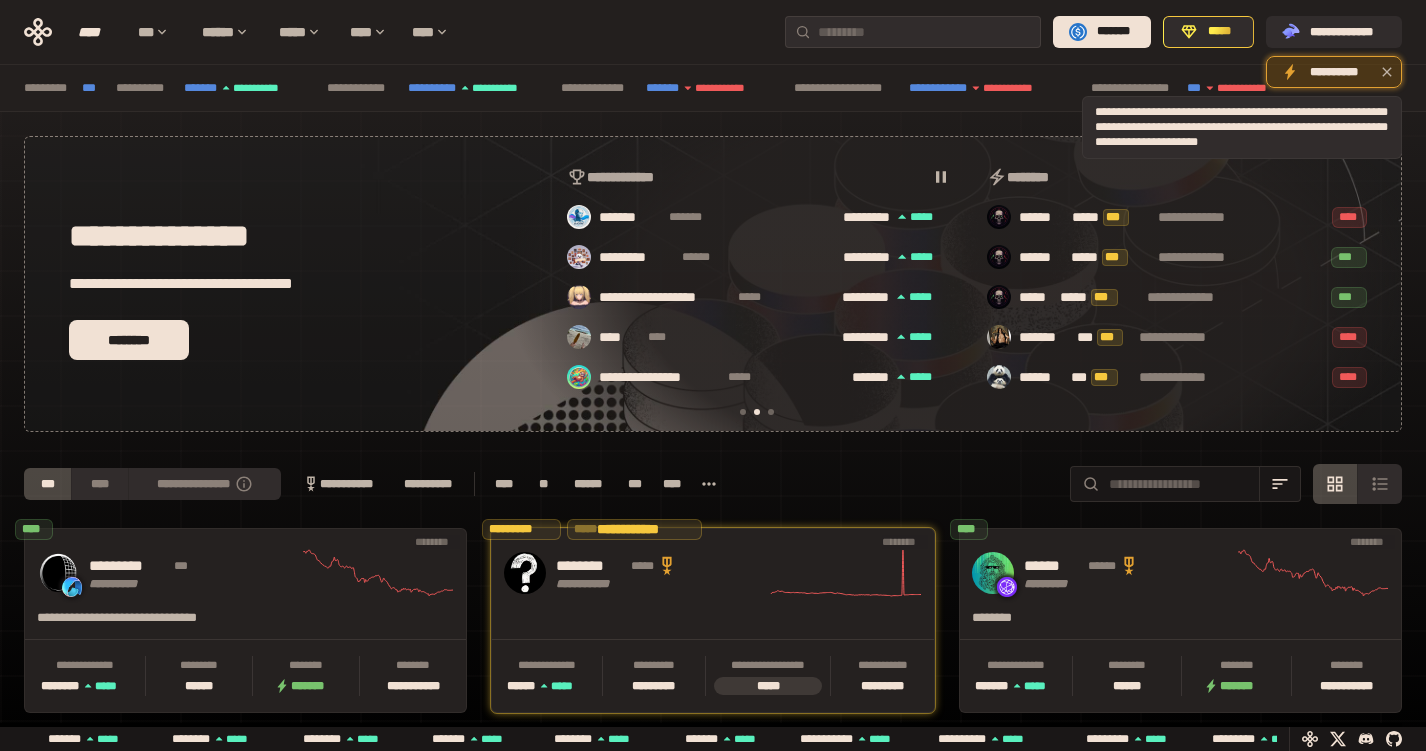 click 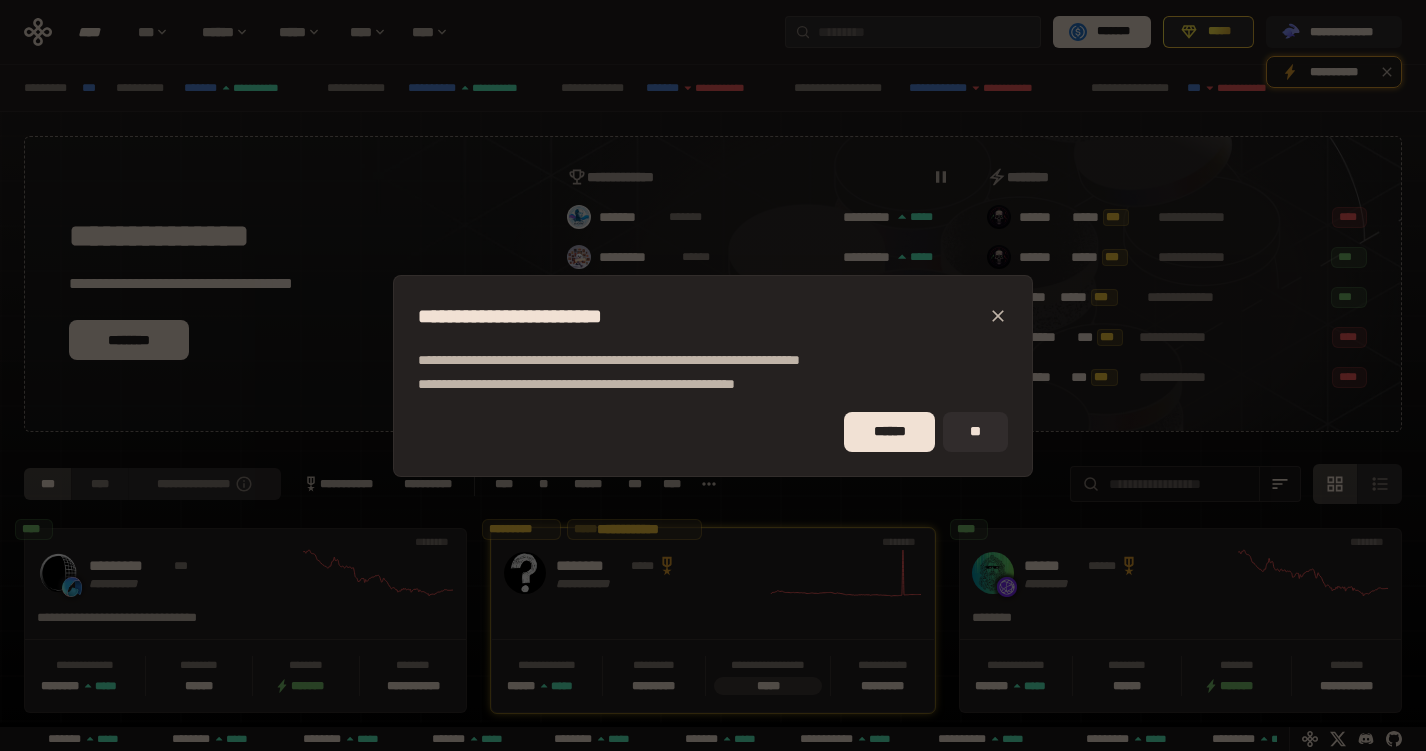 click 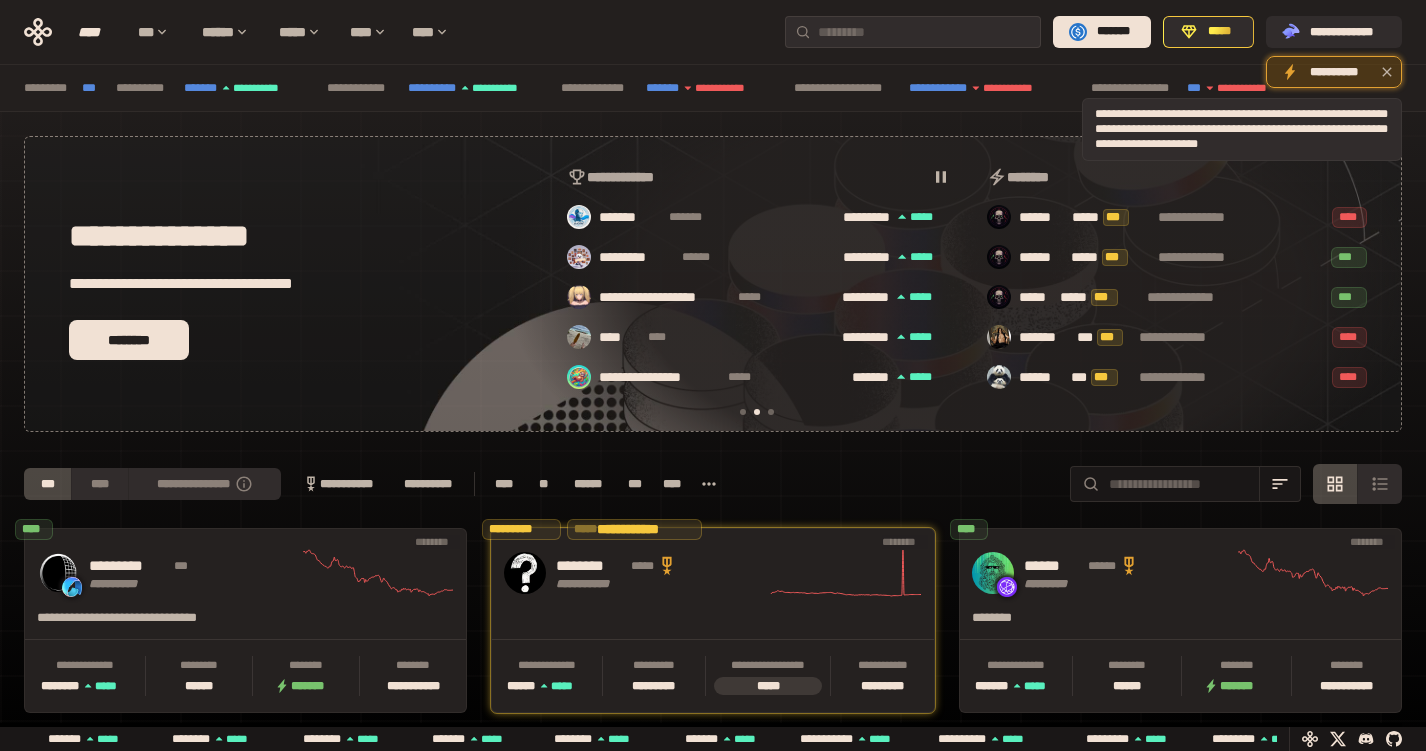 click 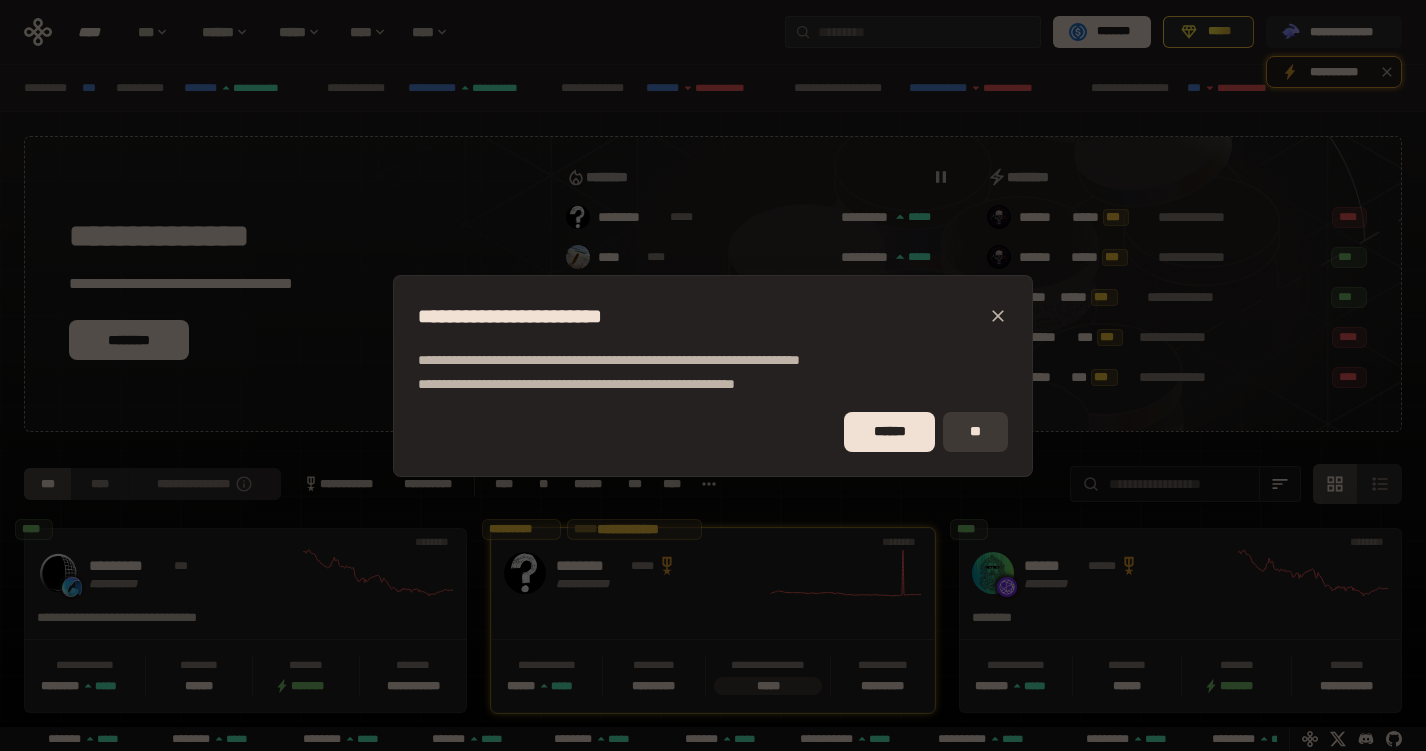 scroll, scrollTop: 0, scrollLeft: 16, axis: horizontal 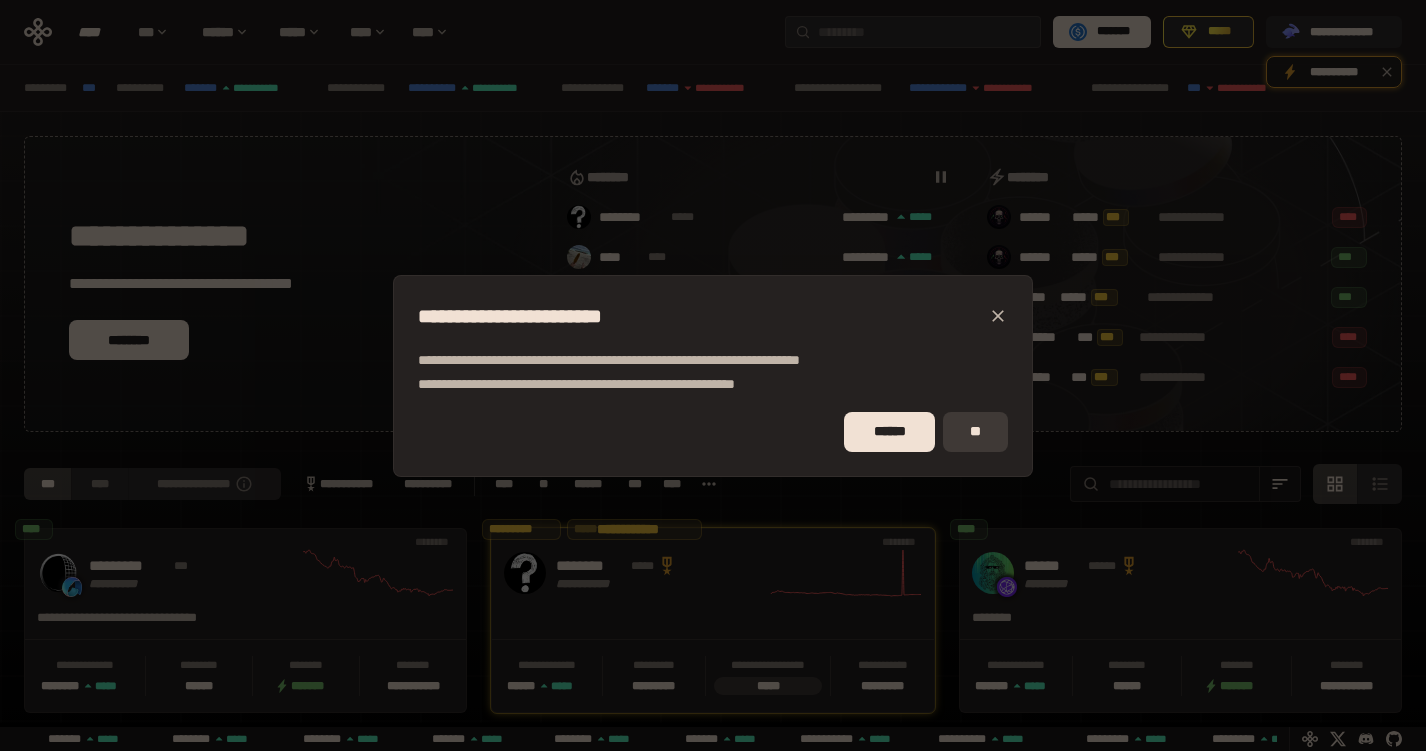 click on "**" at bounding box center (975, 432) 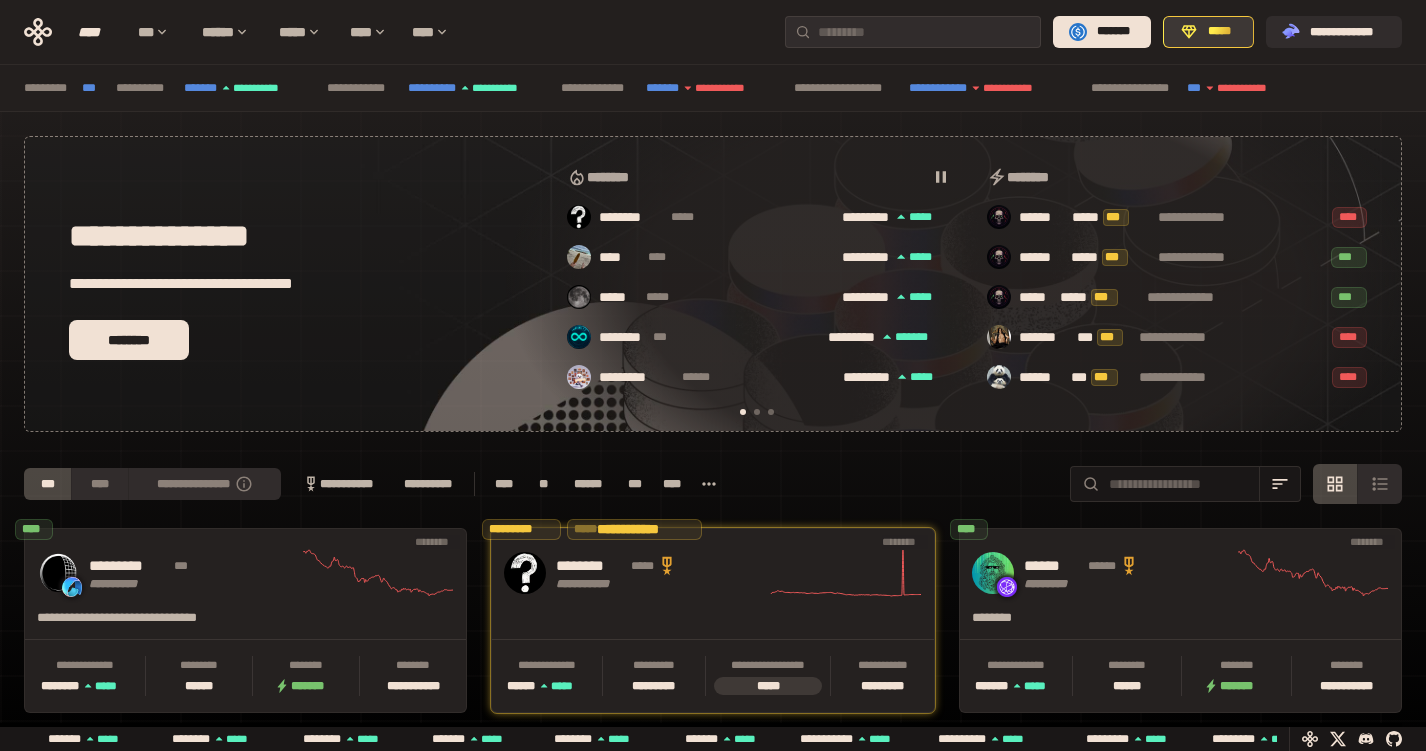 click on "*****" at bounding box center (1208, 32) 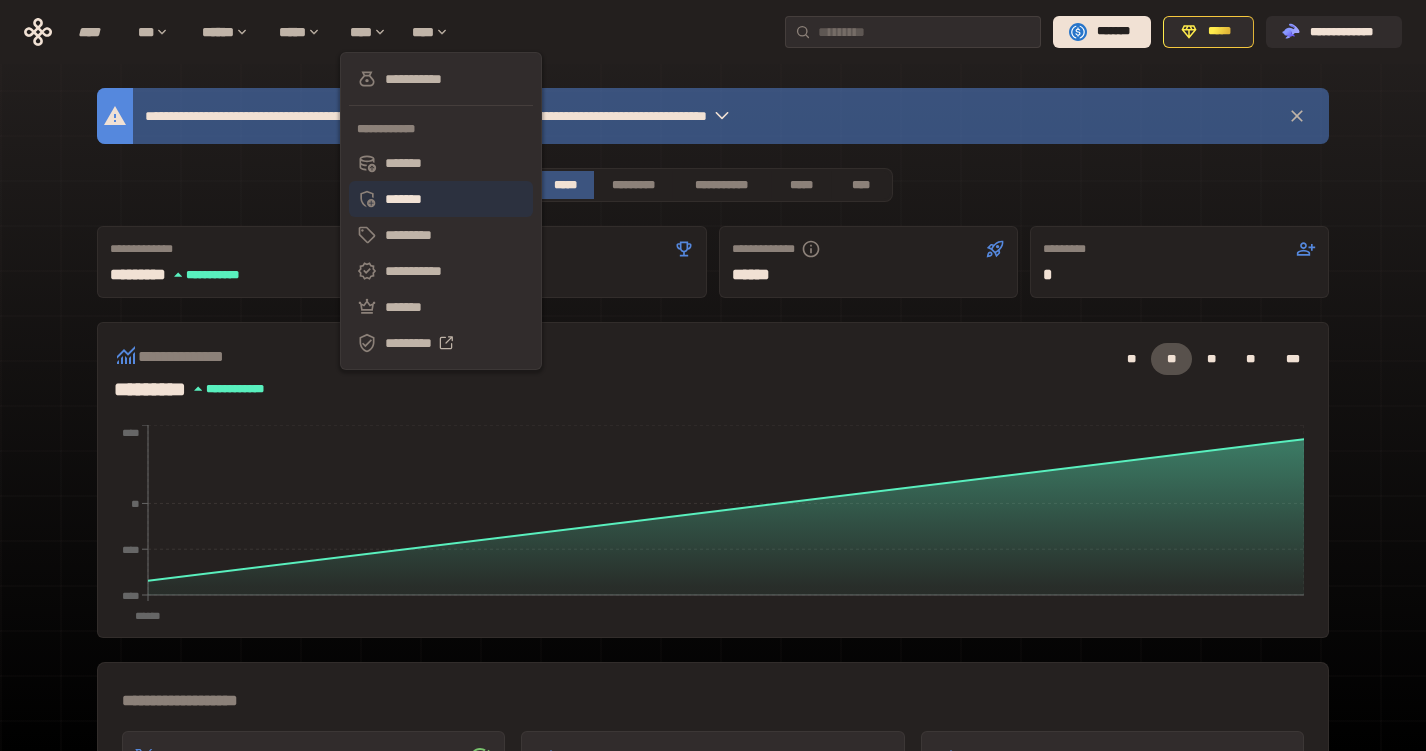 click on "*******" at bounding box center [441, 199] 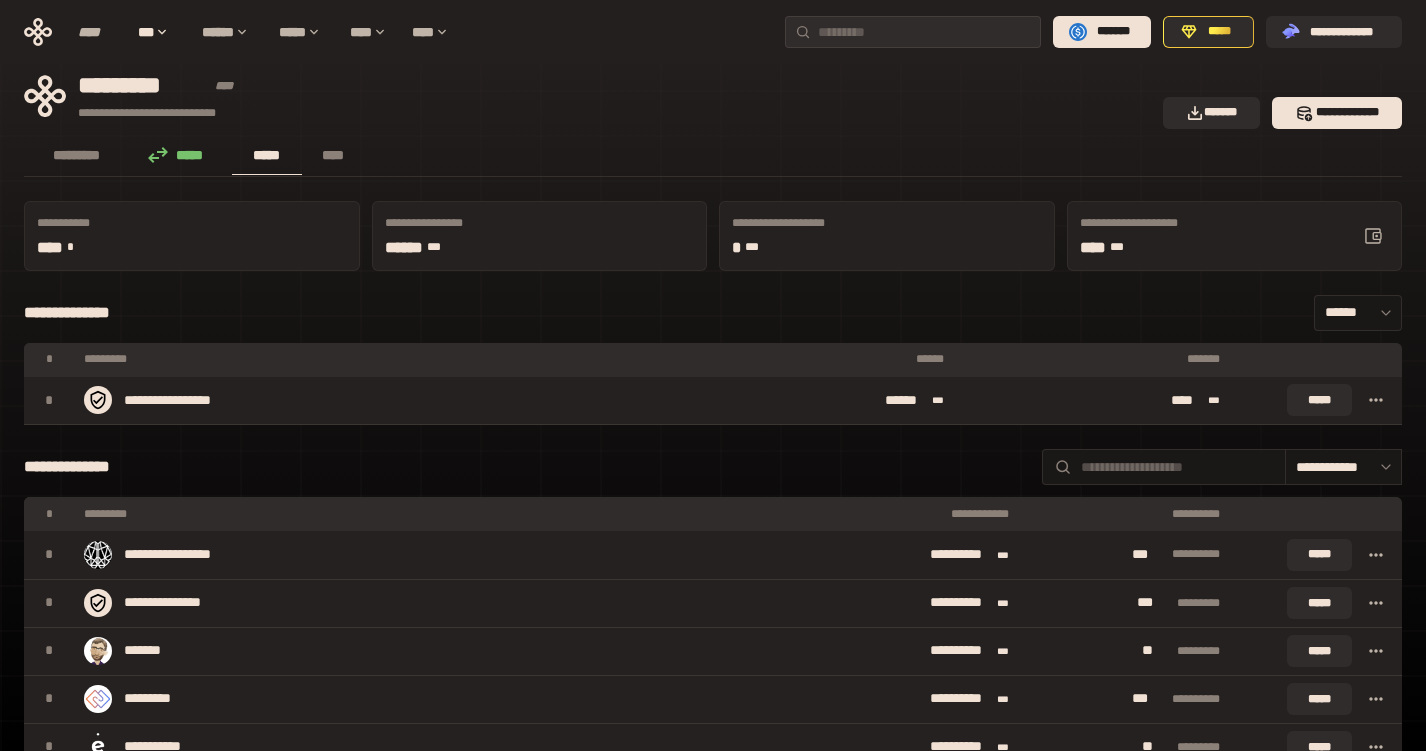 click on "**********" at bounding box center (713, 3214) 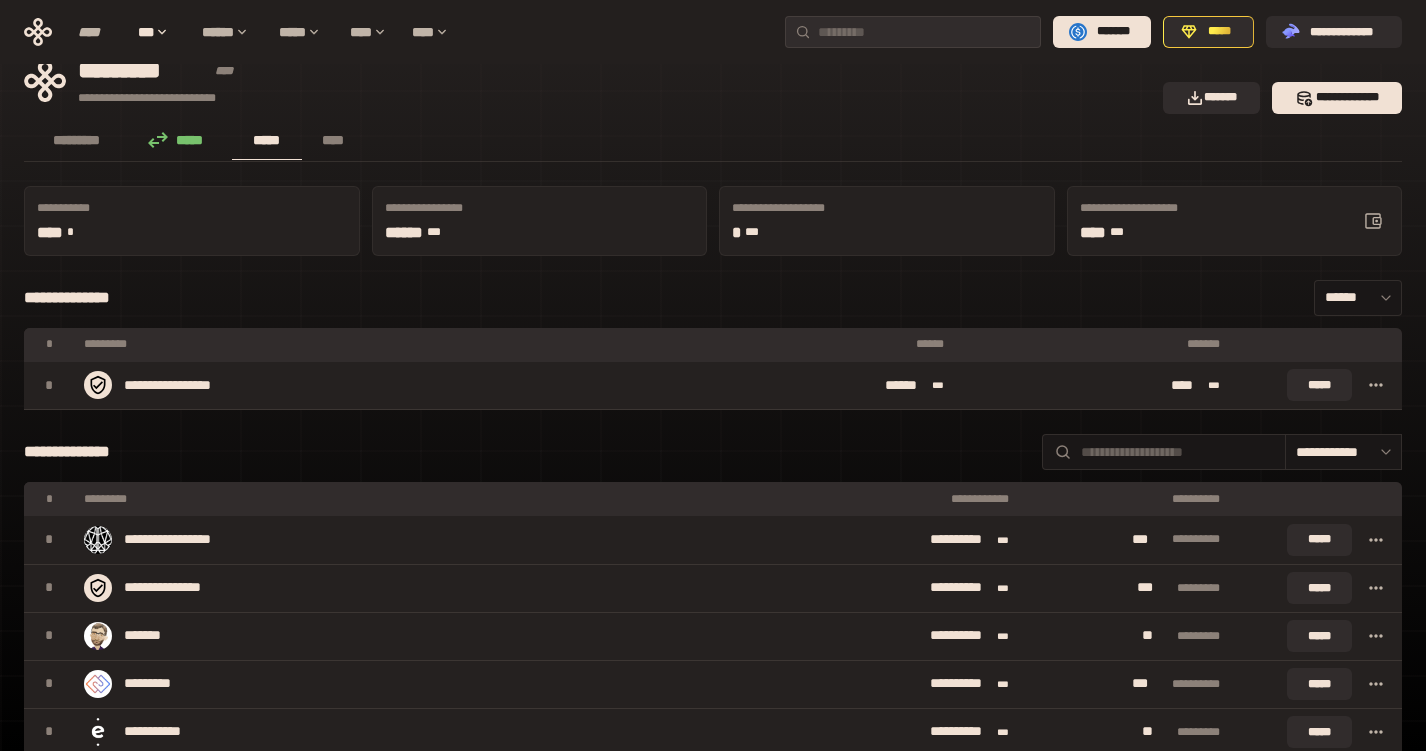 scroll, scrollTop: 0, scrollLeft: 0, axis: both 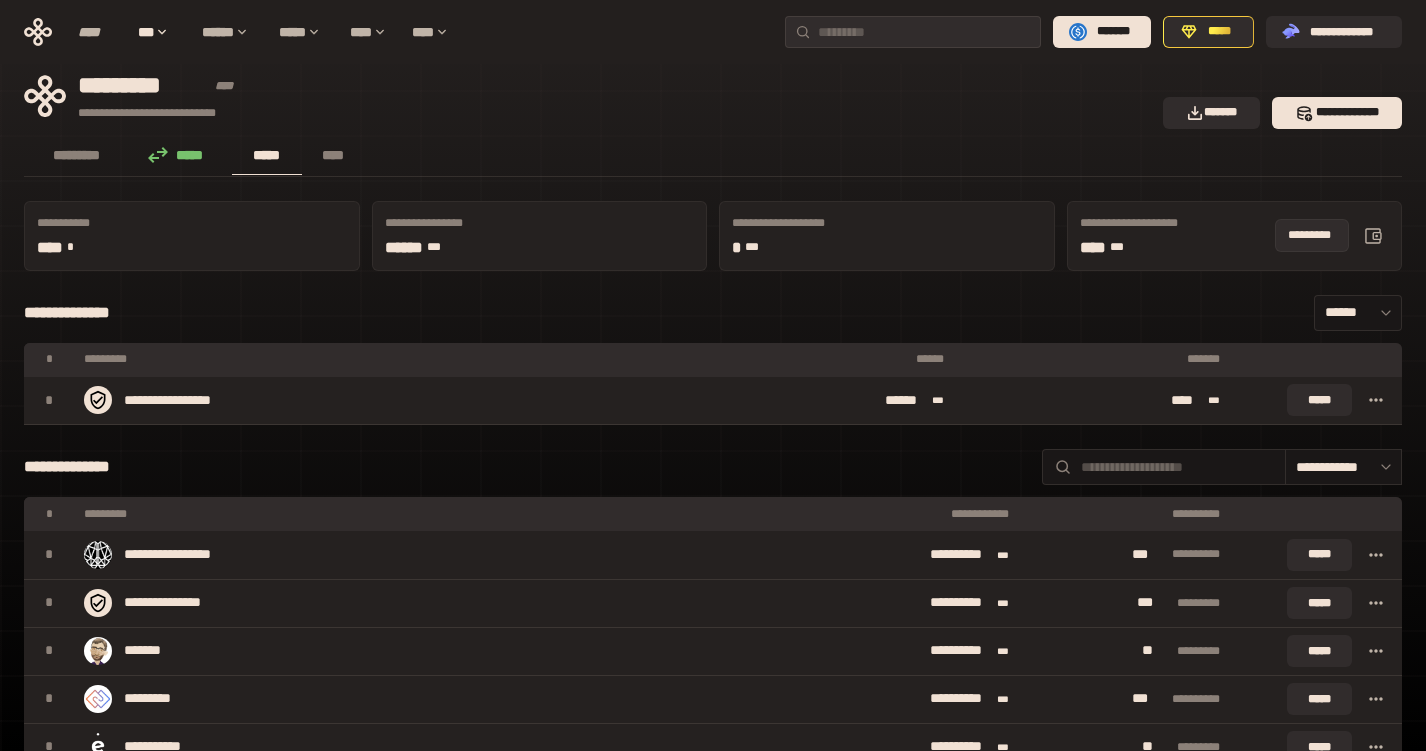 click 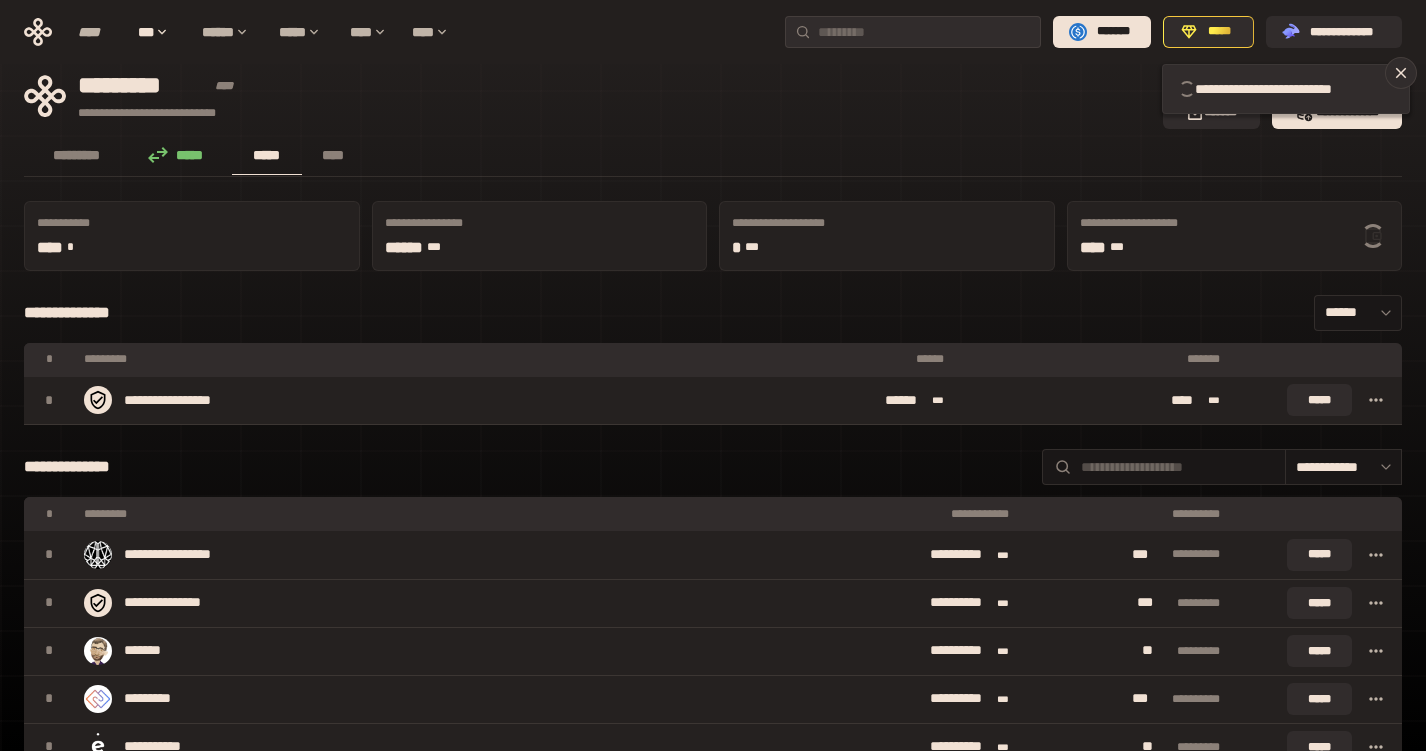 click on "********* ***** ***** ****" at bounding box center [713, 157] 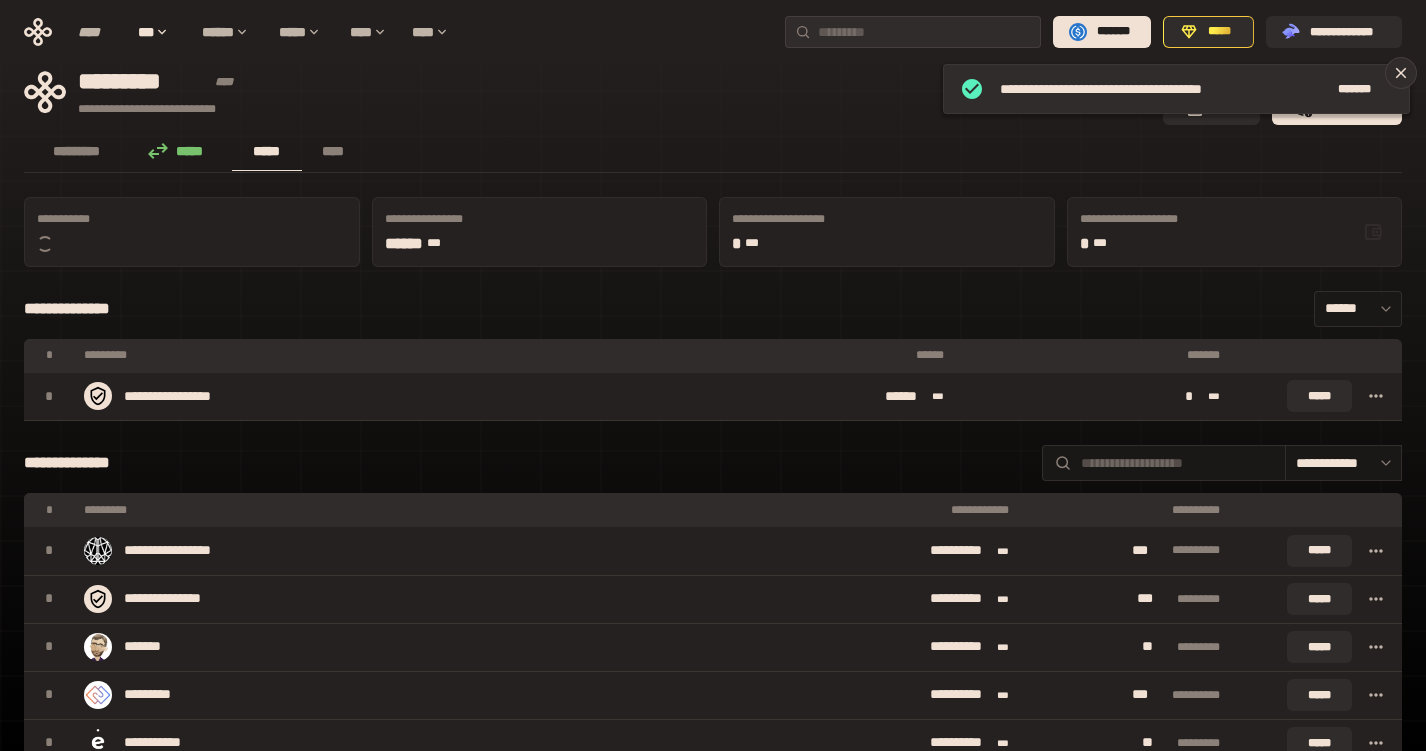 scroll, scrollTop: 0, scrollLeft: 0, axis: both 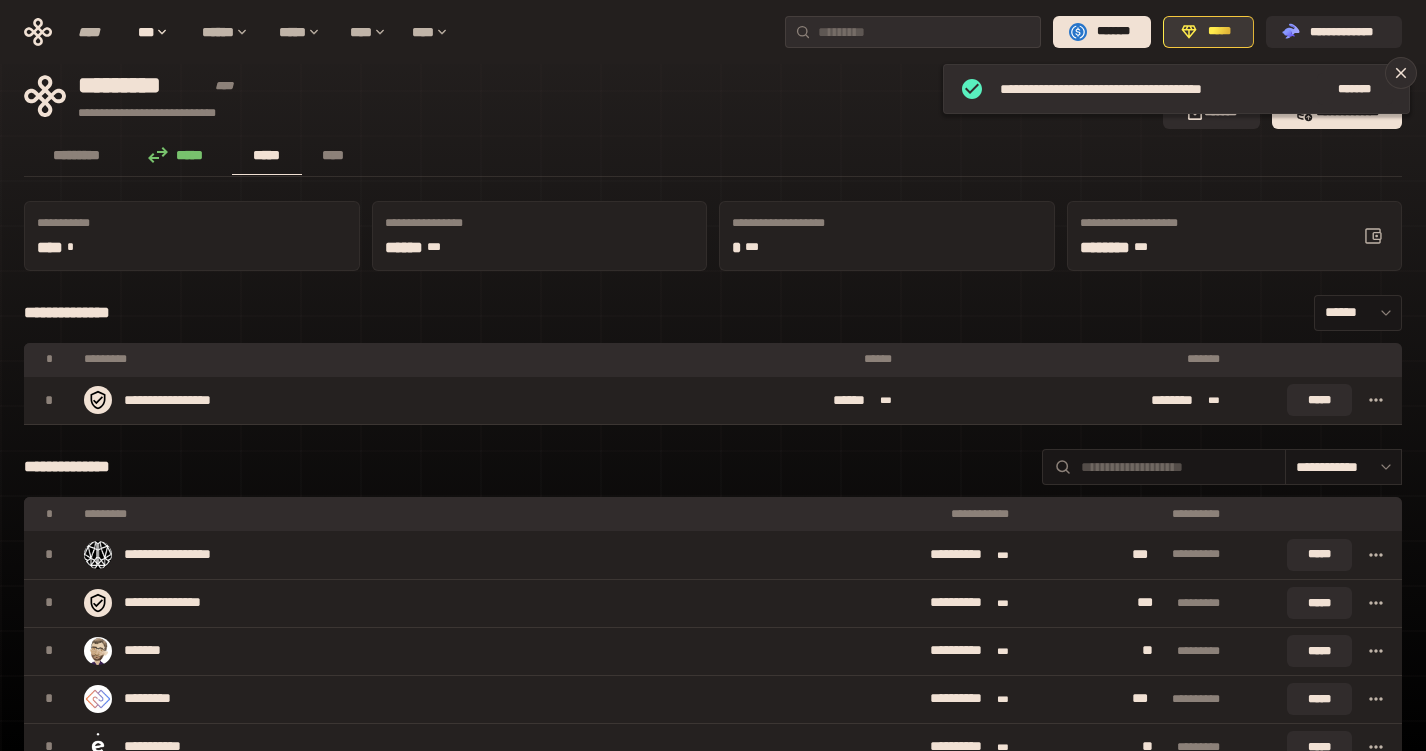 click on "*****" at bounding box center [1208, 32] 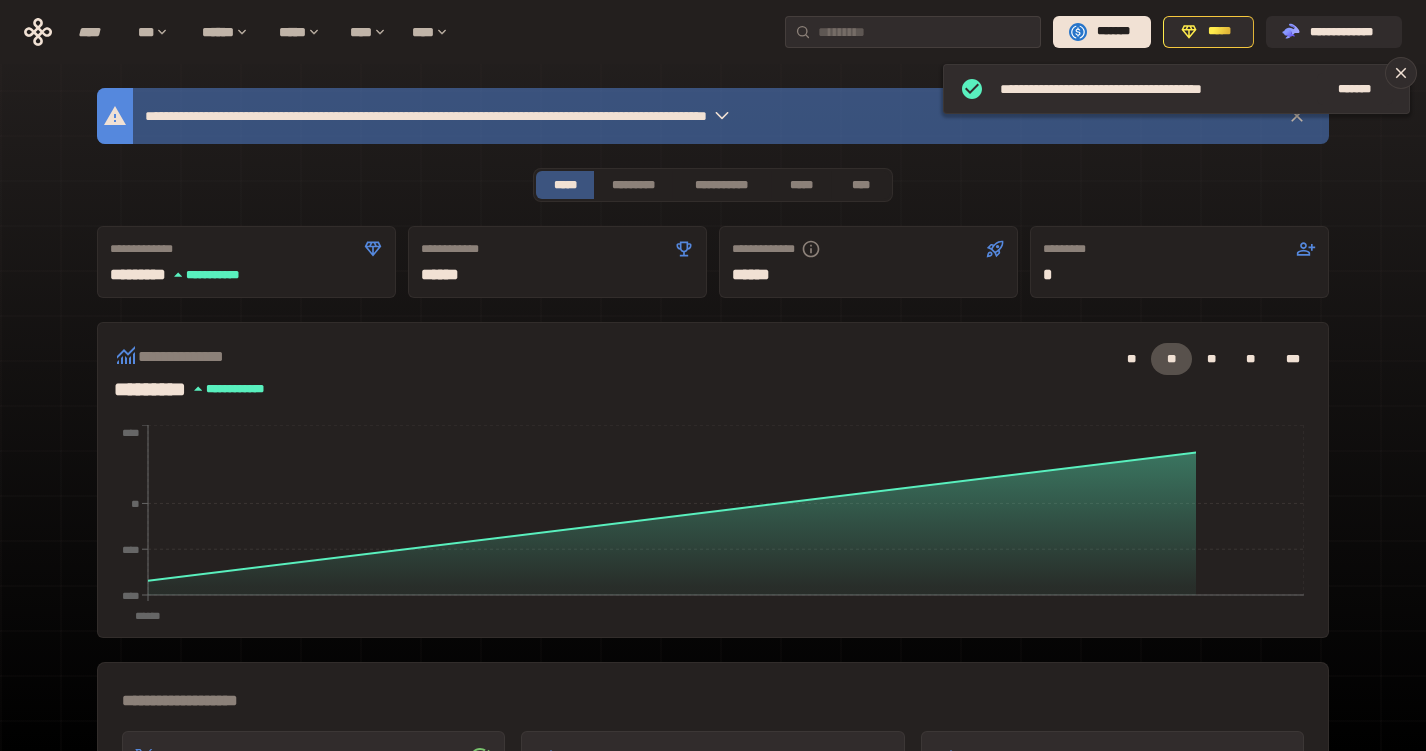 click on "**********" at bounding box center (713, 620) 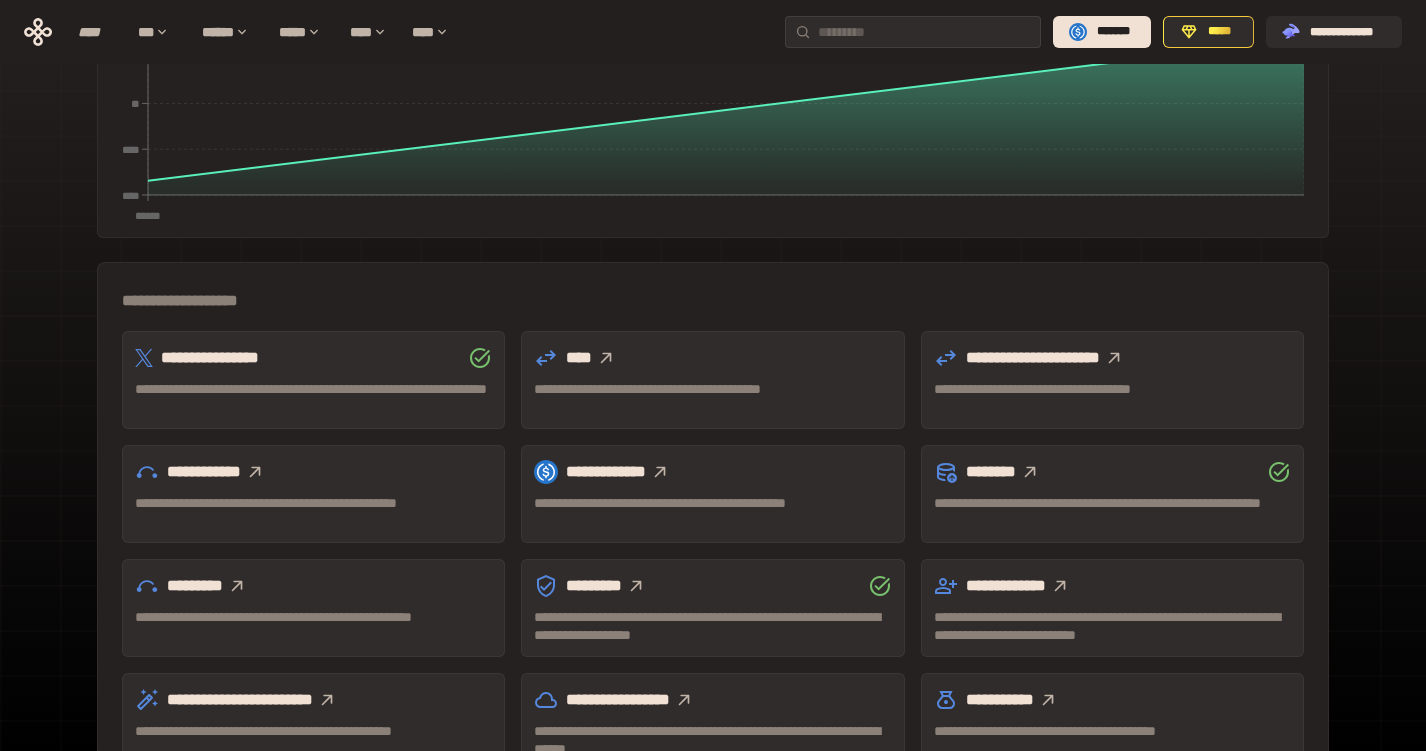 scroll, scrollTop: 440, scrollLeft: 0, axis: vertical 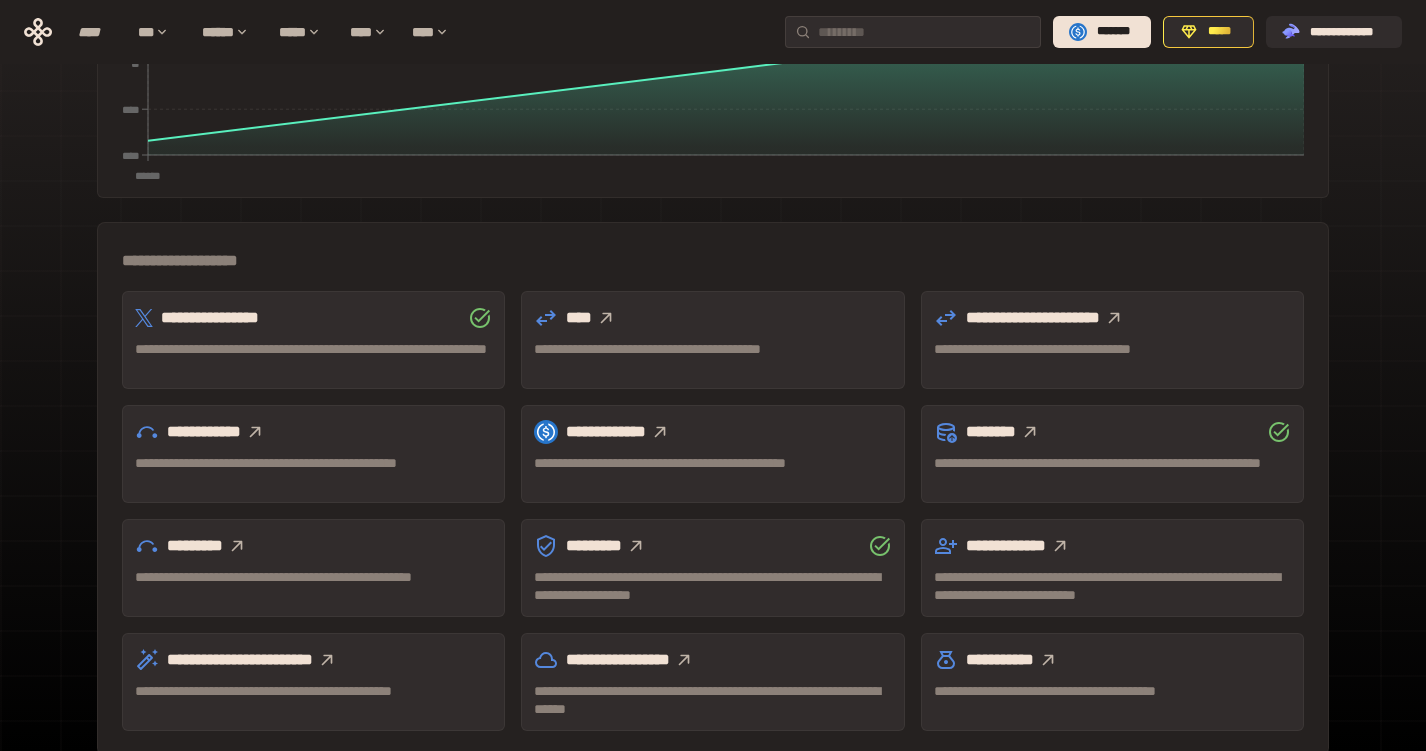 click 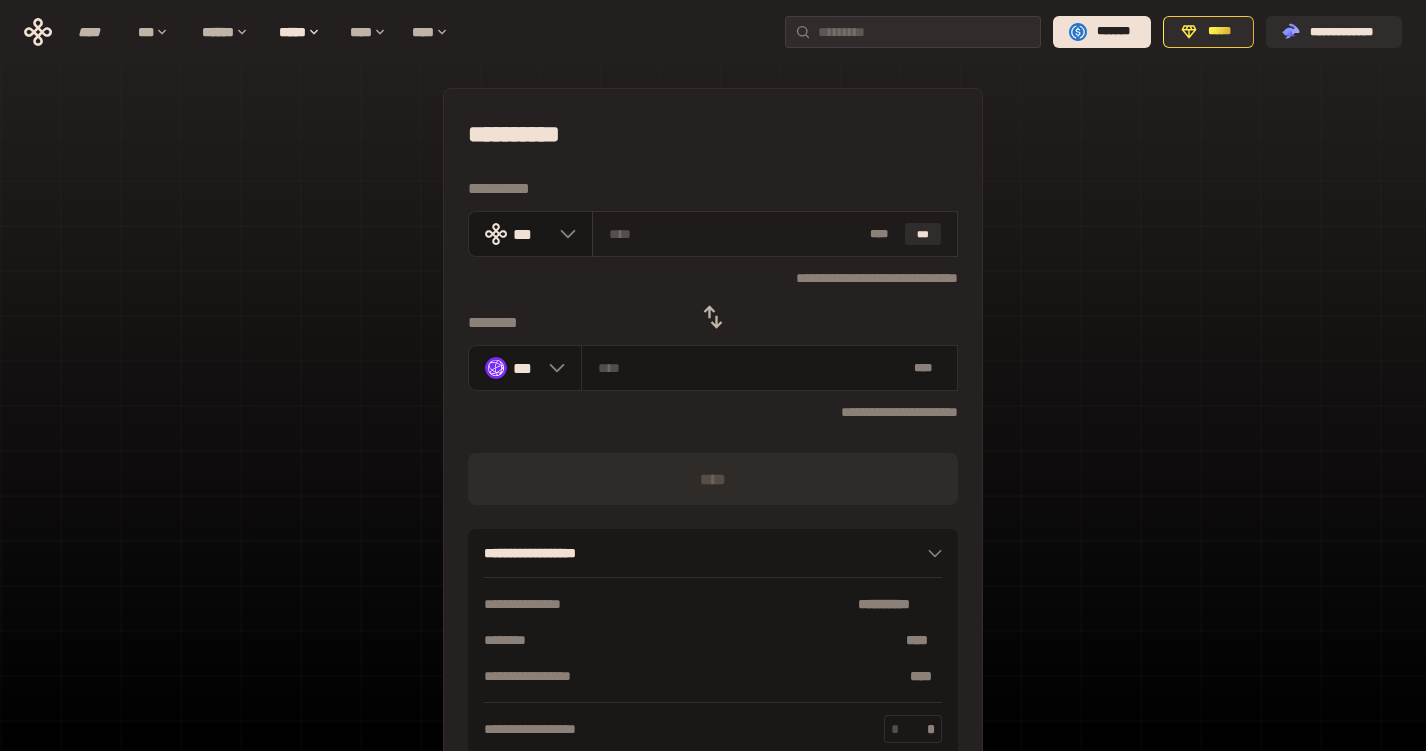 click at bounding box center (736, 234) 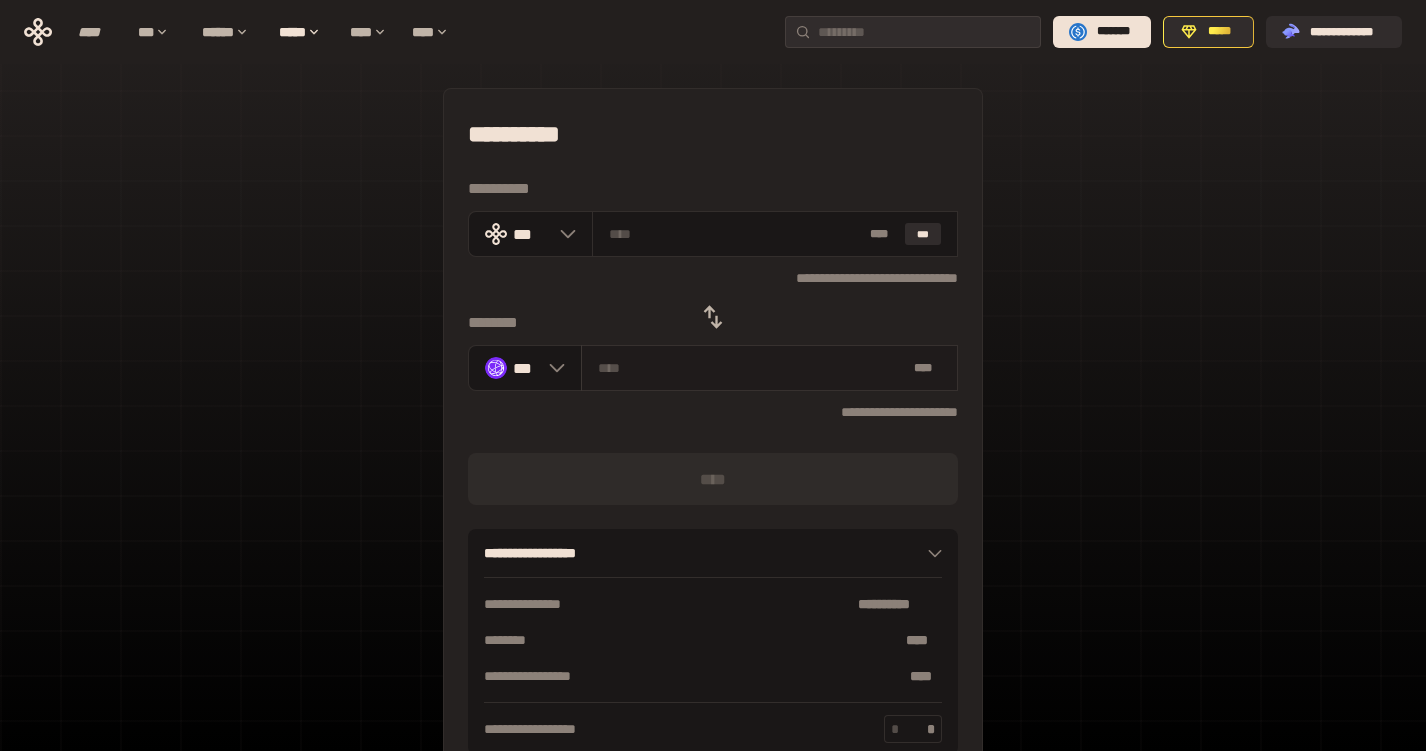 type on "*" 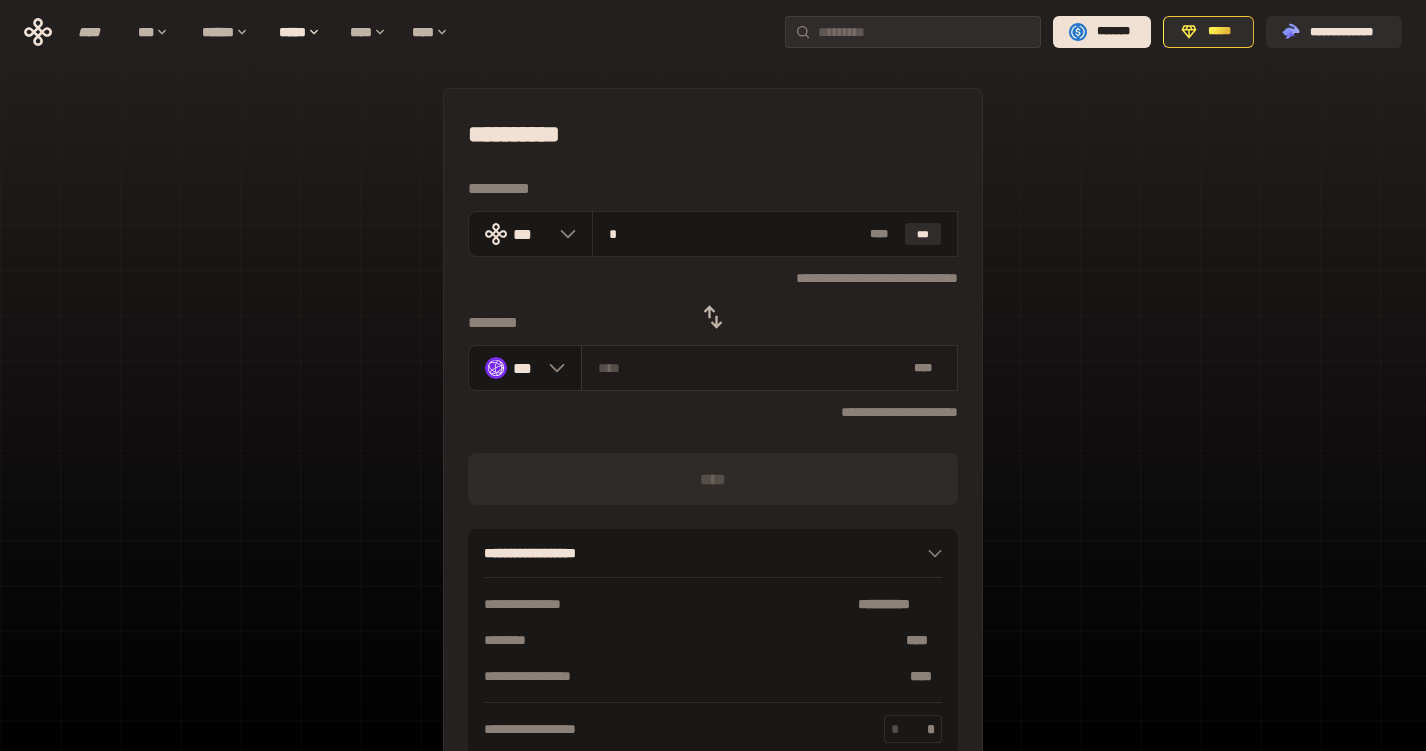 type on "********" 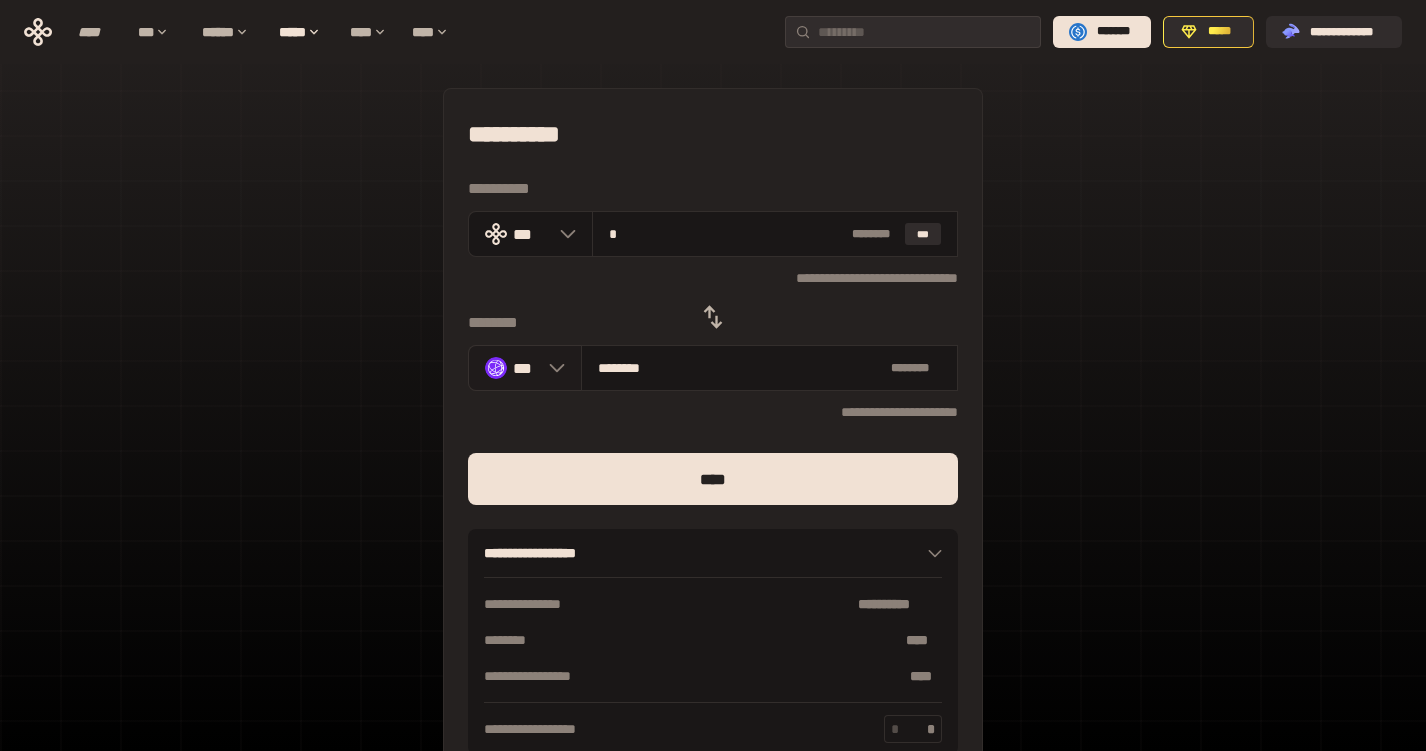 type on "*" 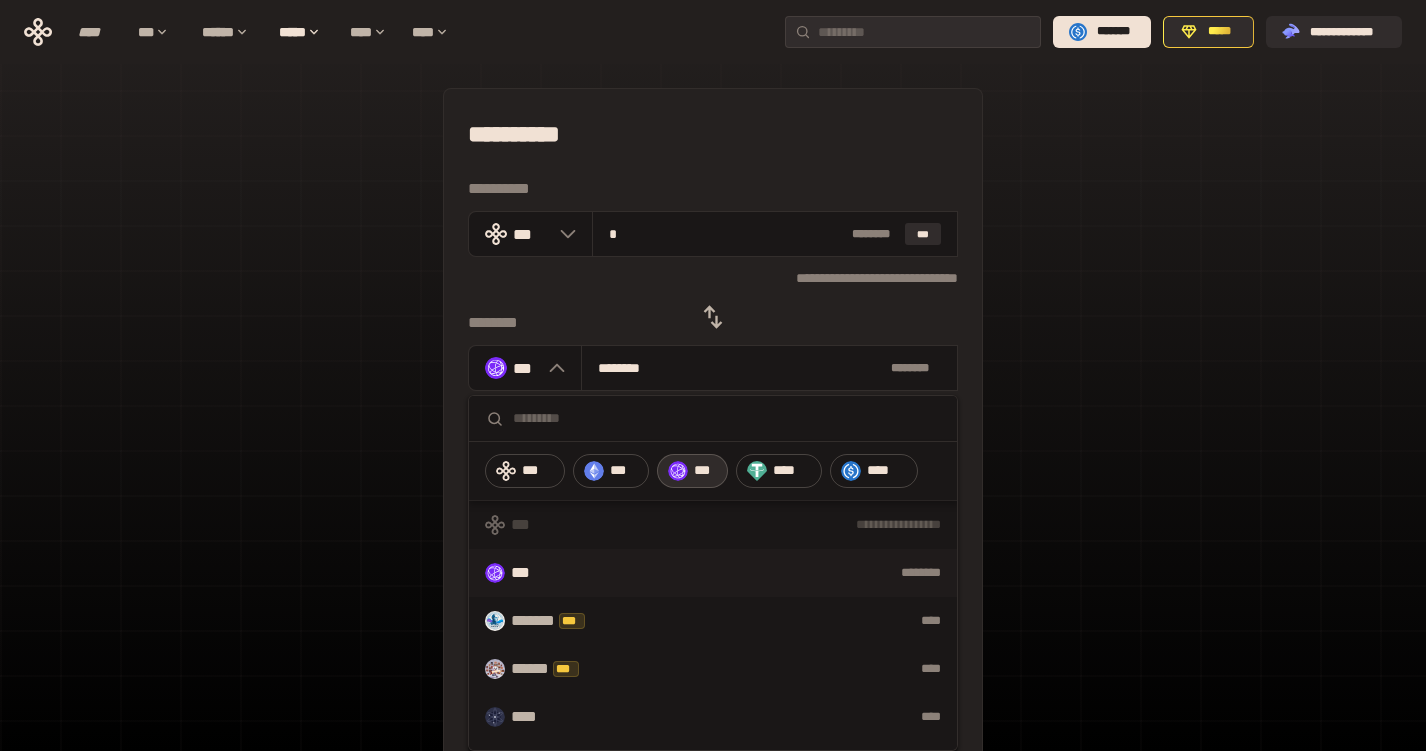 click on "**********" at bounding box center [713, 444] 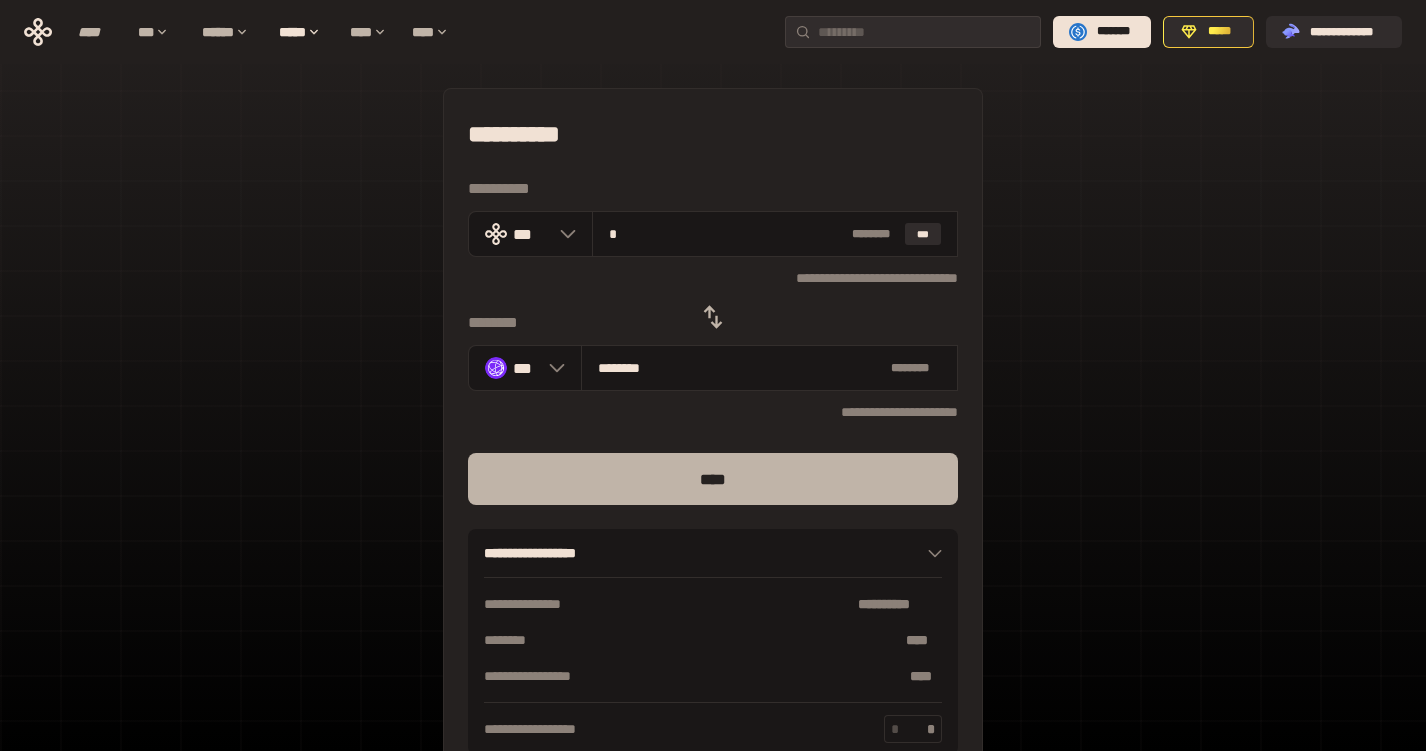 click on "****" at bounding box center (713, 479) 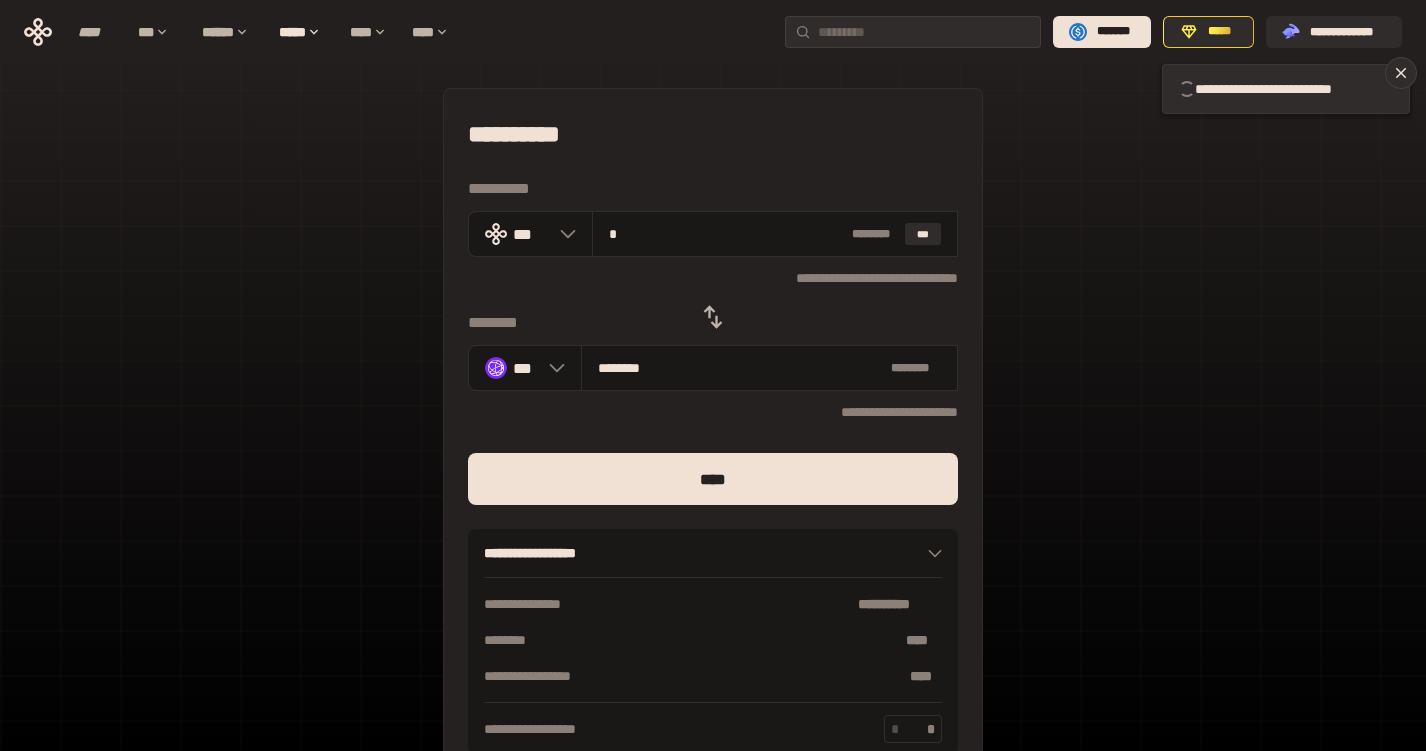 type 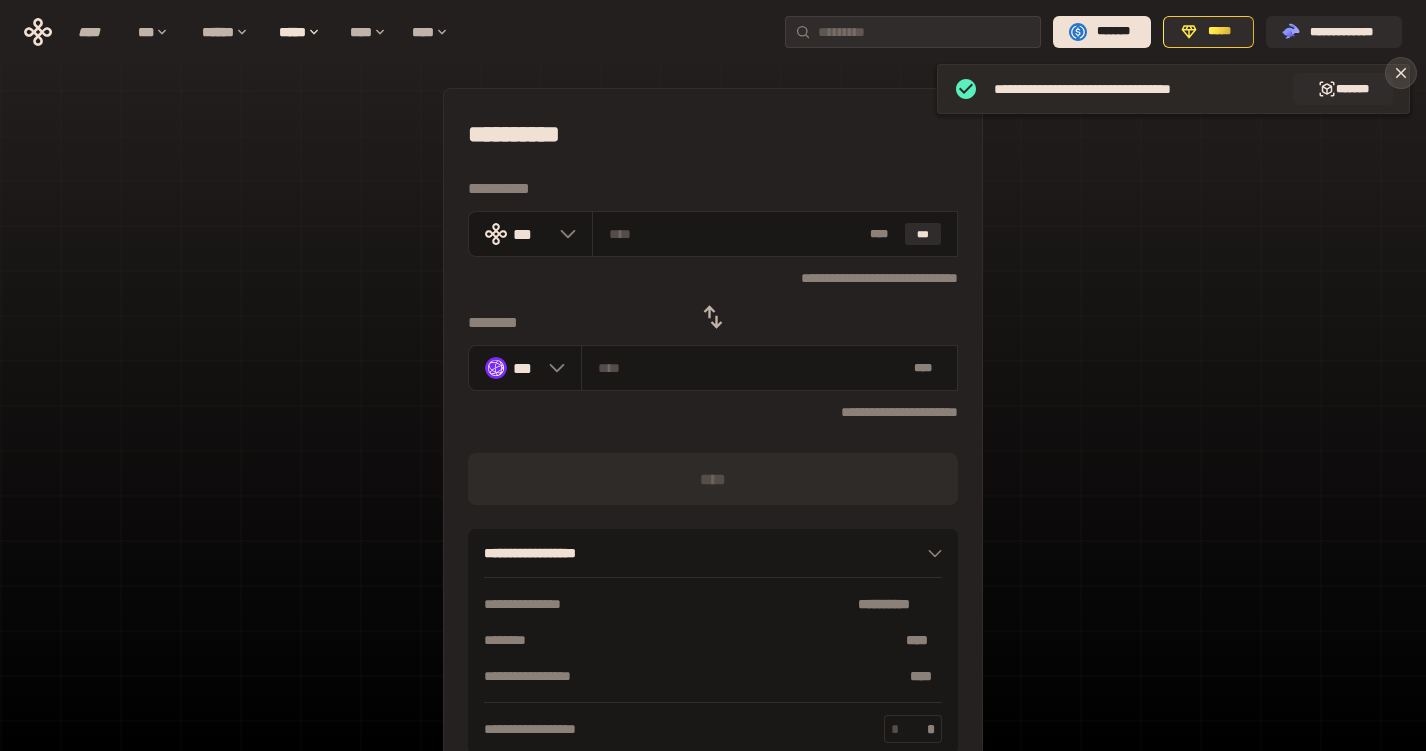 click 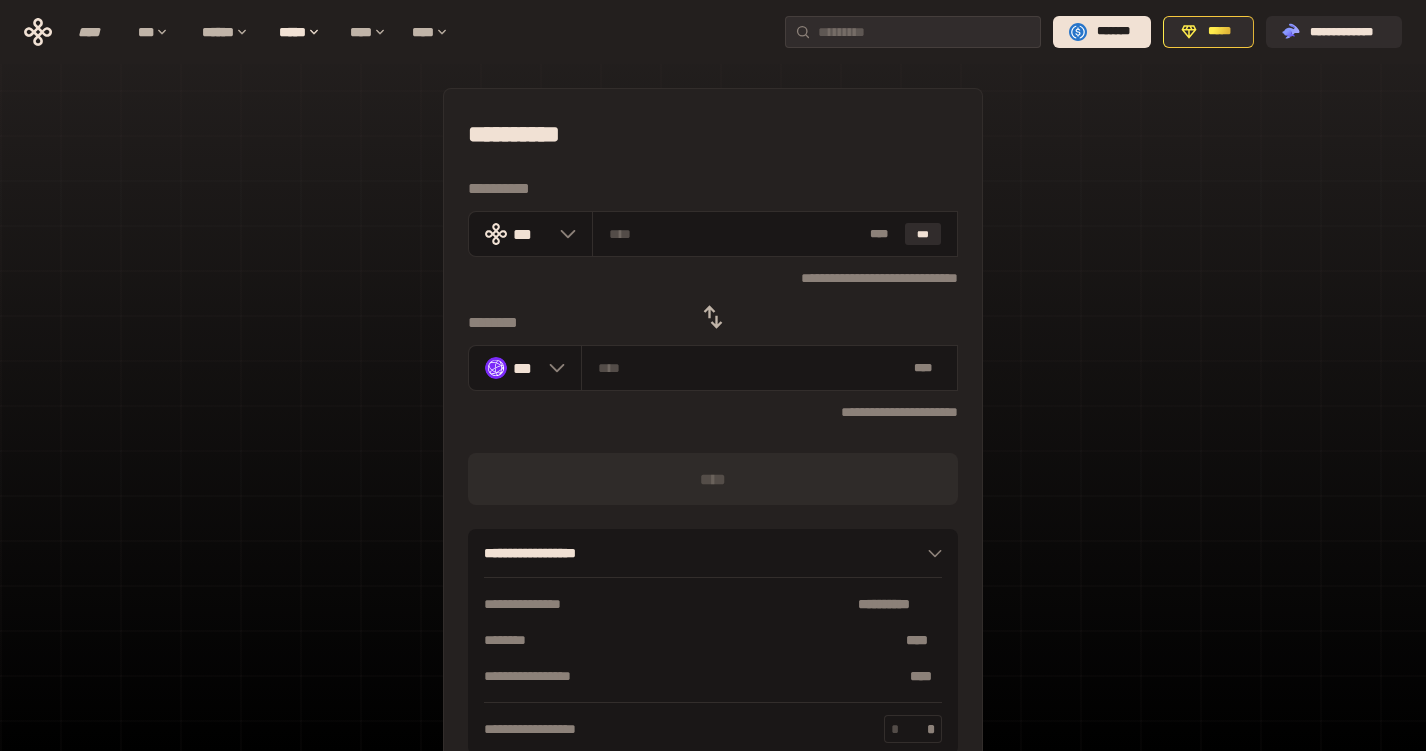 click on "**********" at bounding box center (713, 444) 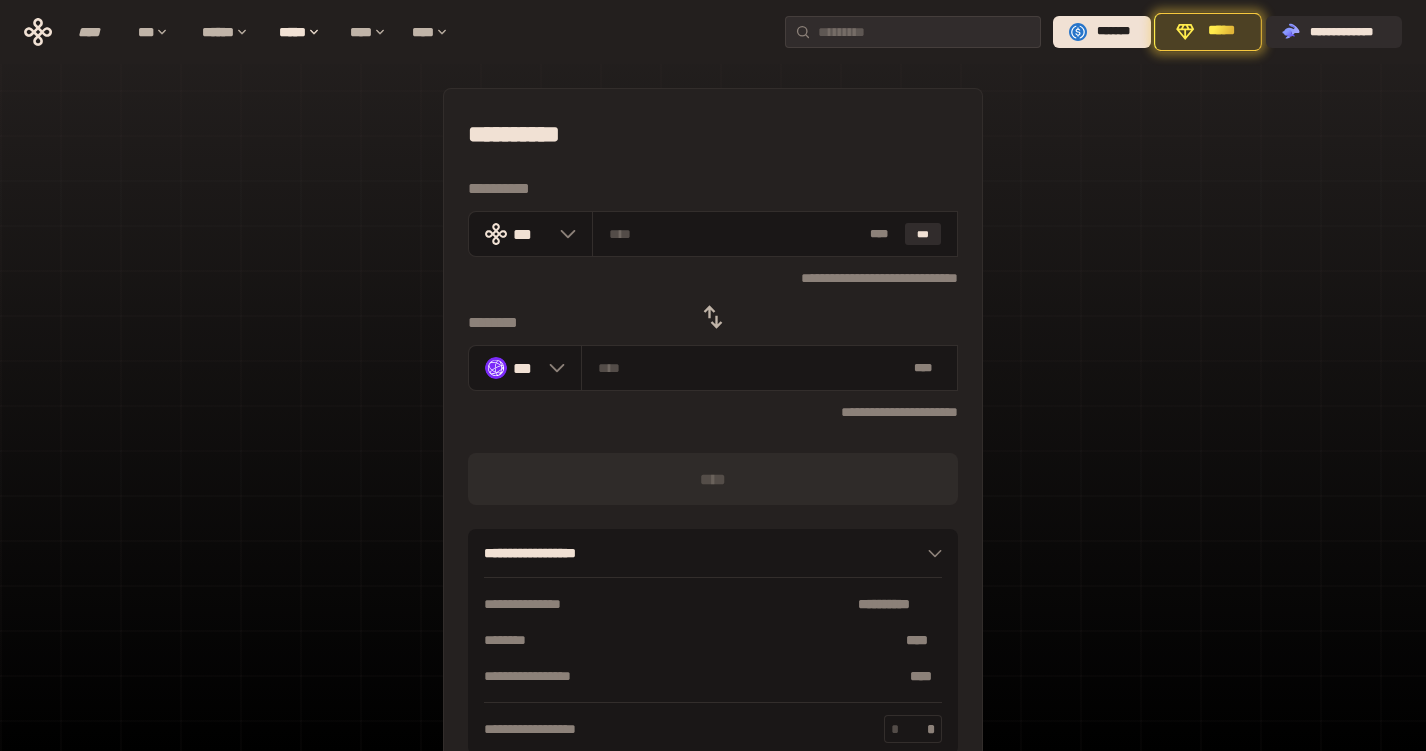 click on "**********" at bounding box center [713, 444] 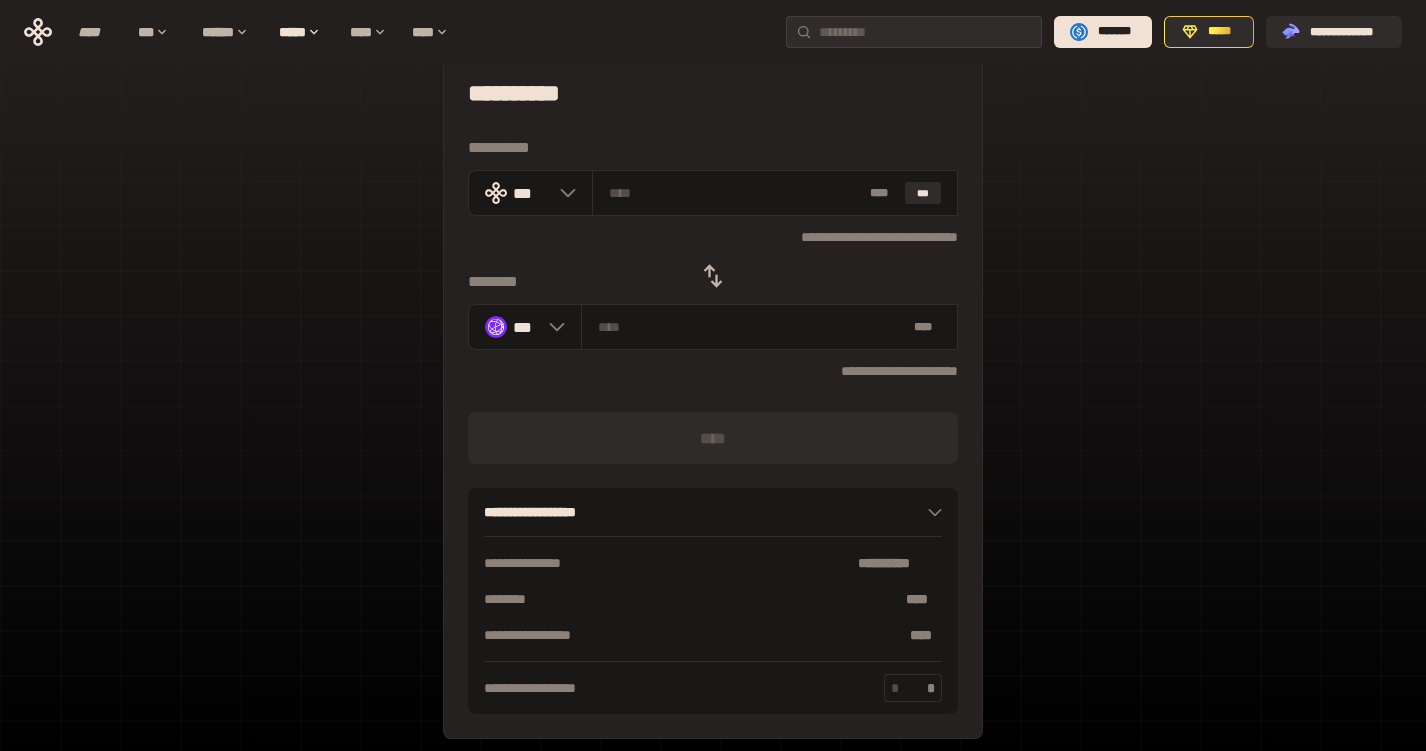 scroll, scrollTop: 0, scrollLeft: 0, axis: both 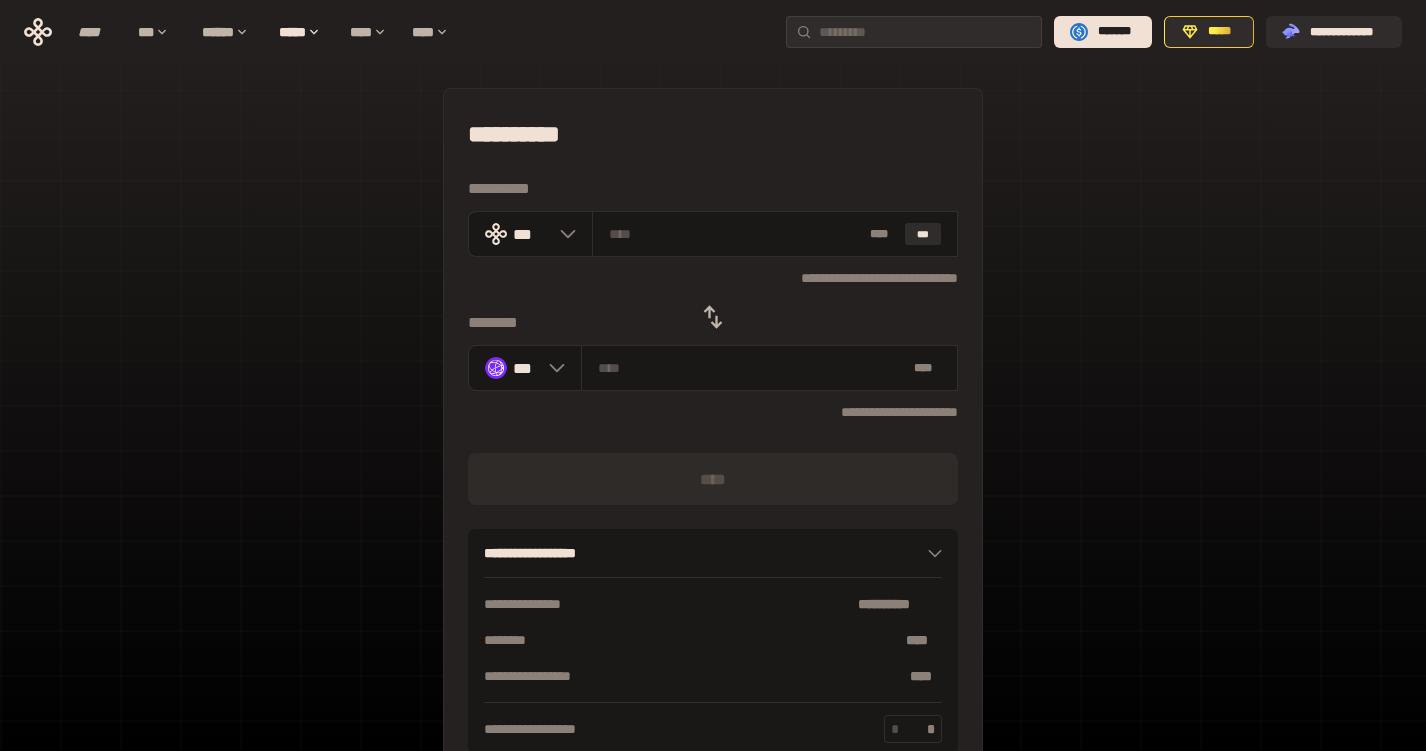 click 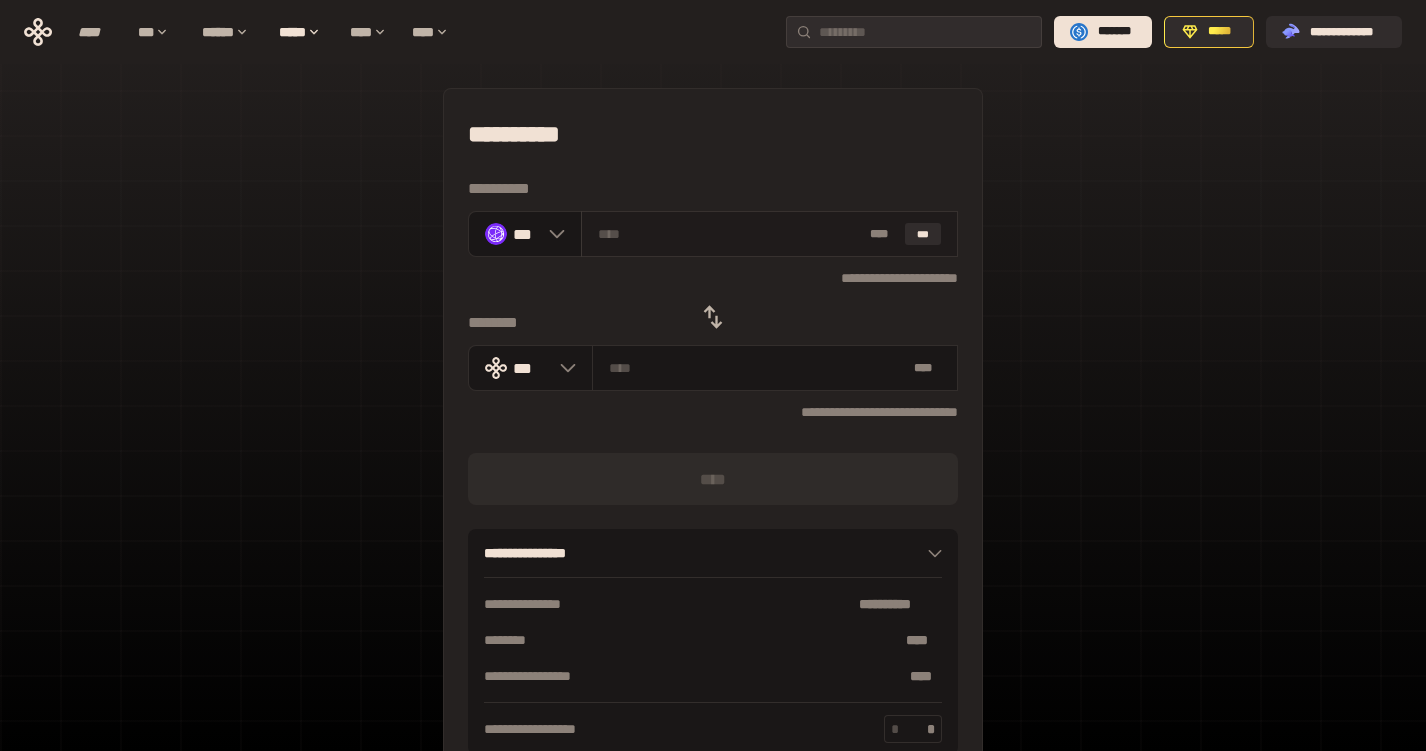 click on "* ** ***" at bounding box center (769, 234) 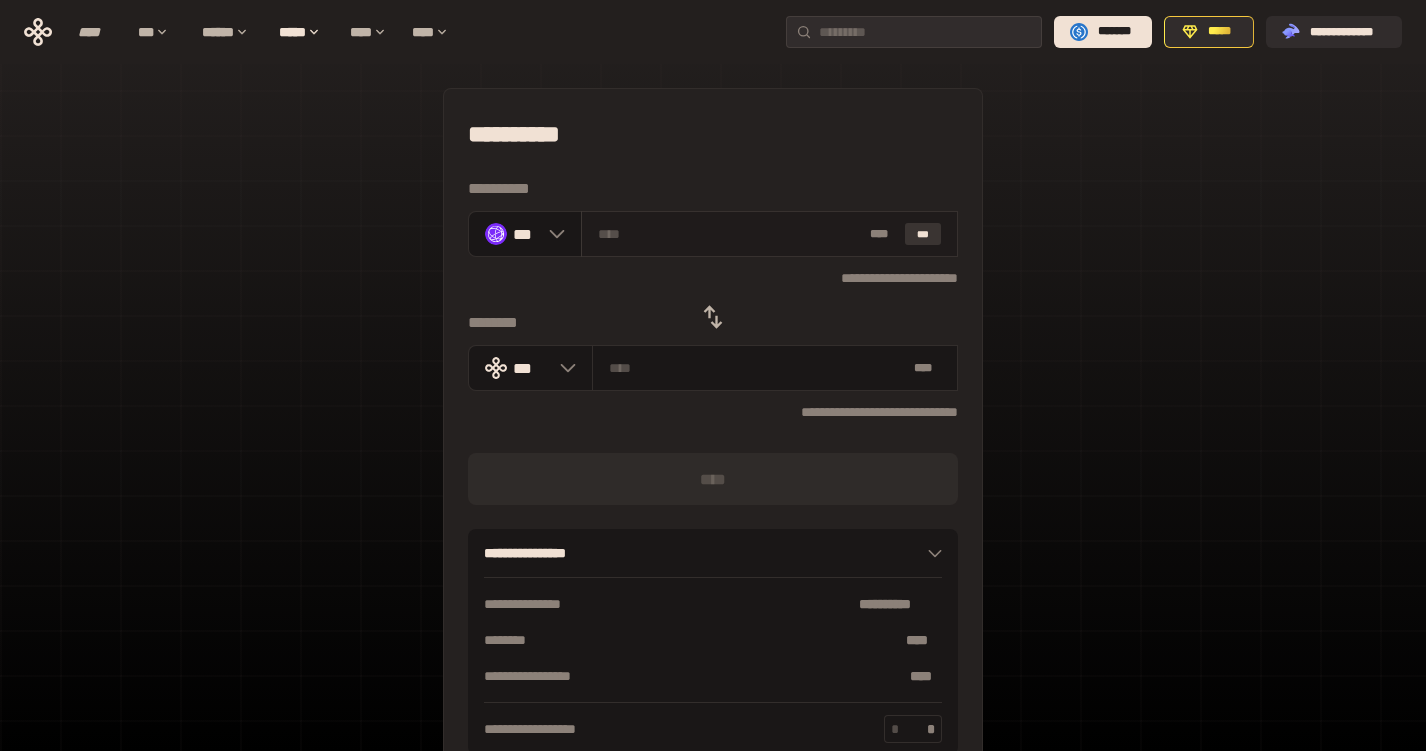 click on "***" at bounding box center (923, 234) 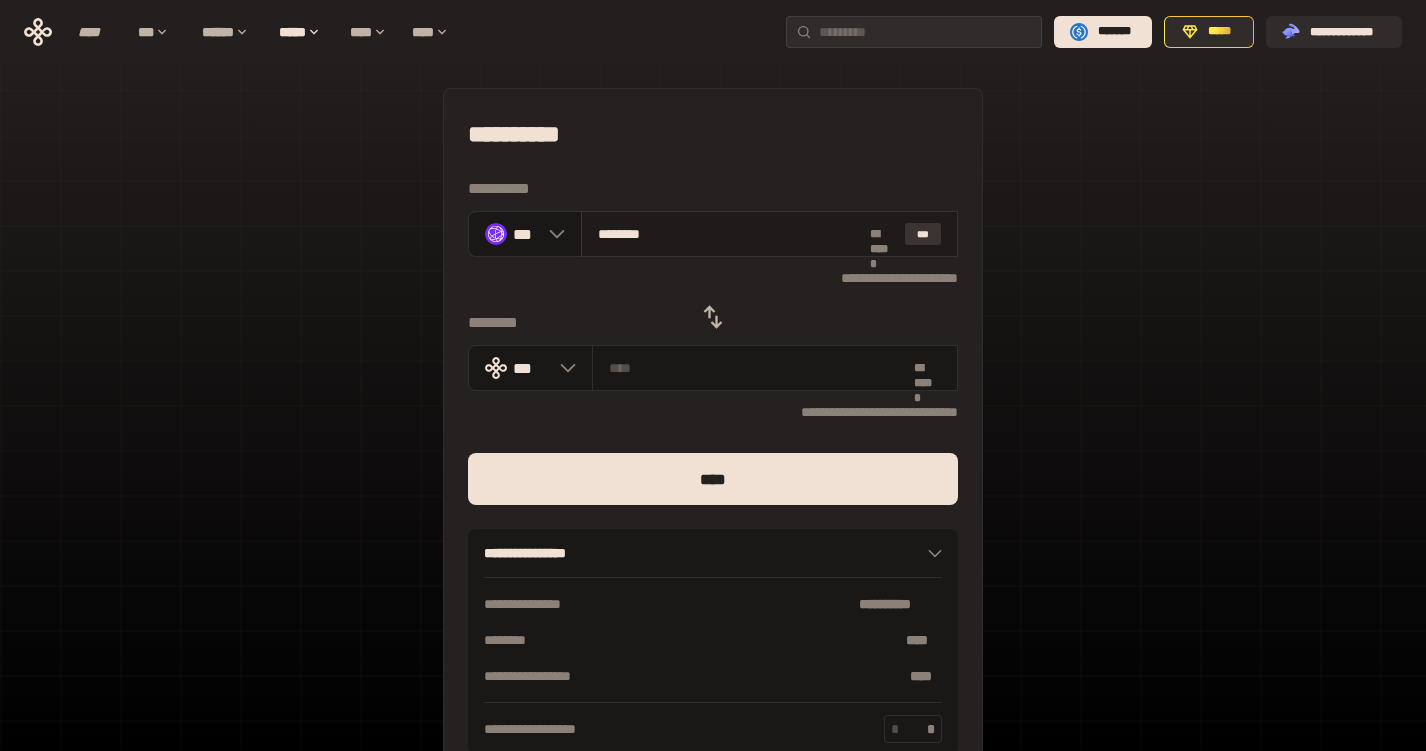 type on "**********" 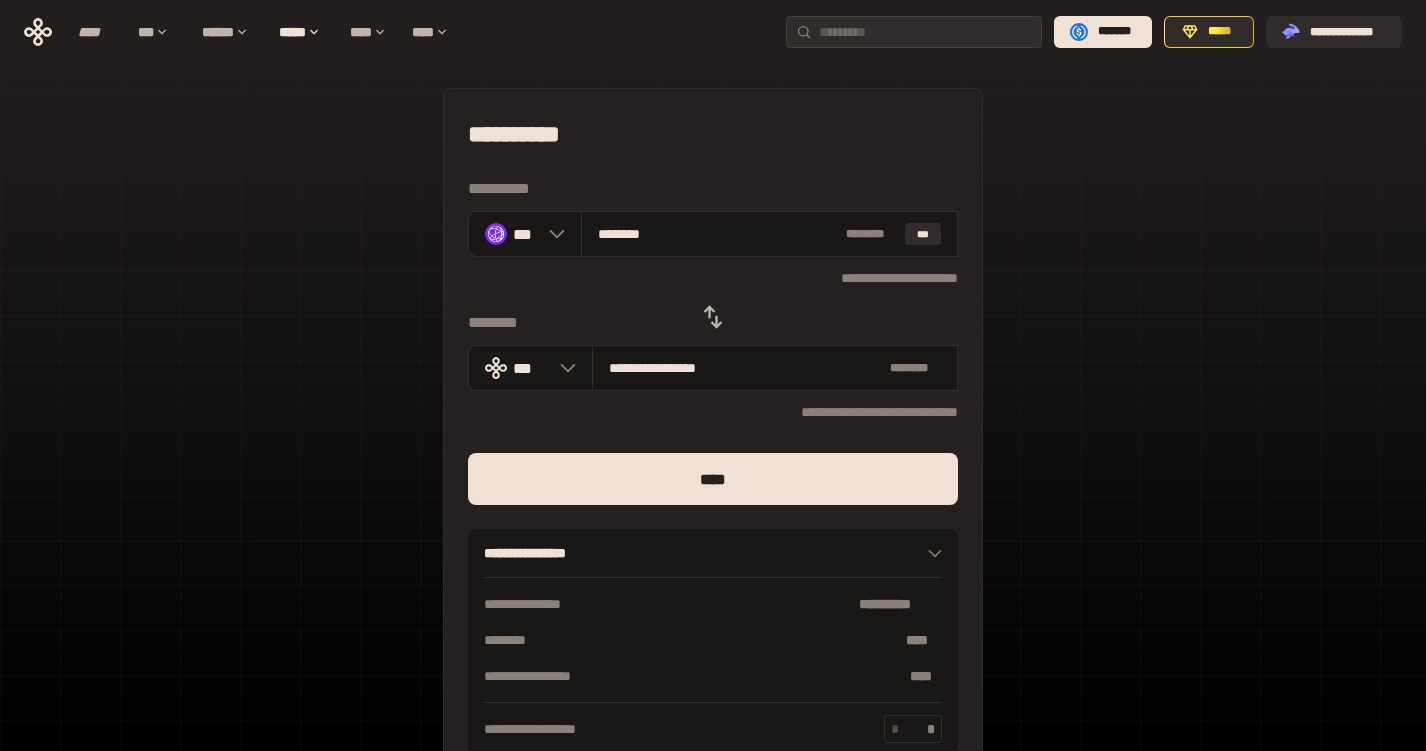 click on "**********" at bounding box center (713, 444) 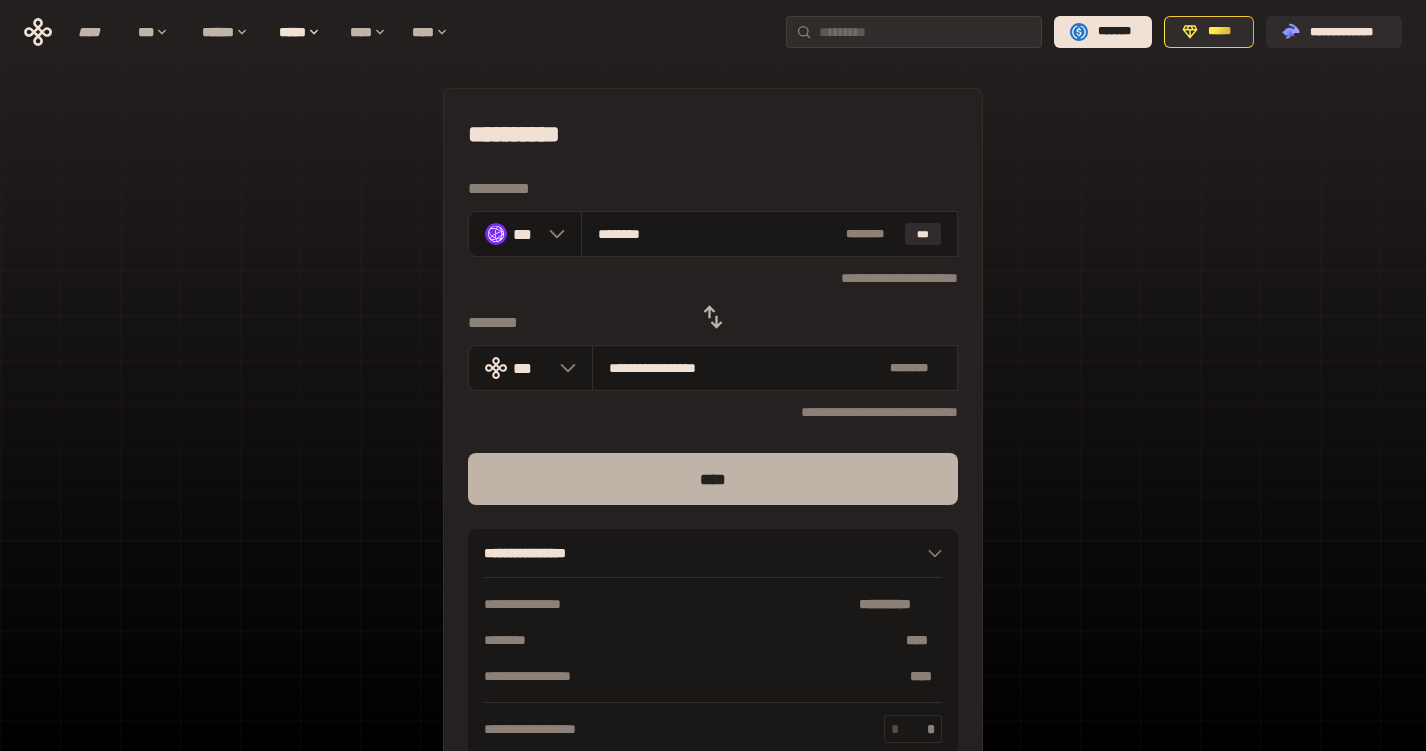 click on "****" at bounding box center (713, 479) 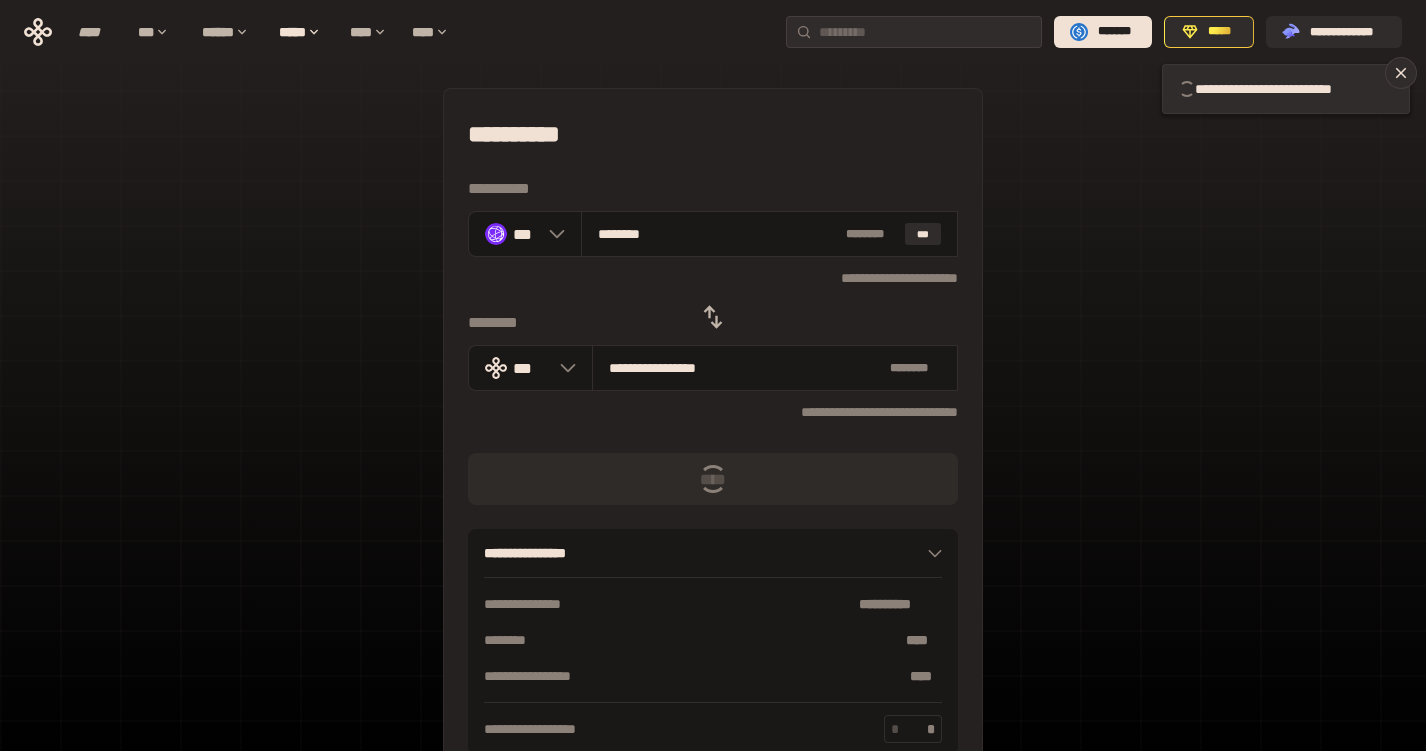 type 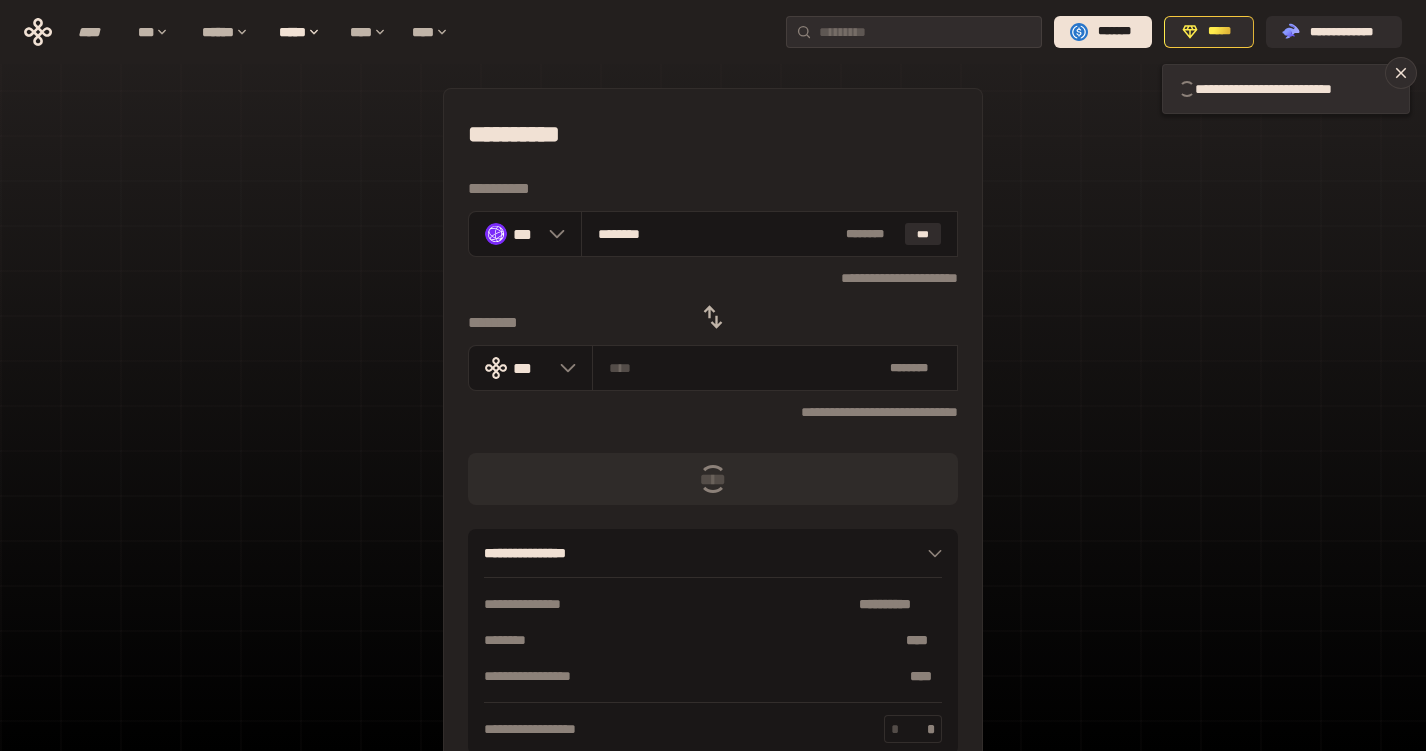 type 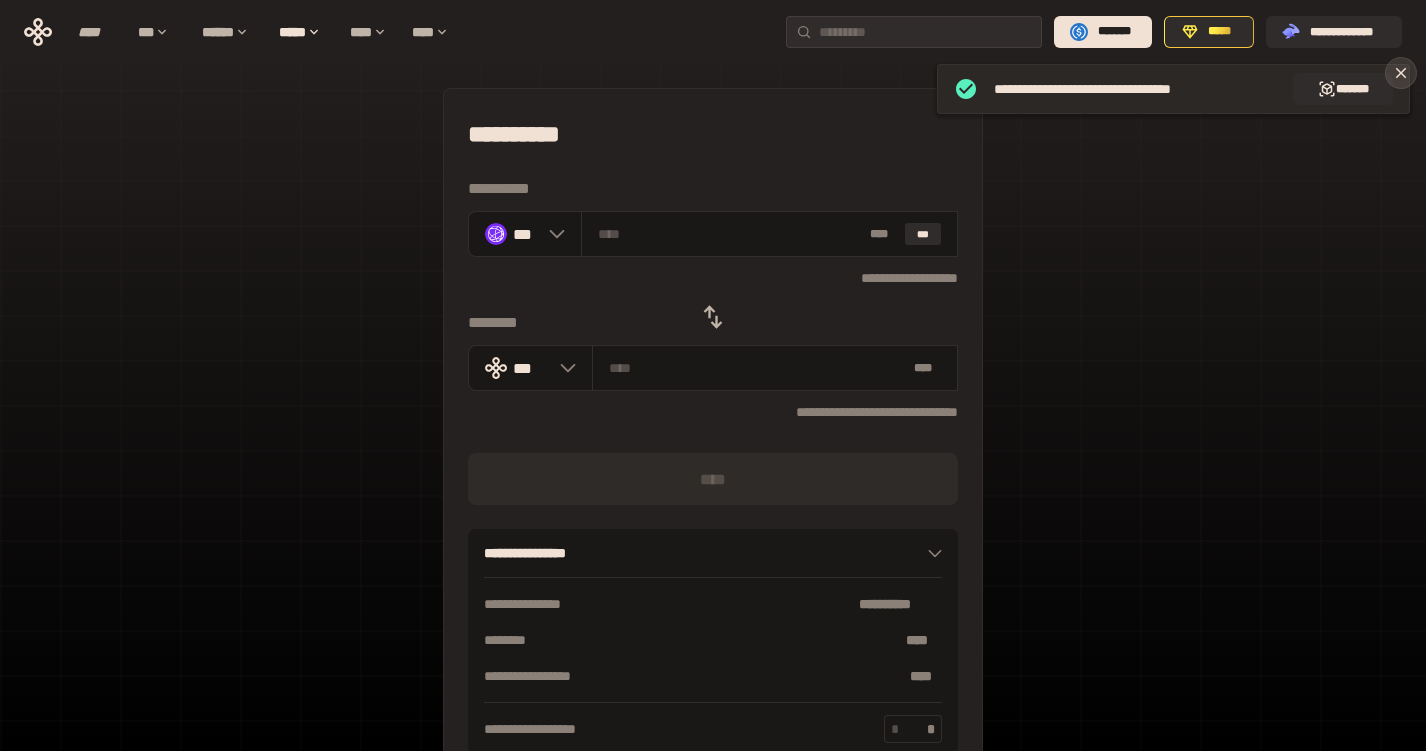 click 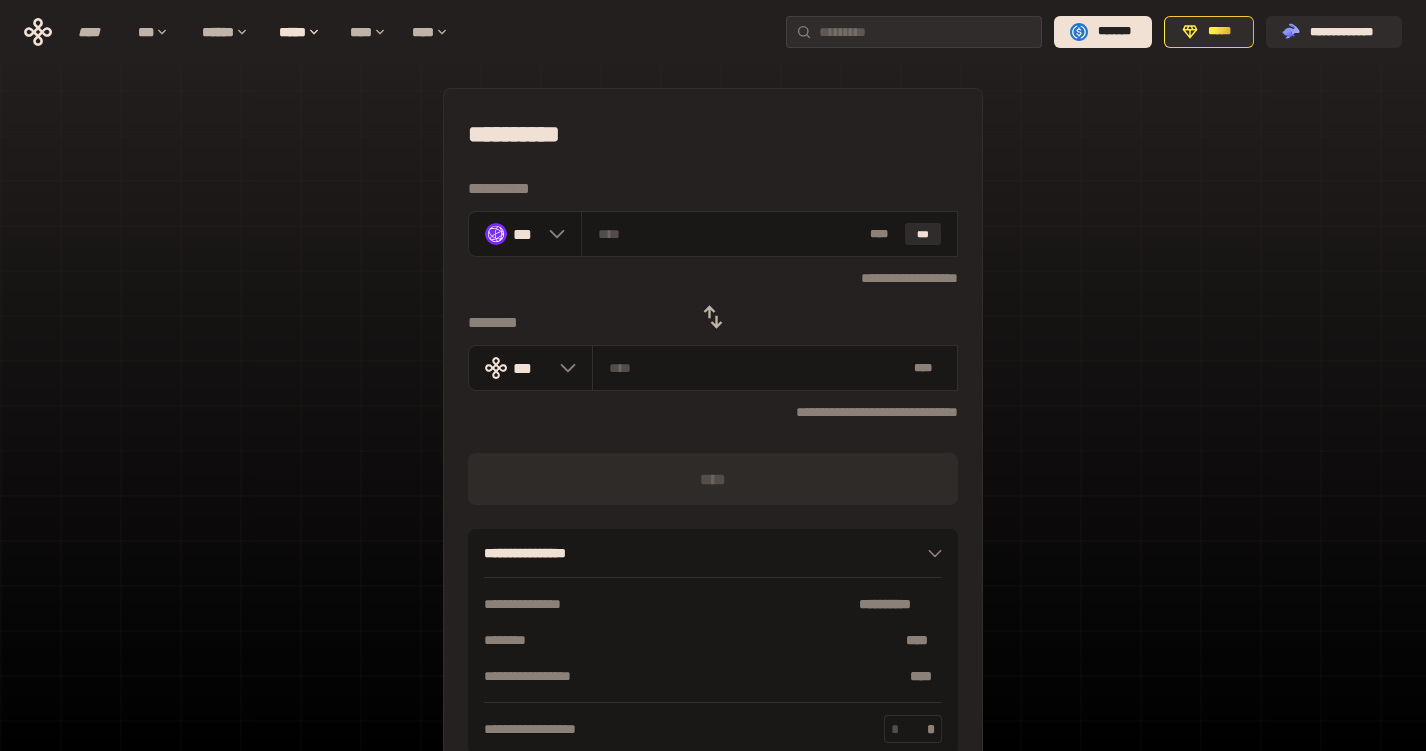 click on "**********" at bounding box center [713, 444] 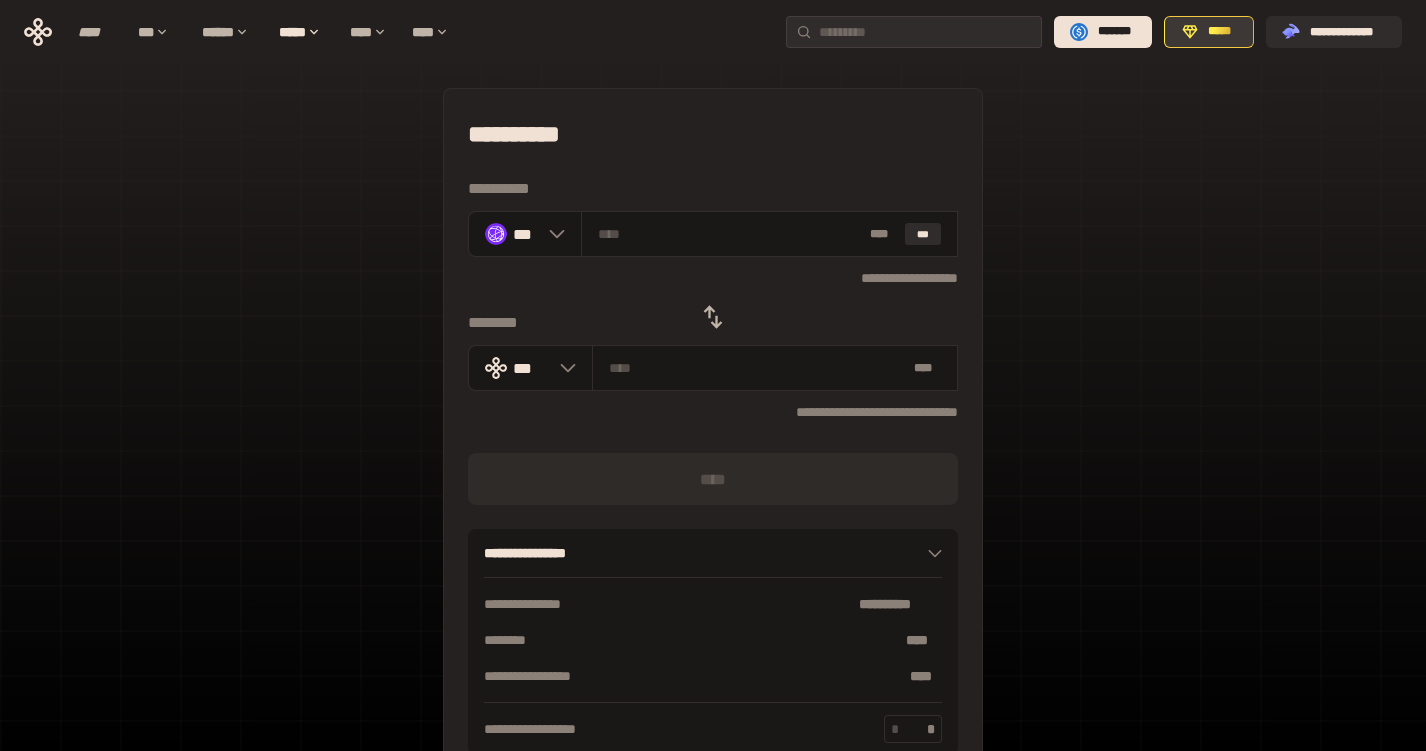 click on "*****" at bounding box center [1219, 32] 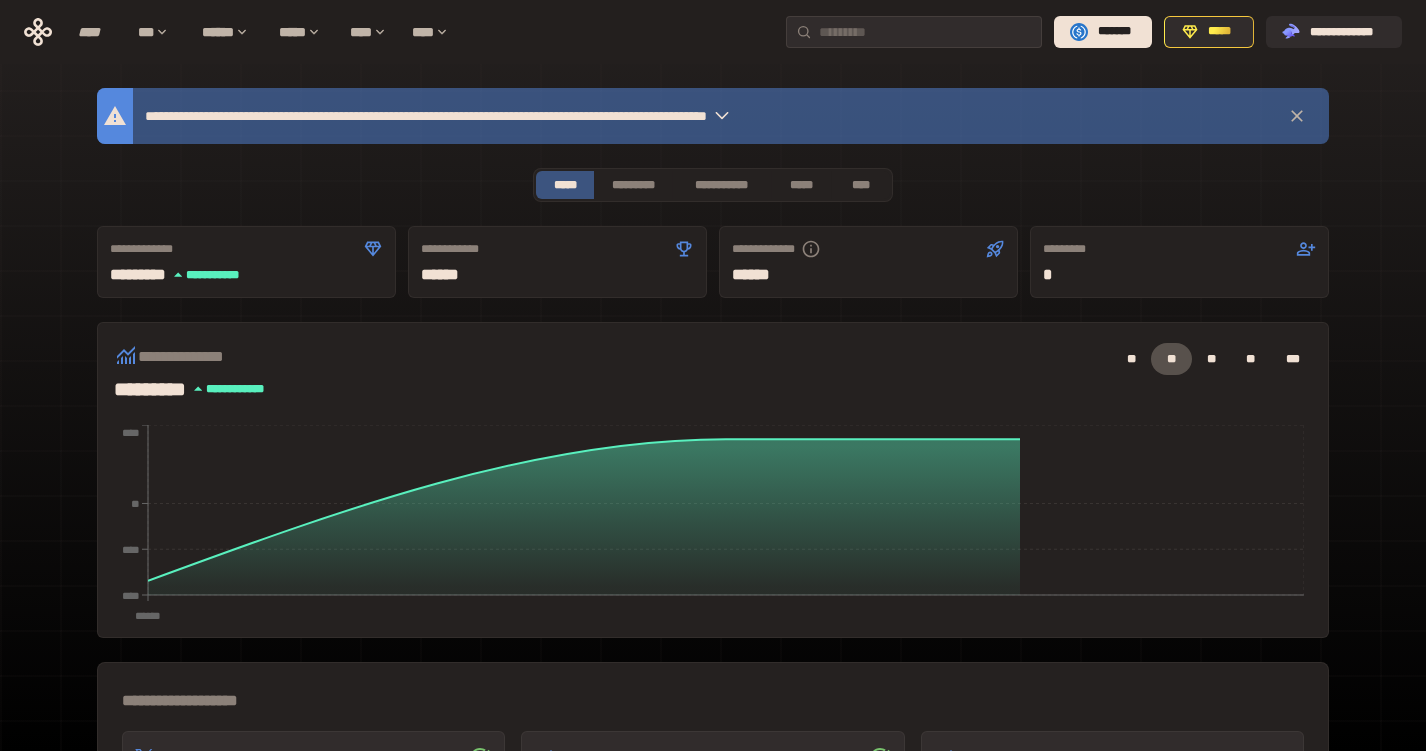 click on "**********" at bounding box center (713, 620) 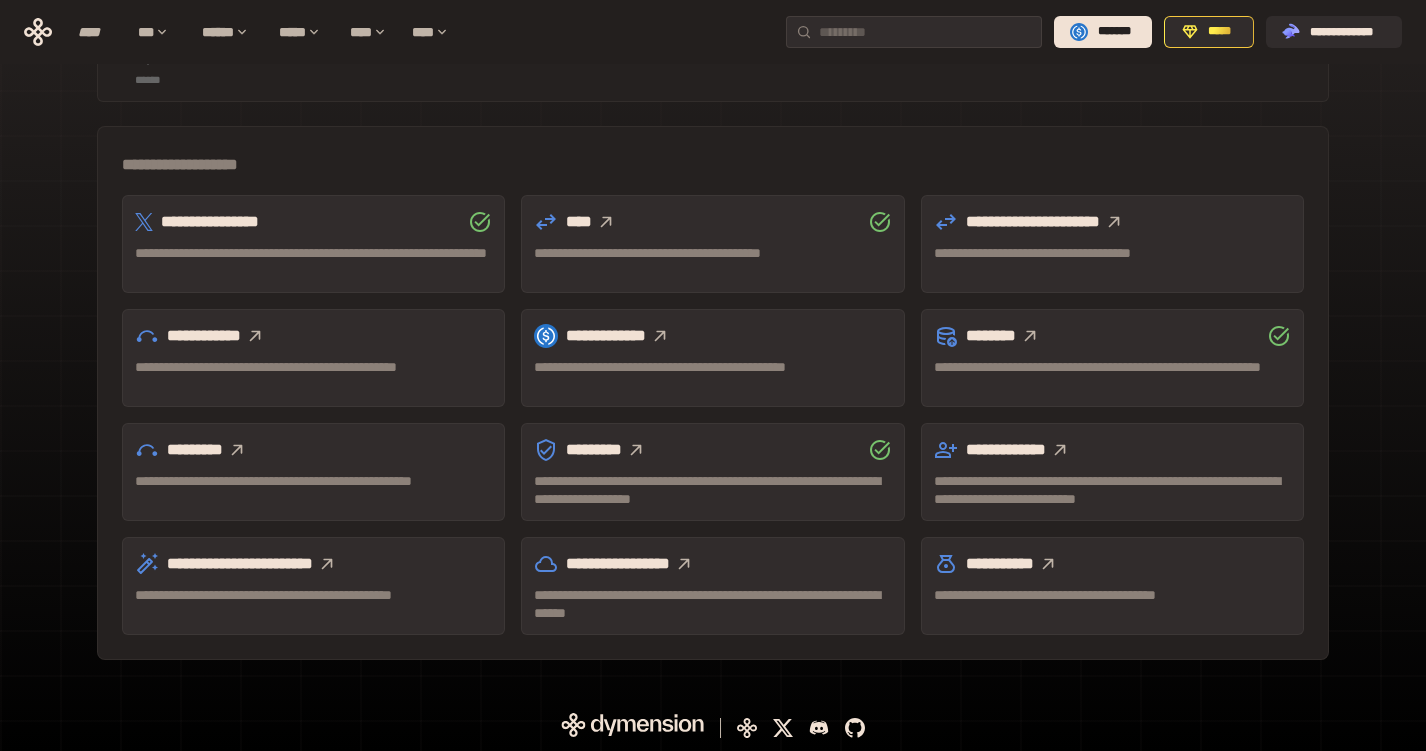 scroll, scrollTop: 537, scrollLeft: 0, axis: vertical 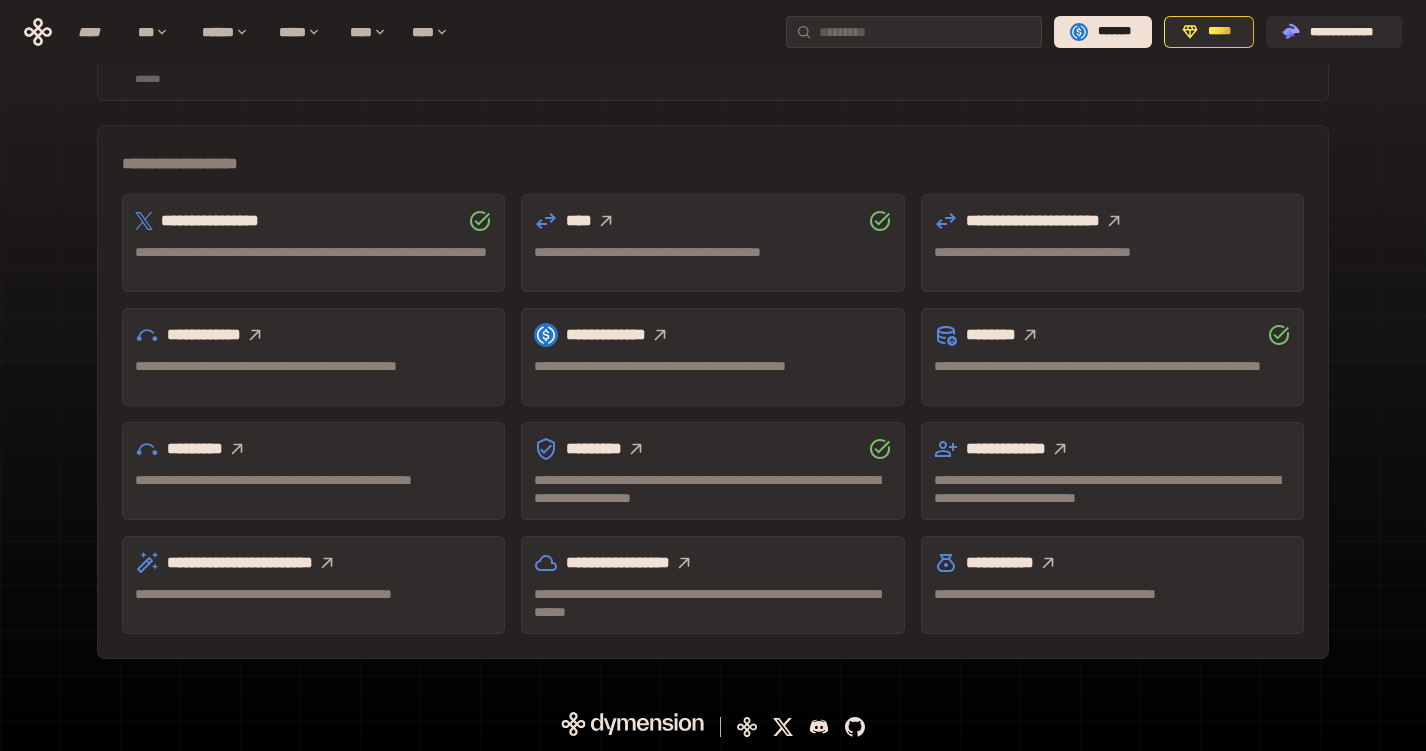click on "**********" at bounding box center [713, 164] 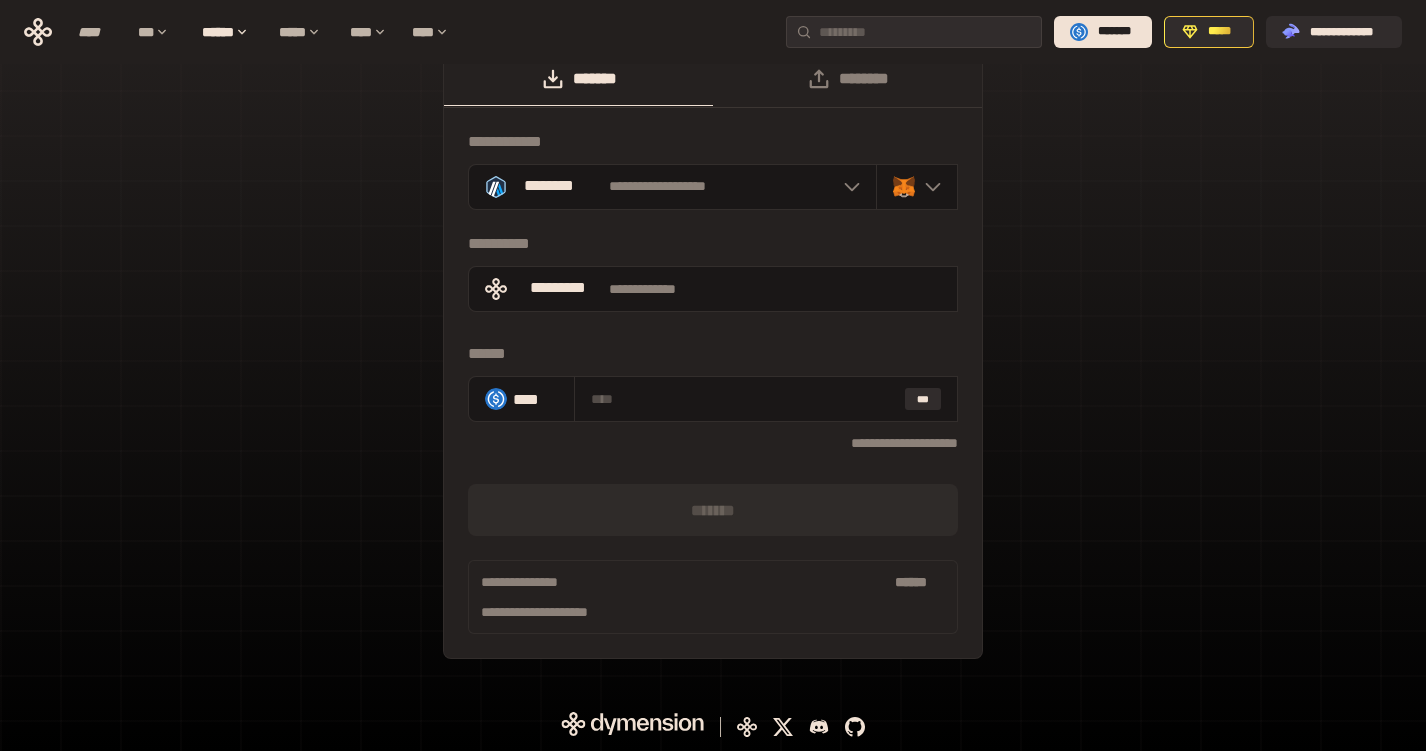scroll, scrollTop: 37, scrollLeft: 0, axis: vertical 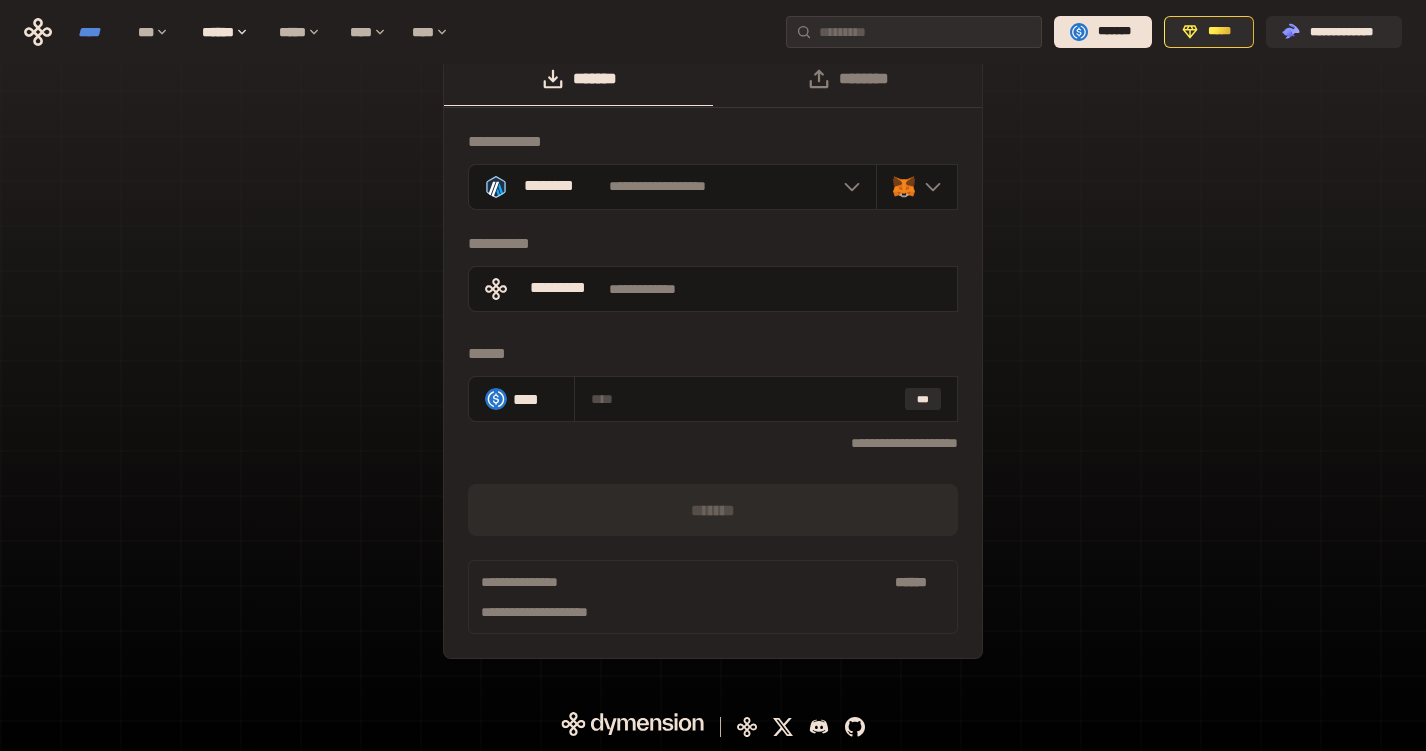 click on "****" at bounding box center [98, 32] 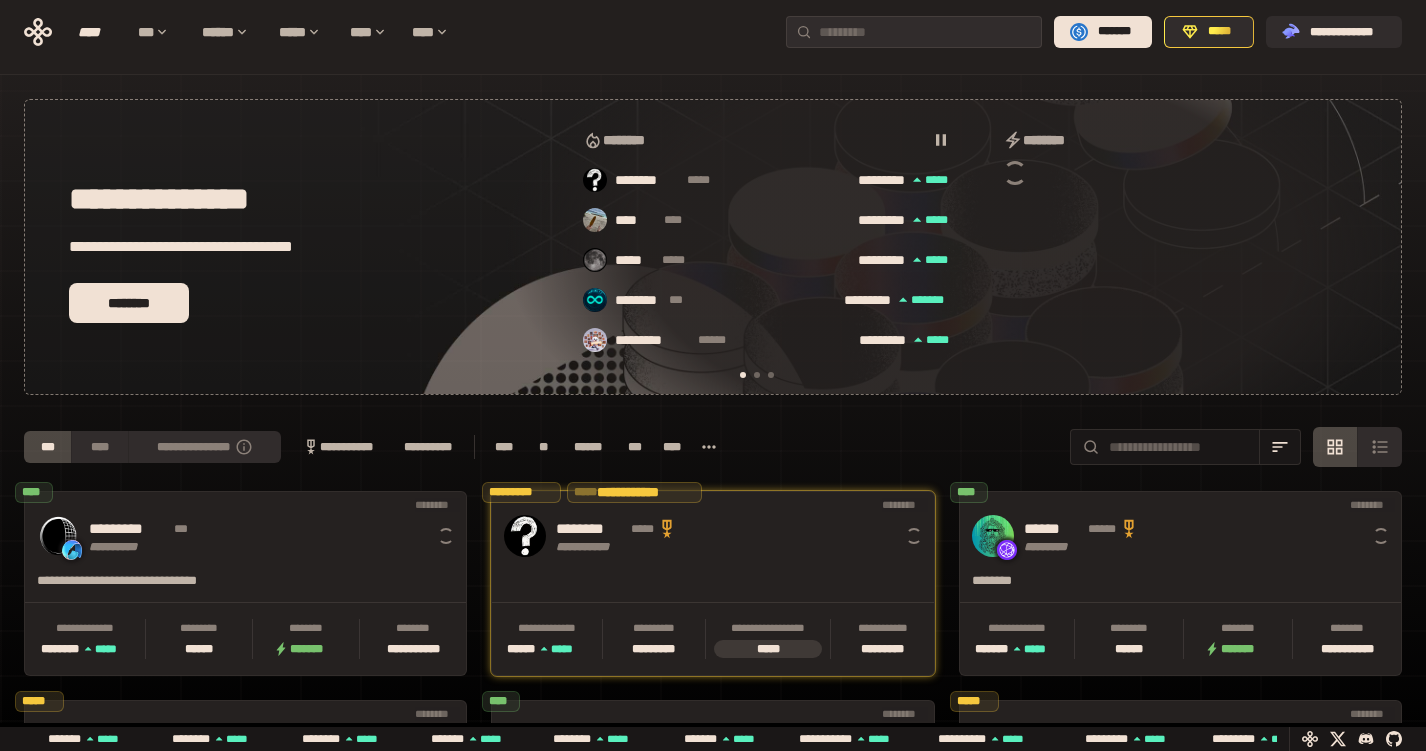 scroll, scrollTop: 0, scrollLeft: 16, axis: horizontal 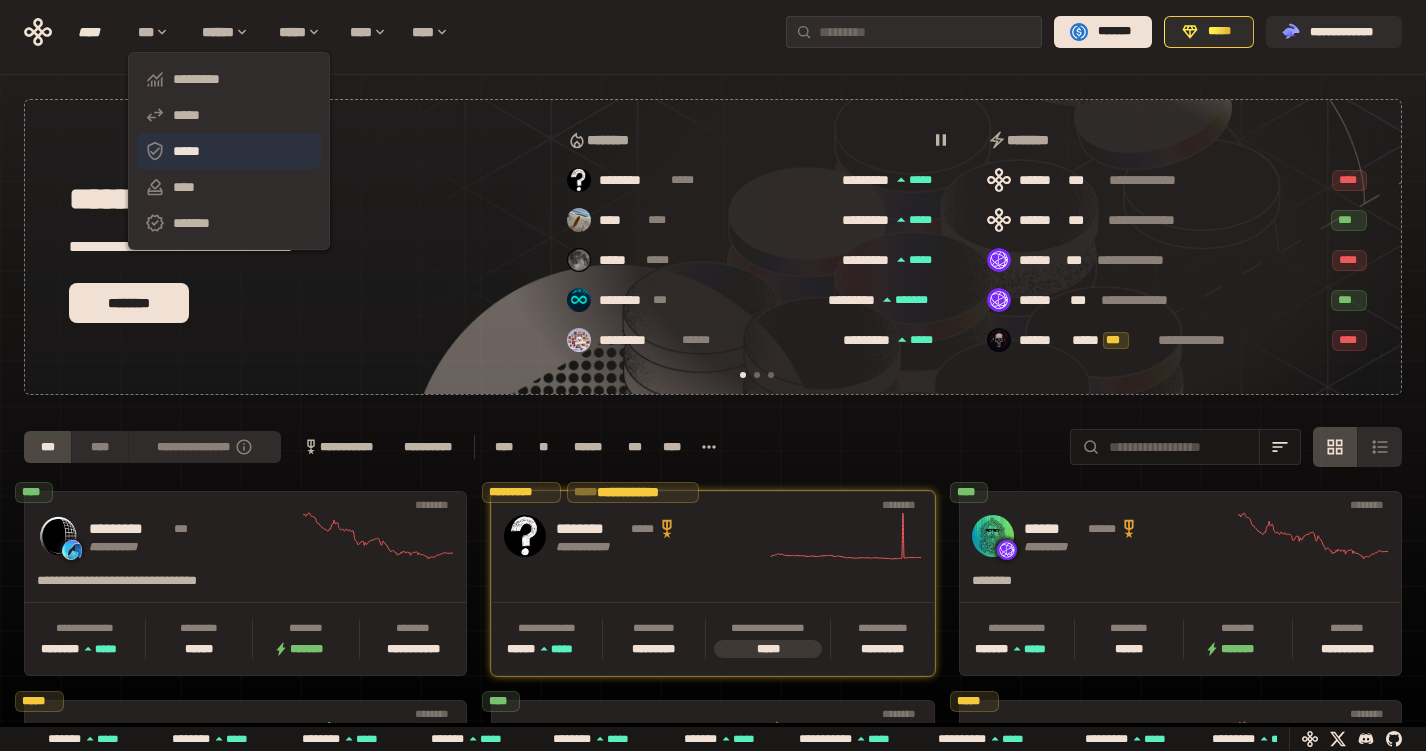 click on "*****" at bounding box center [229, 151] 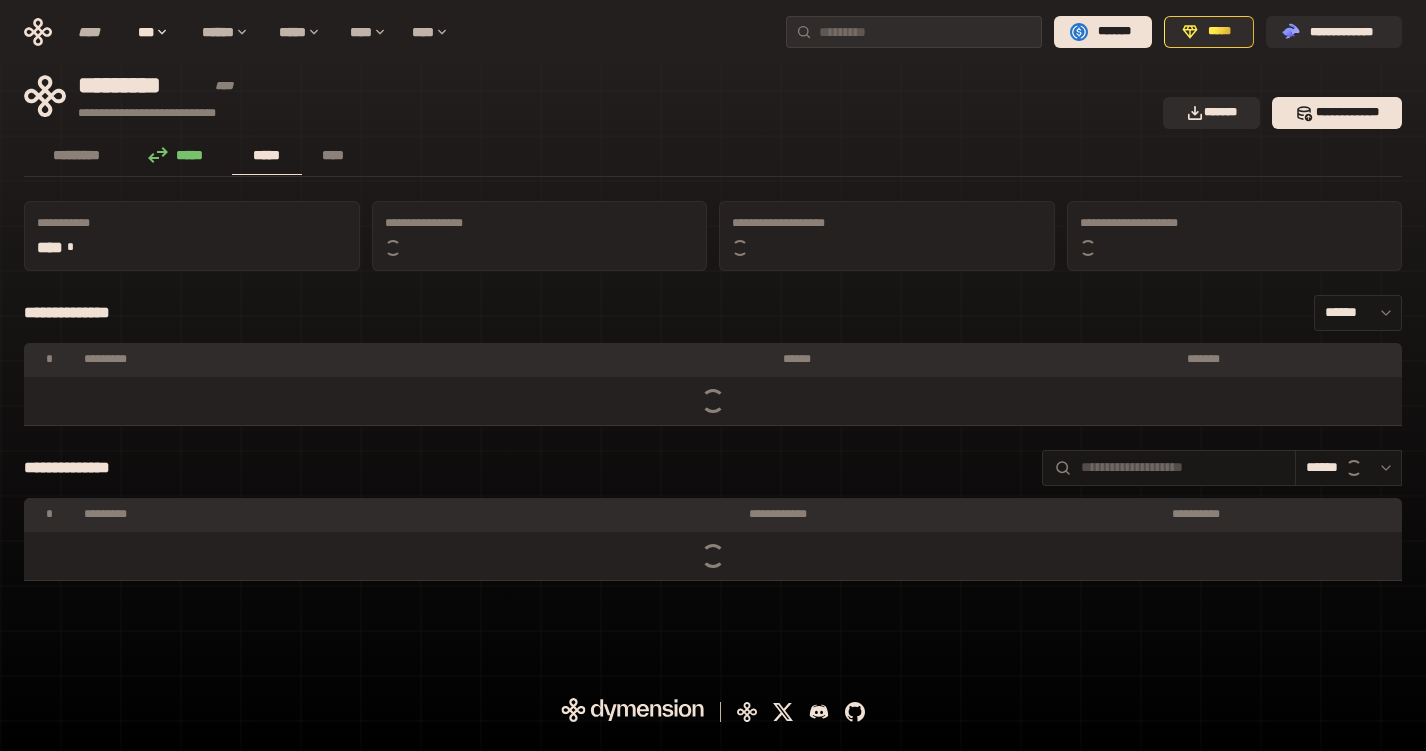 scroll, scrollTop: 0, scrollLeft: 0, axis: both 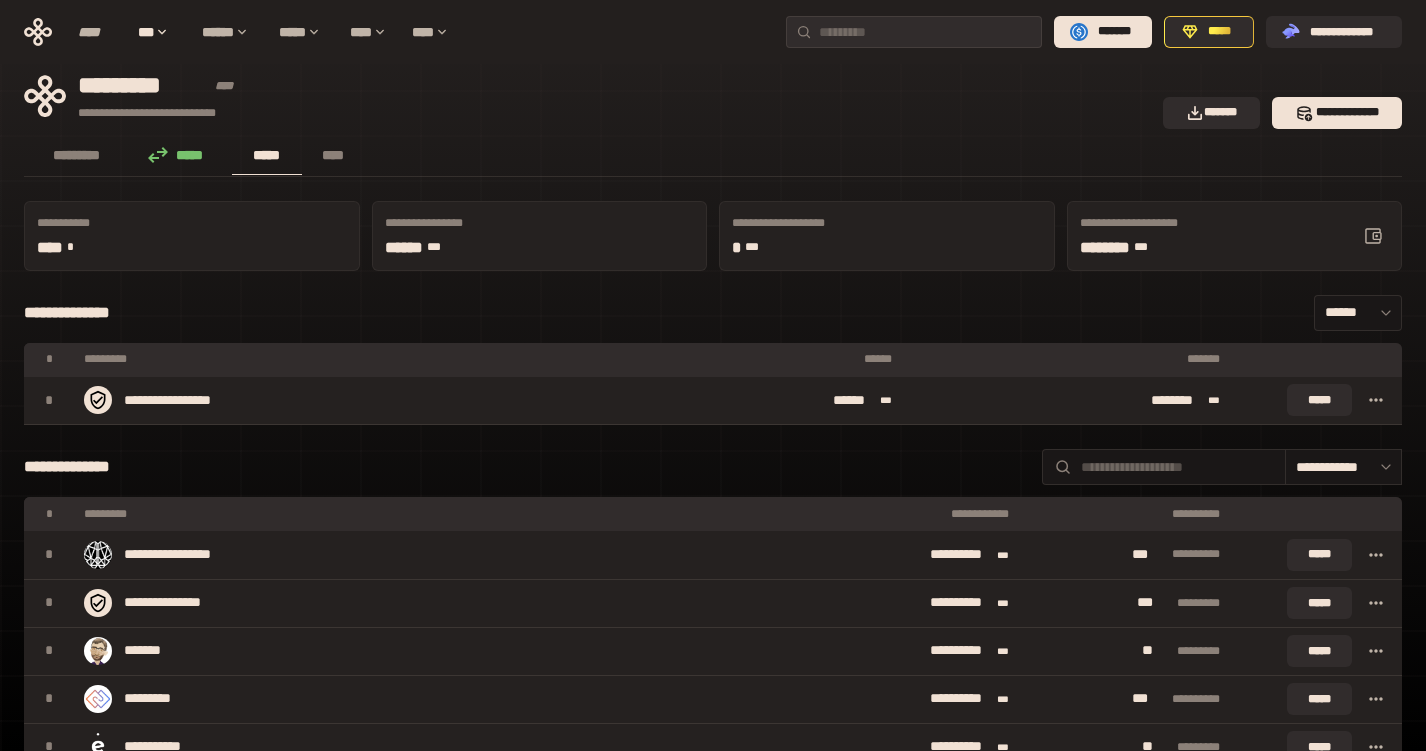 click on "**********" at bounding box center (587, 96) 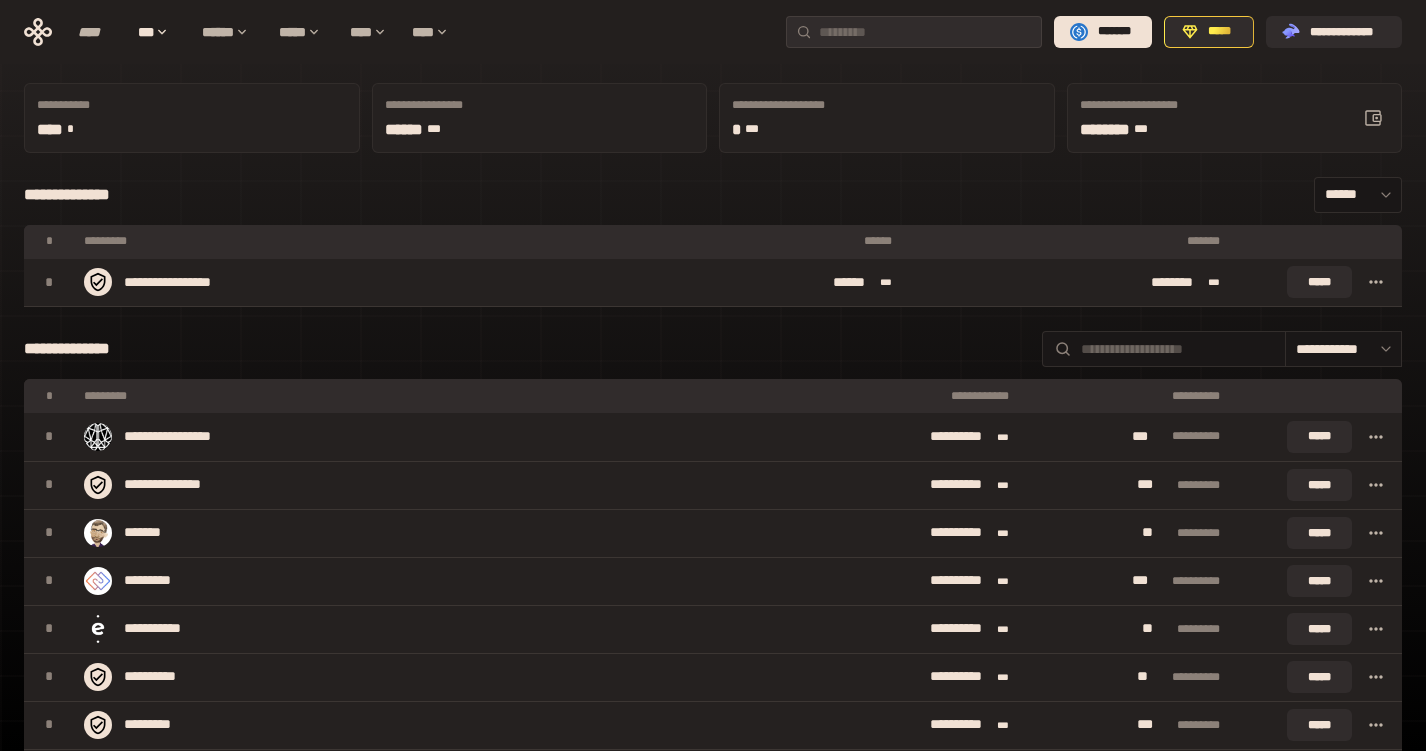 scroll, scrollTop: 120, scrollLeft: 0, axis: vertical 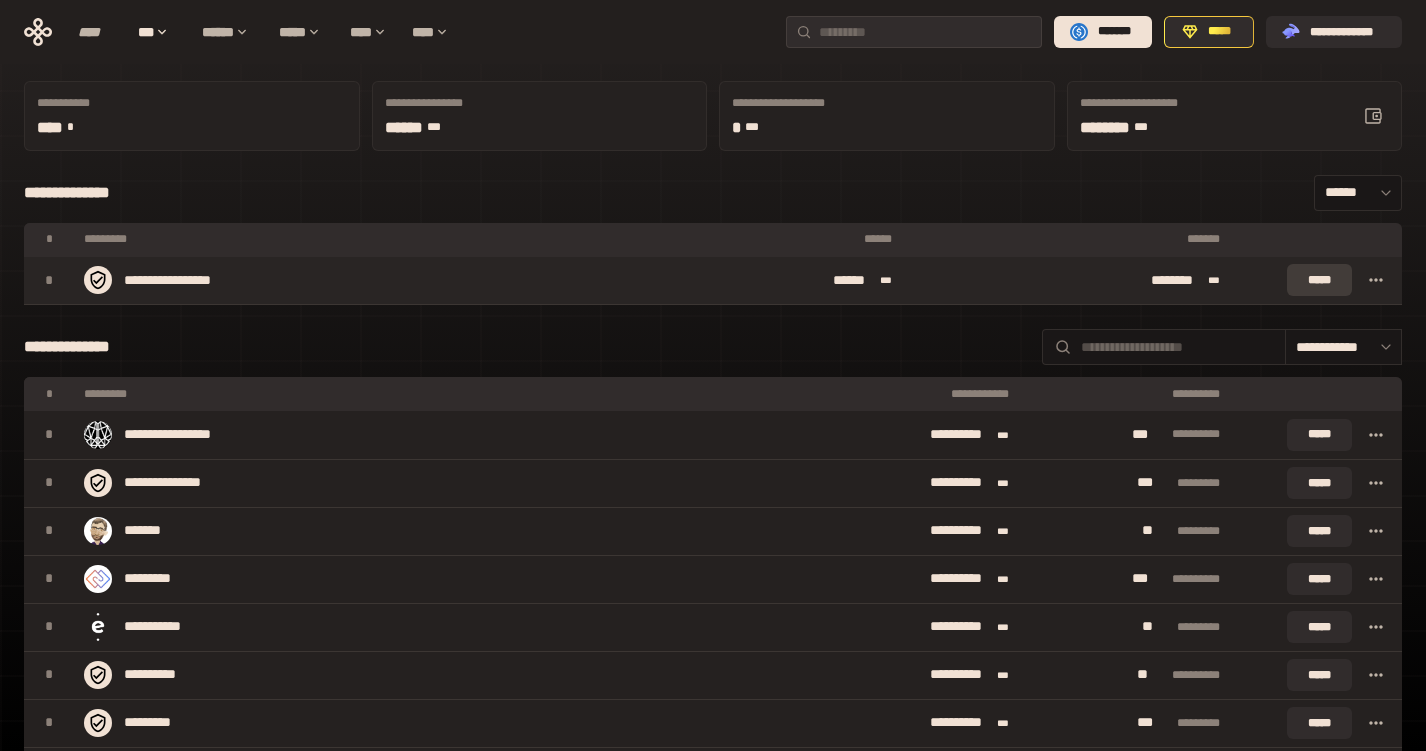 click on "*****" at bounding box center [1319, 280] 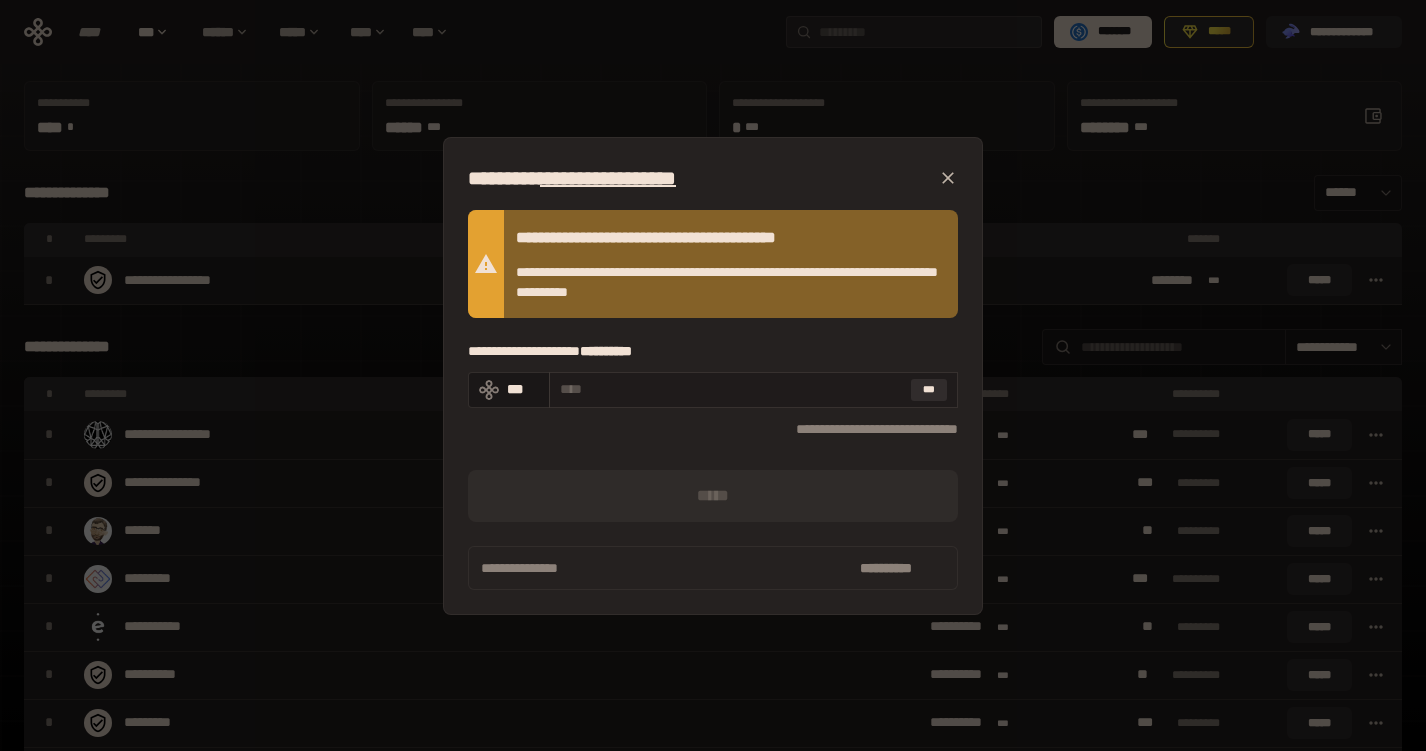click at bounding box center [731, 389] 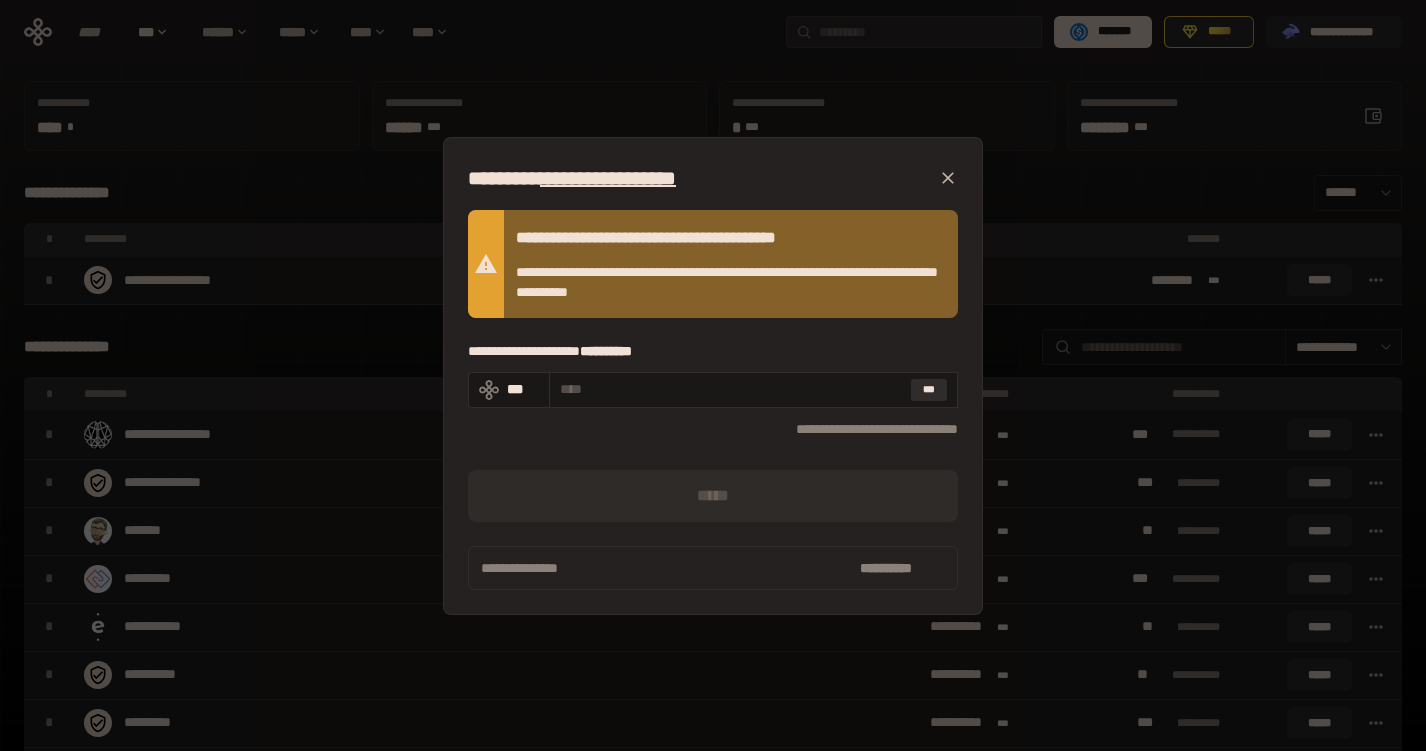 click 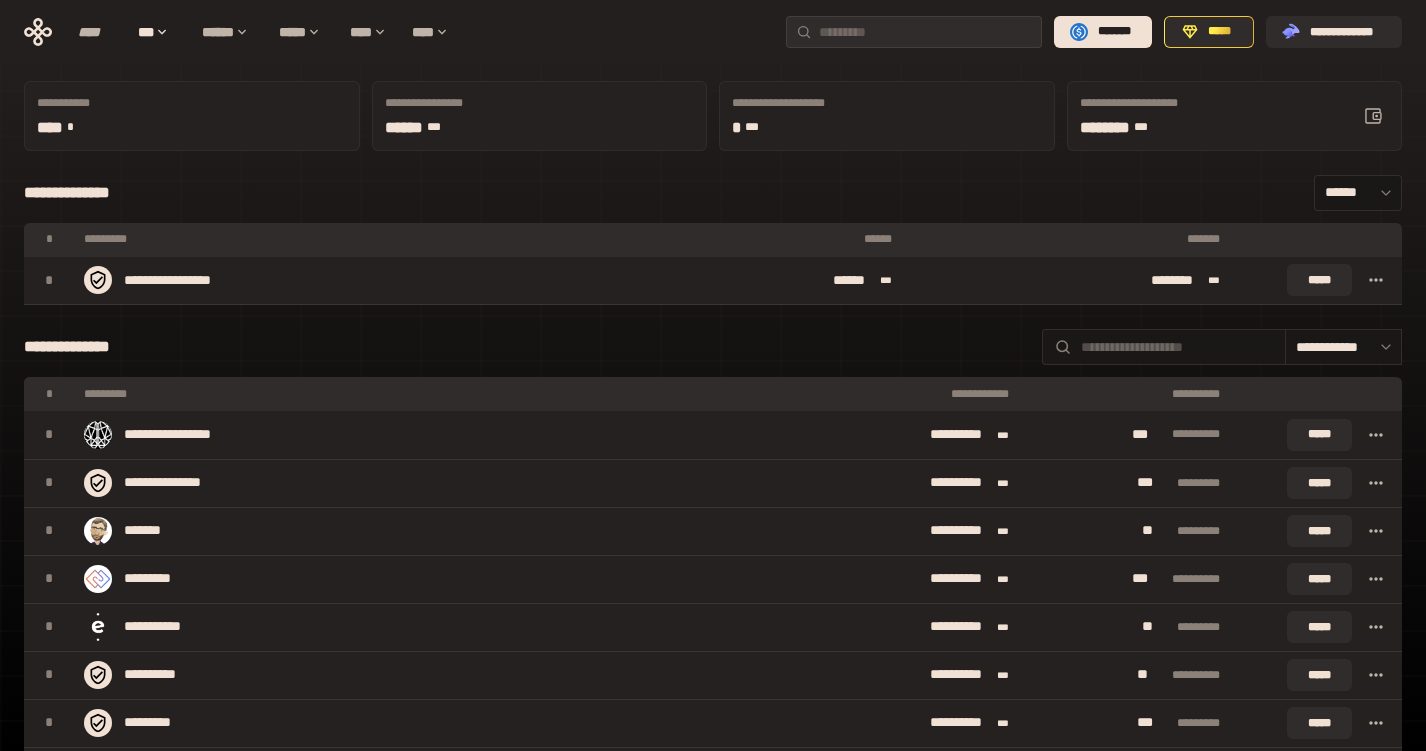 click on "**********" at bounding box center (713, 32) 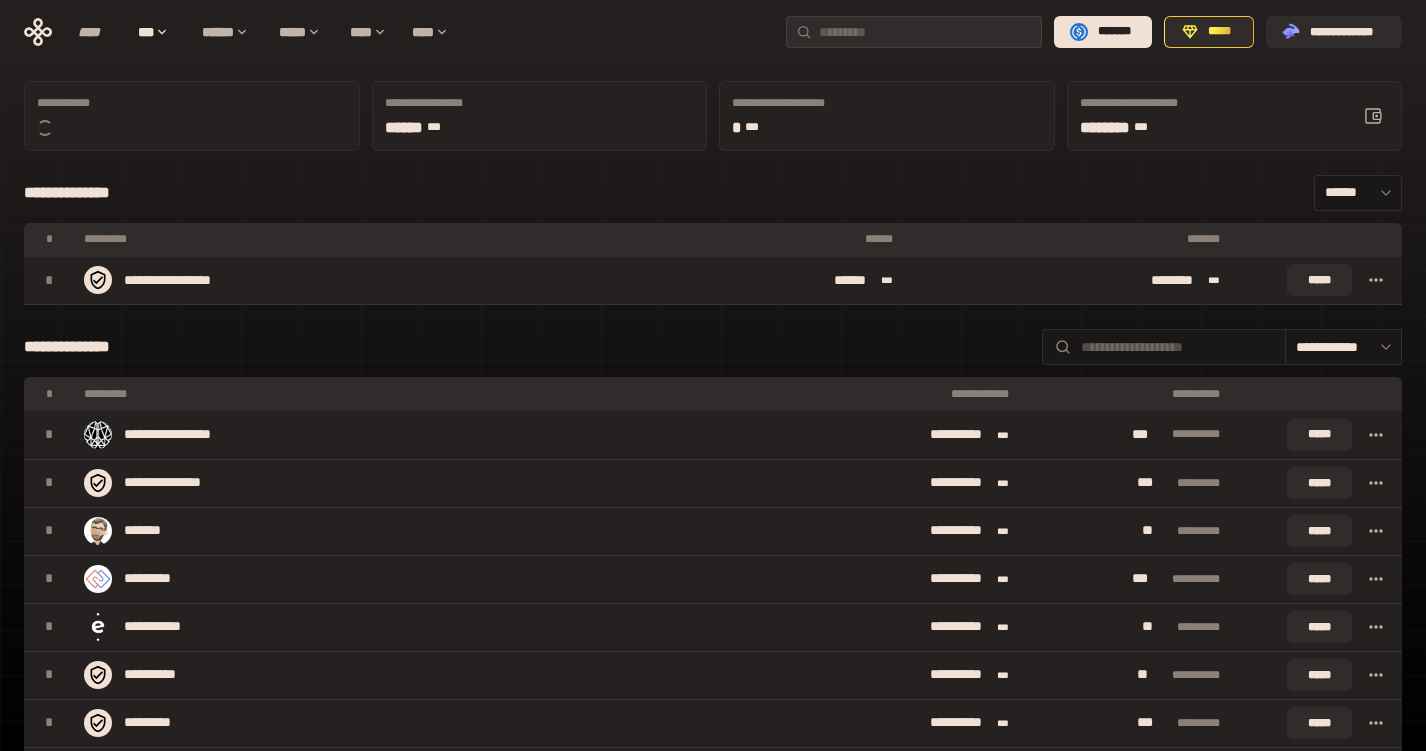click on "**********" at bounding box center (713, 3150) 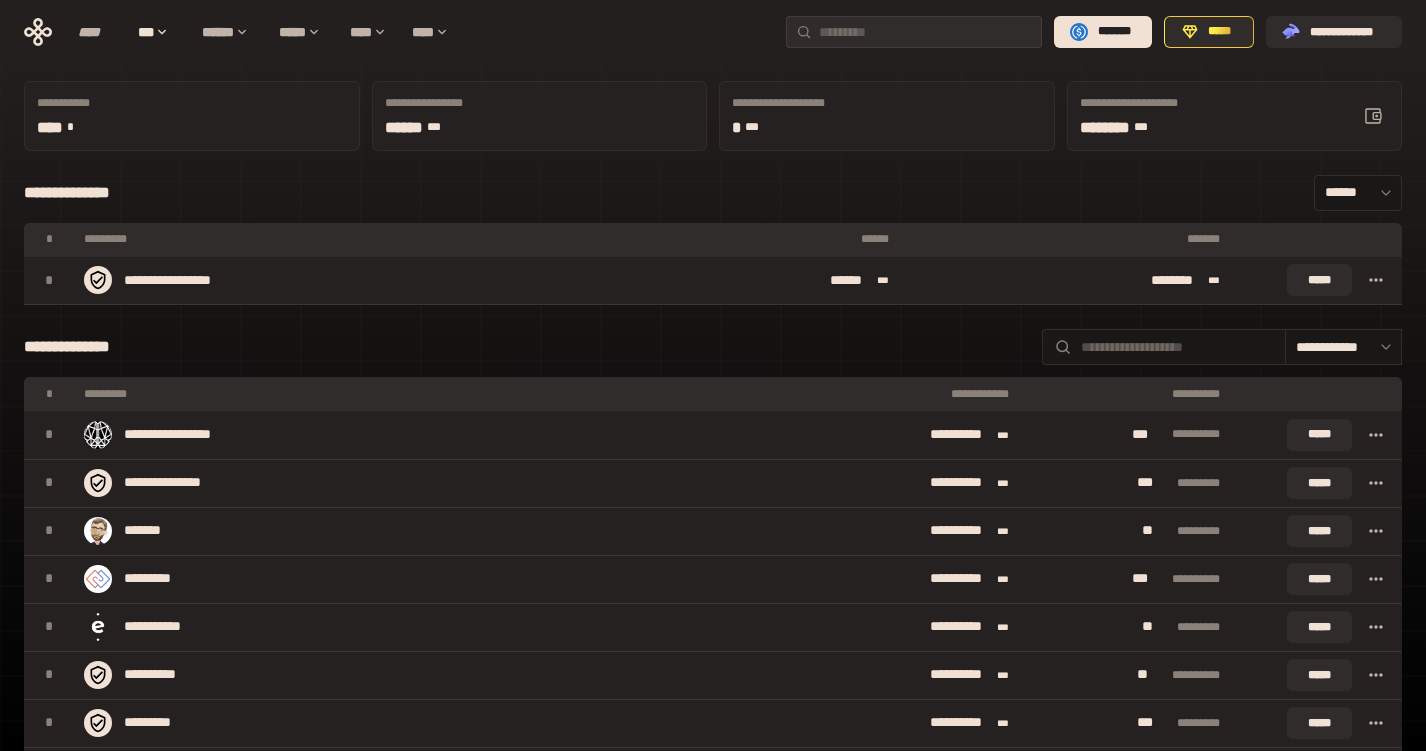 click on "**********" at bounding box center [713, 347] 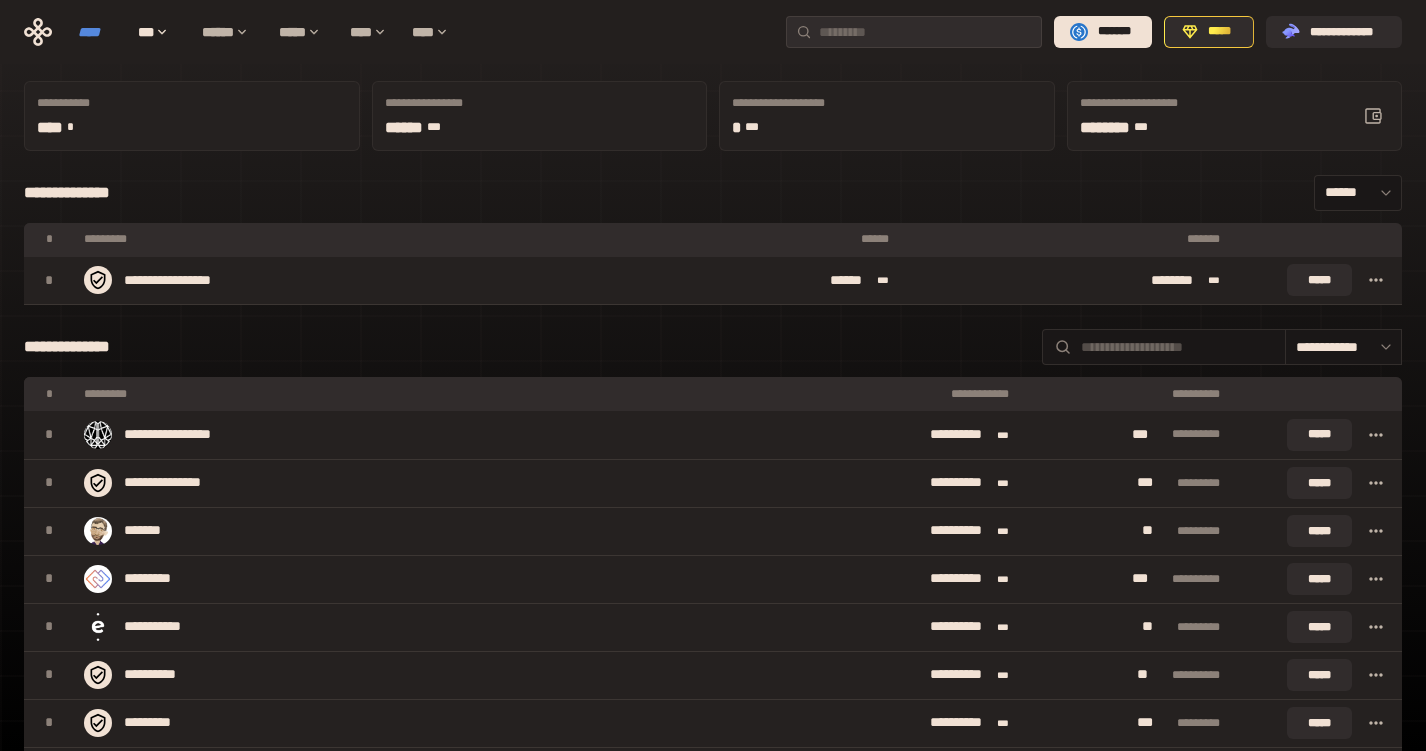 click on "****" at bounding box center (98, 32) 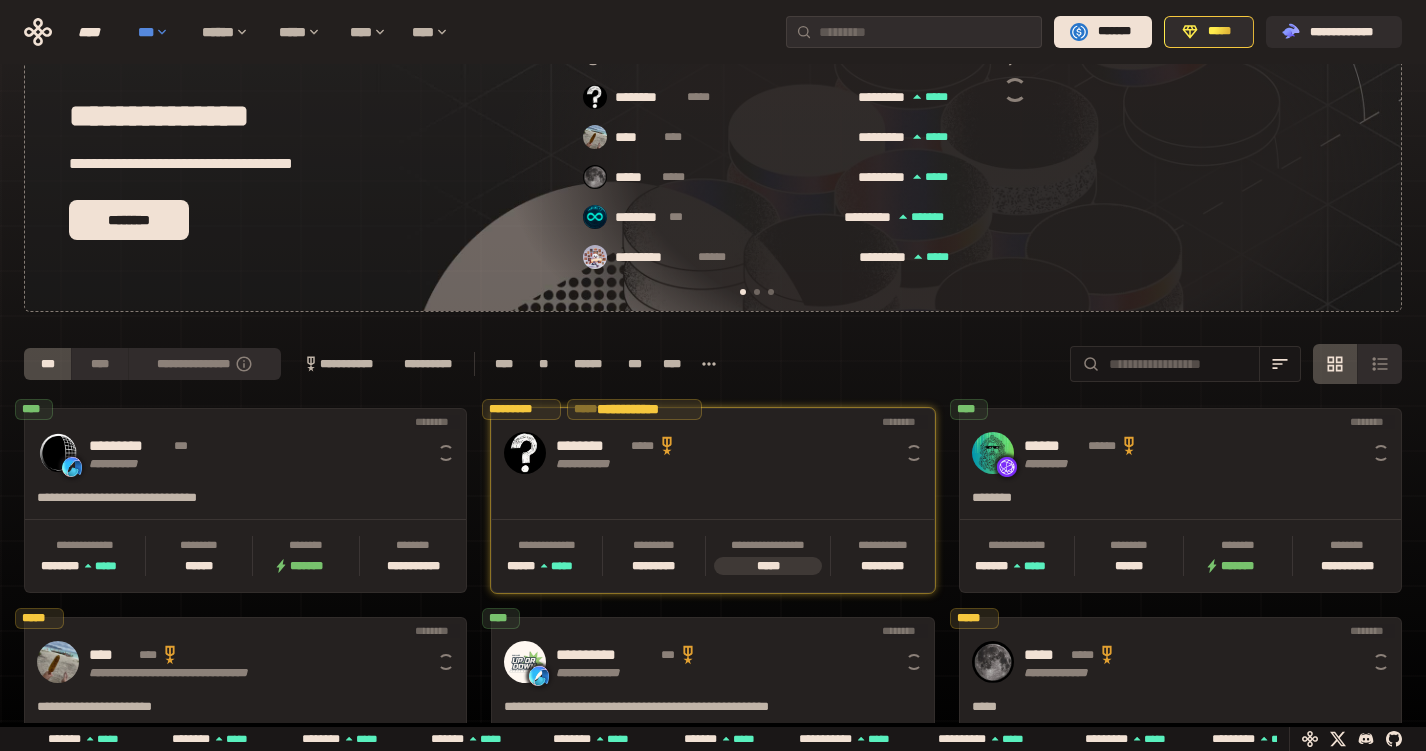 scroll, scrollTop: 0, scrollLeft: 16, axis: horizontal 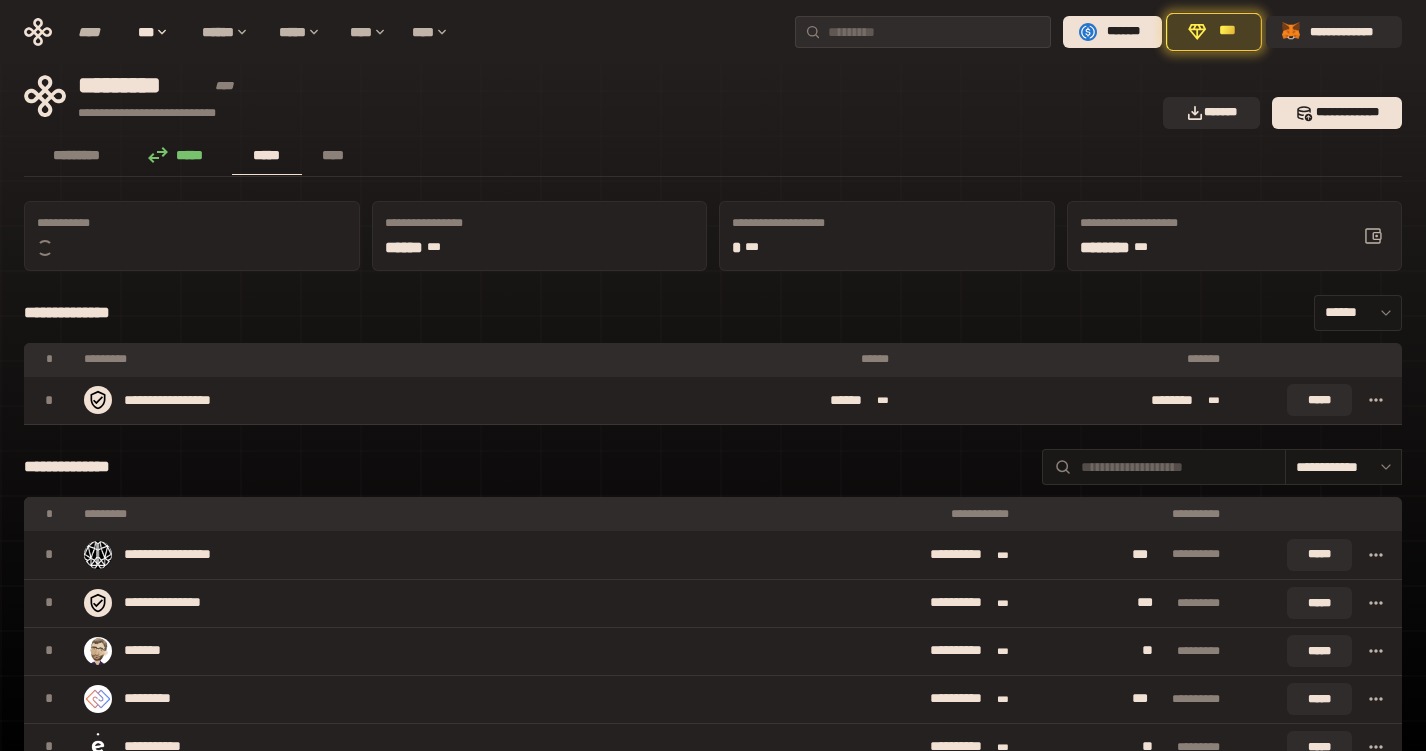 click on "*********" at bounding box center [143, 87] 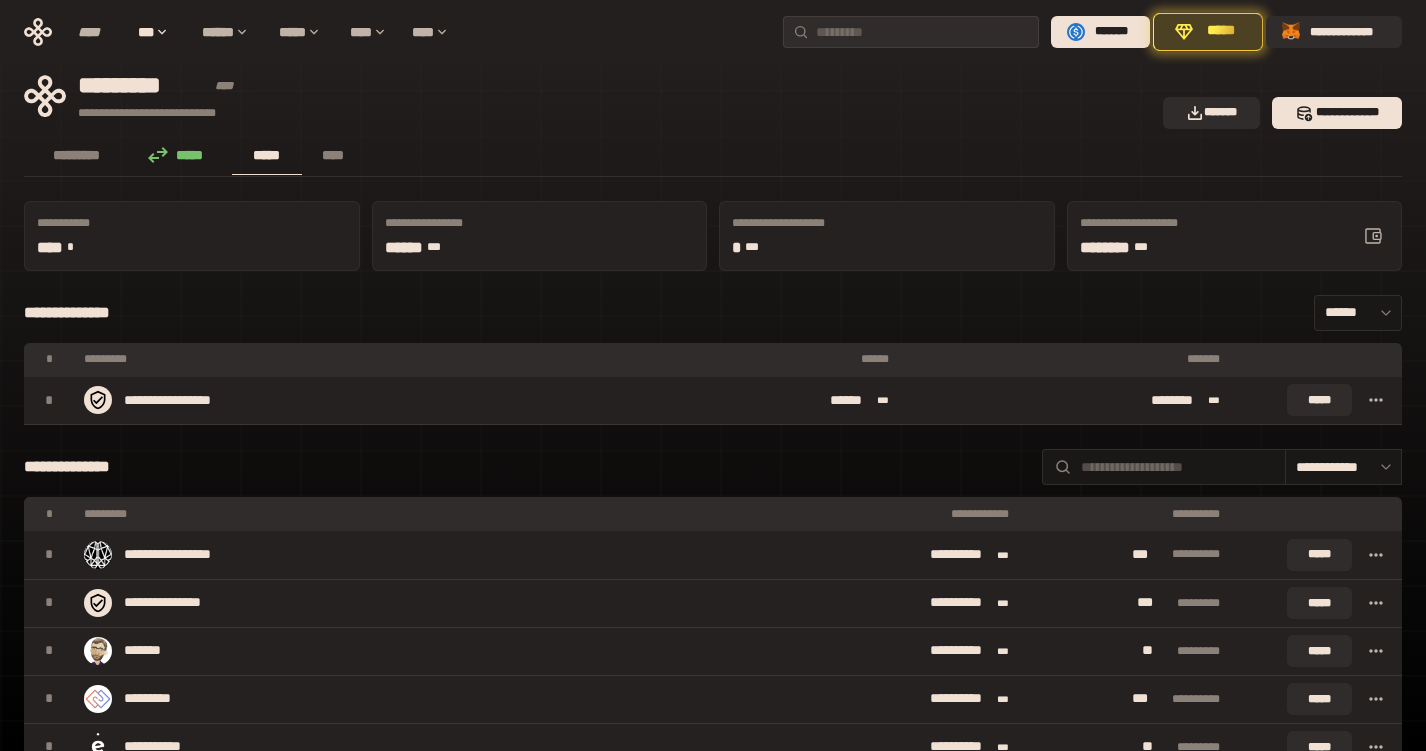 click at bounding box center [45, 96] 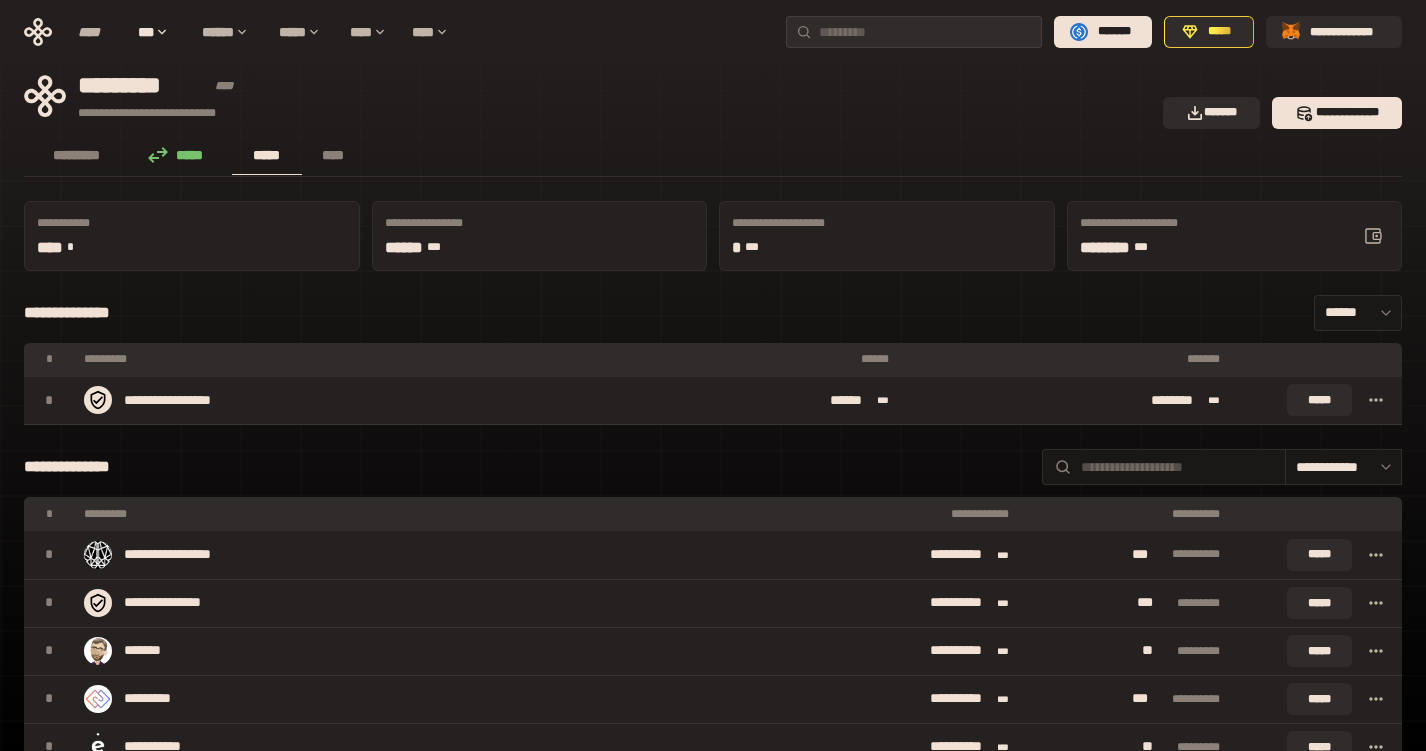 click on "**********" at bounding box center [713, 3214] 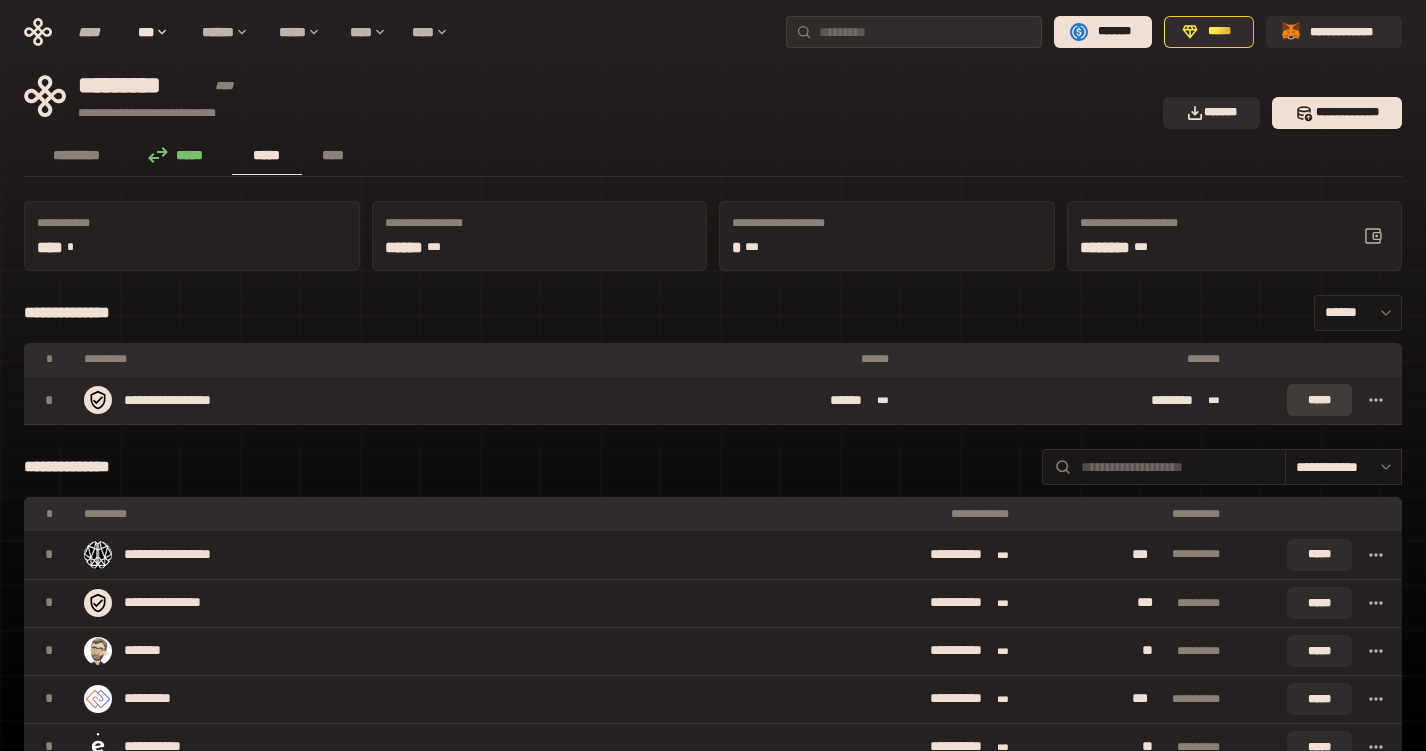 click on "*****" at bounding box center (1319, 400) 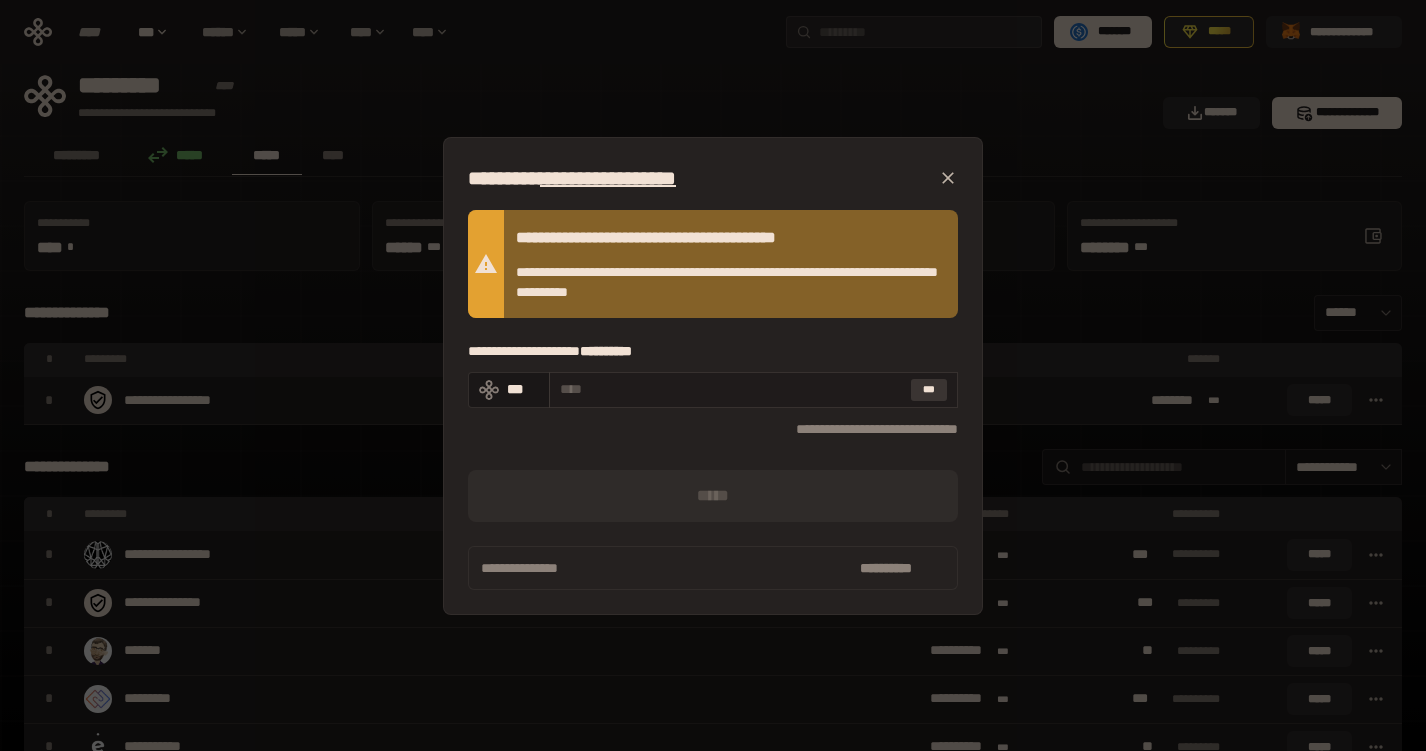 click on "***" at bounding box center (929, 390) 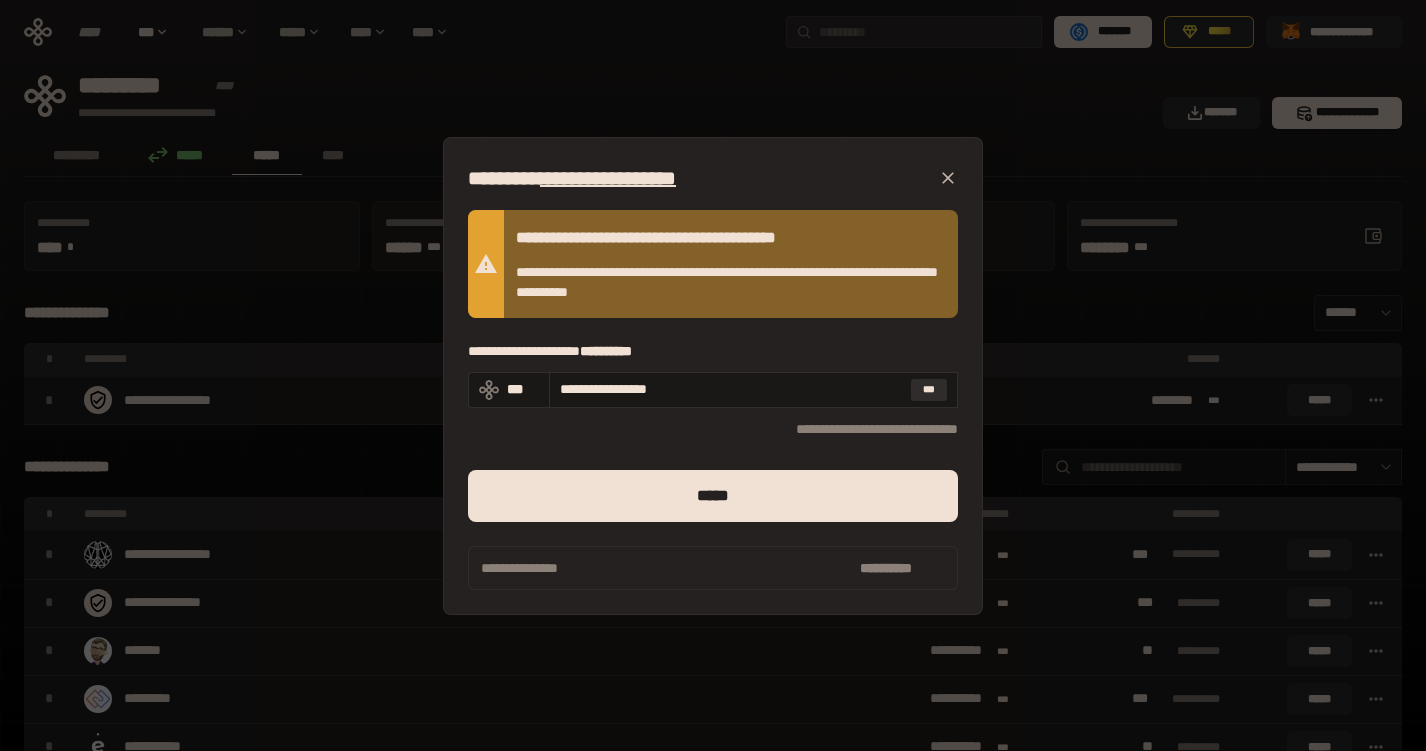 drag, startPoint x: 573, startPoint y: 389, endPoint x: 821, endPoint y: 454, distance: 256.37668 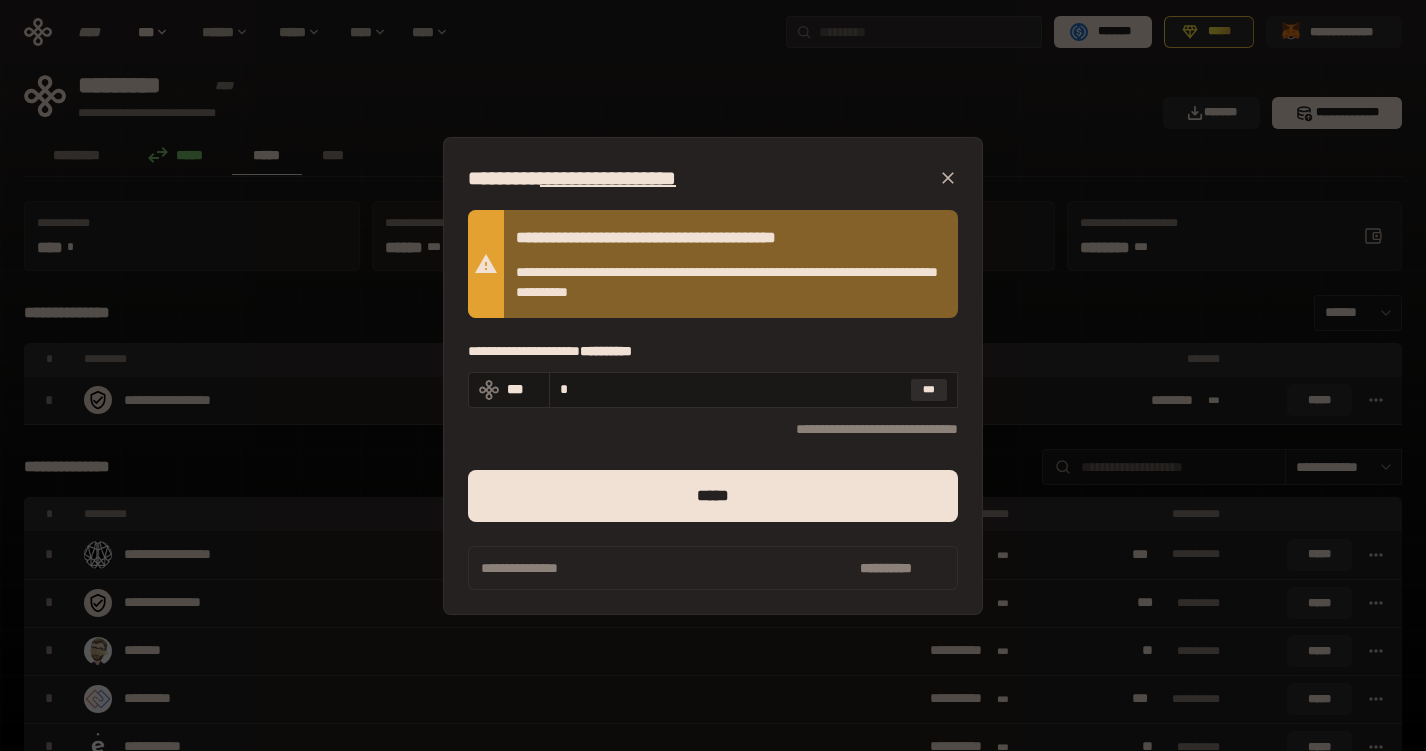 type on "**********" 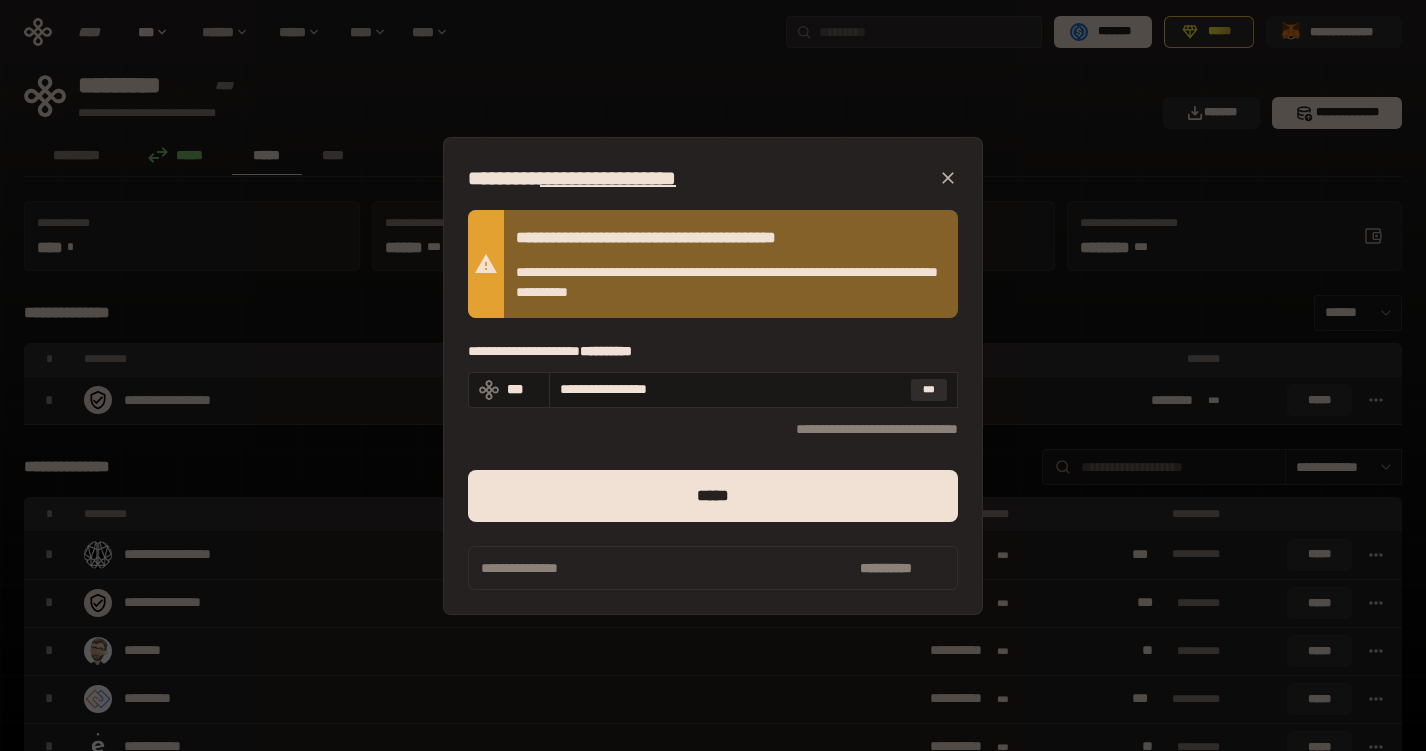 click 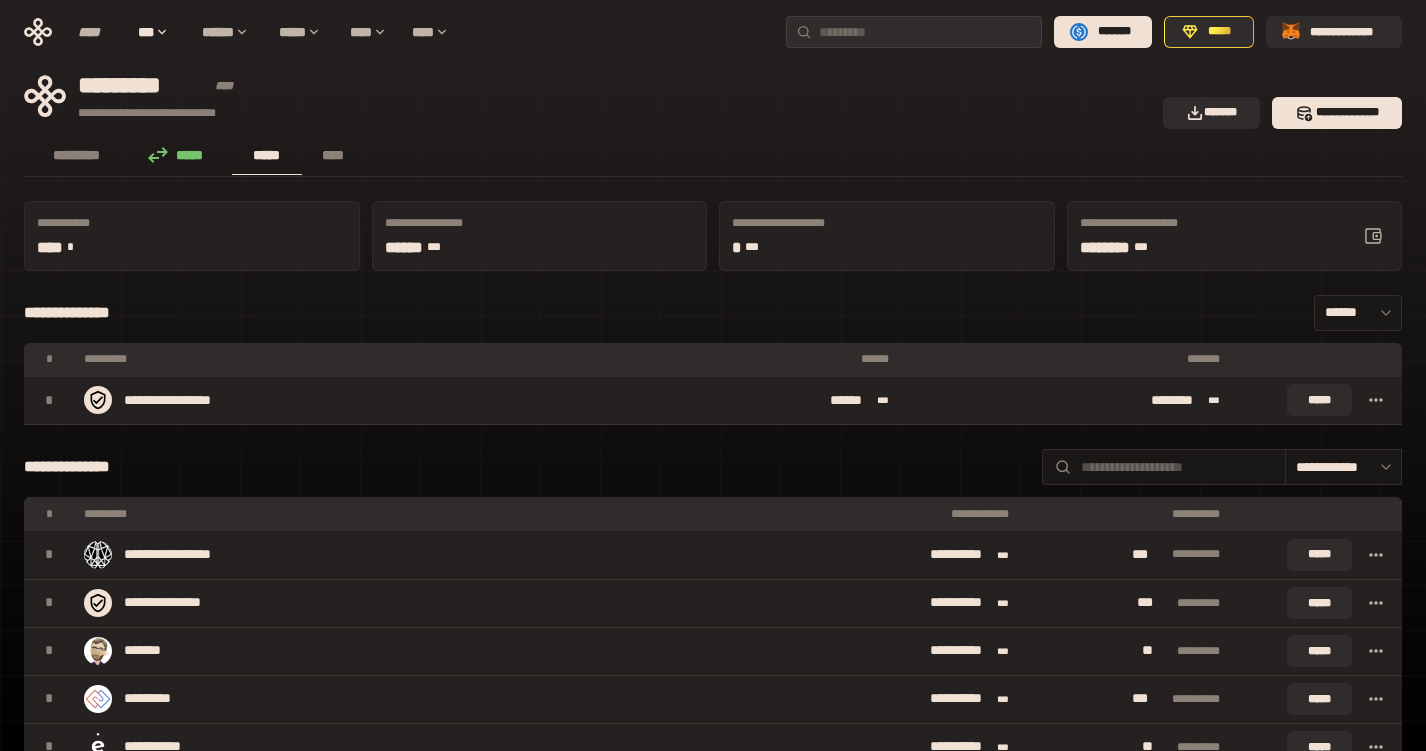 click on "**********" at bounding box center (587, 96) 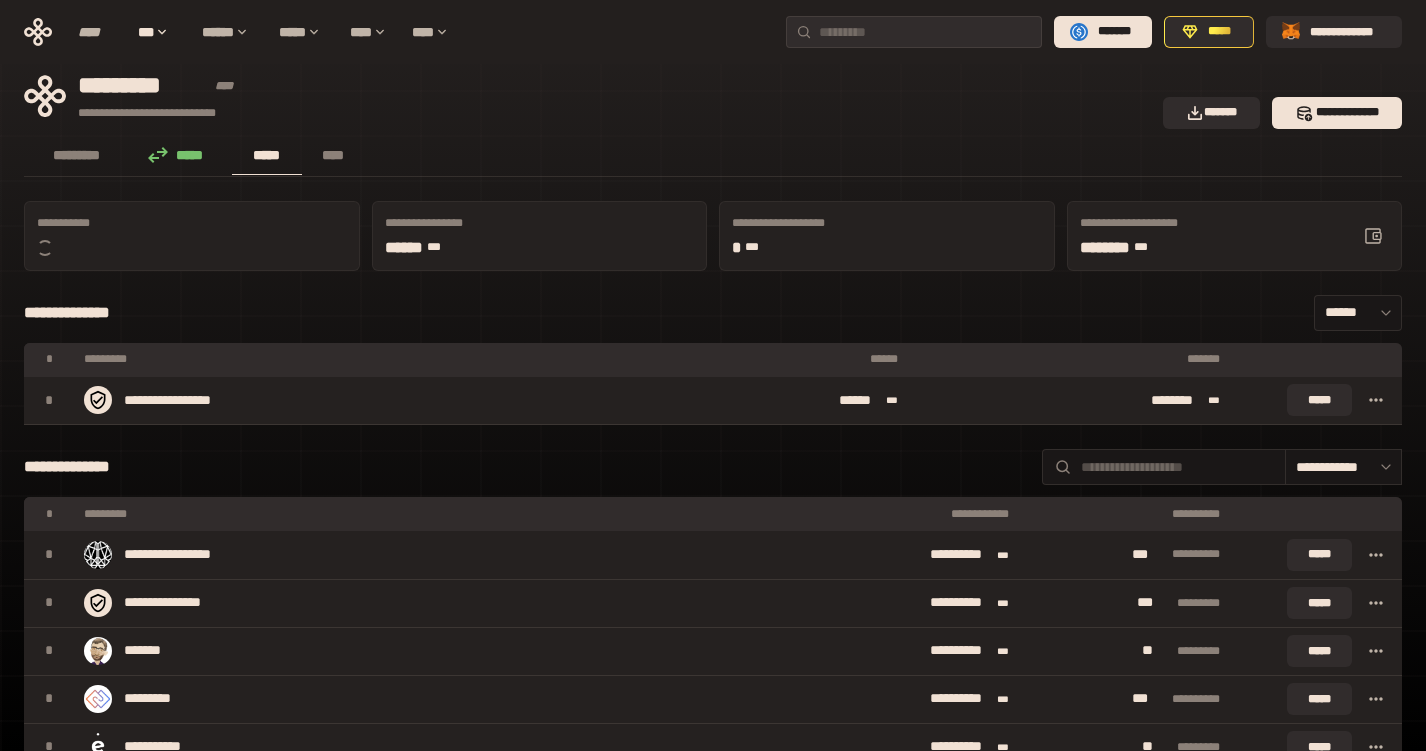 click on "**********" at bounding box center [713, 313] 